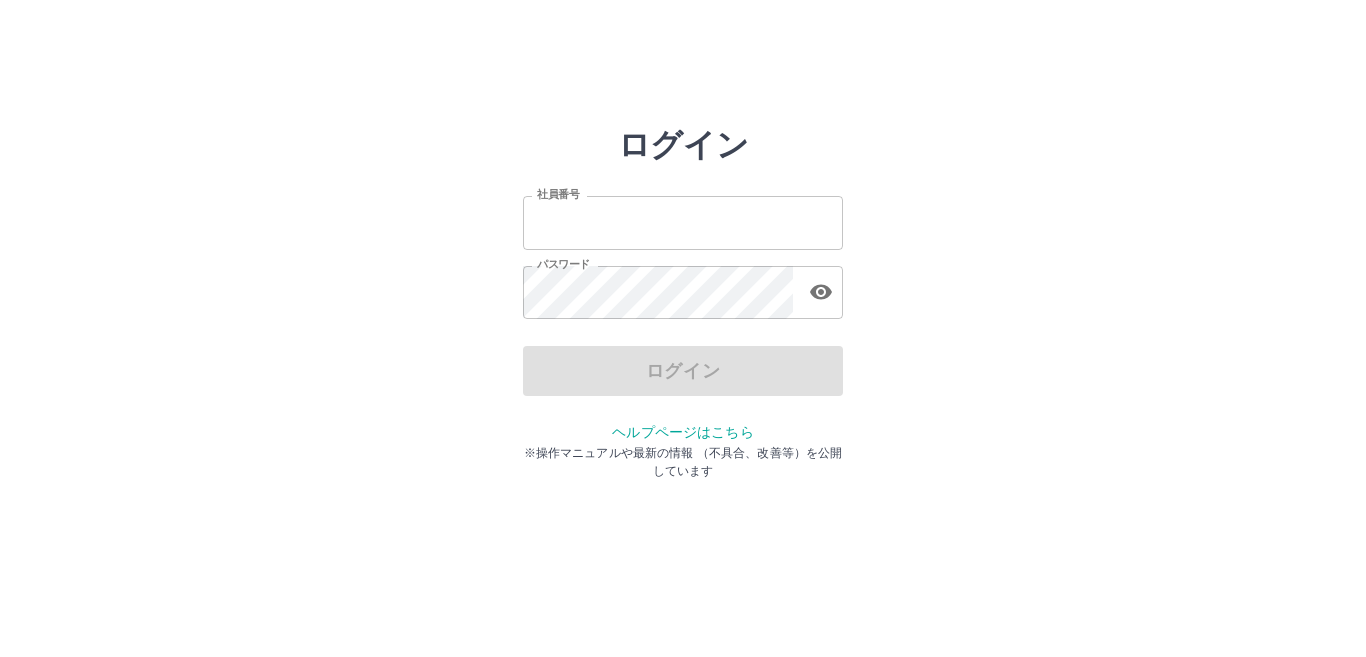 scroll, scrollTop: 0, scrollLeft: 0, axis: both 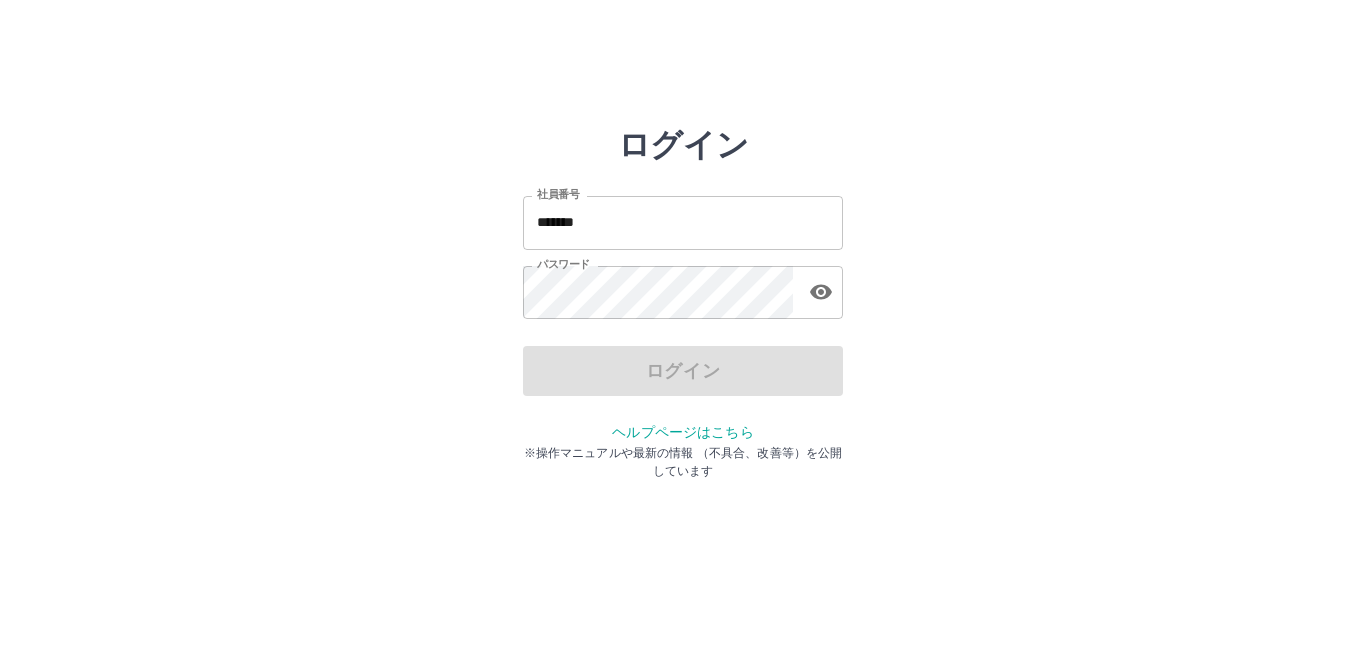 click on "ログイン" at bounding box center [683, 371] 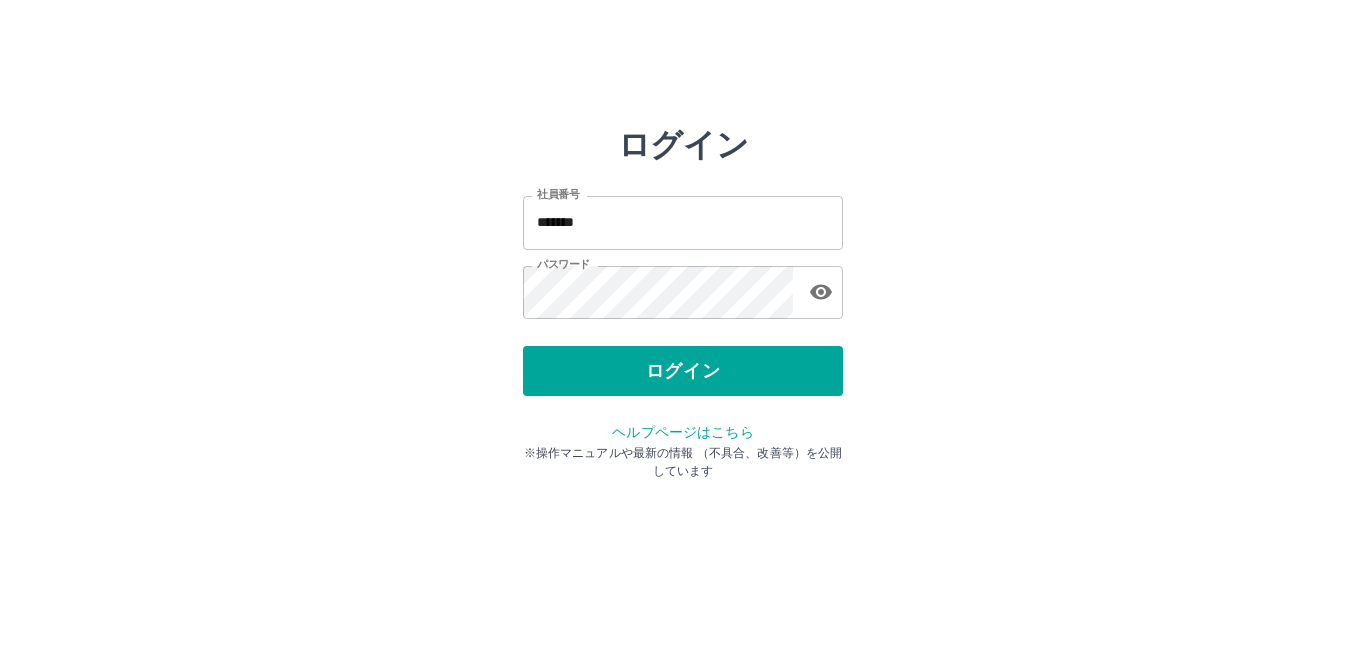 click on "ログイン" at bounding box center (683, 371) 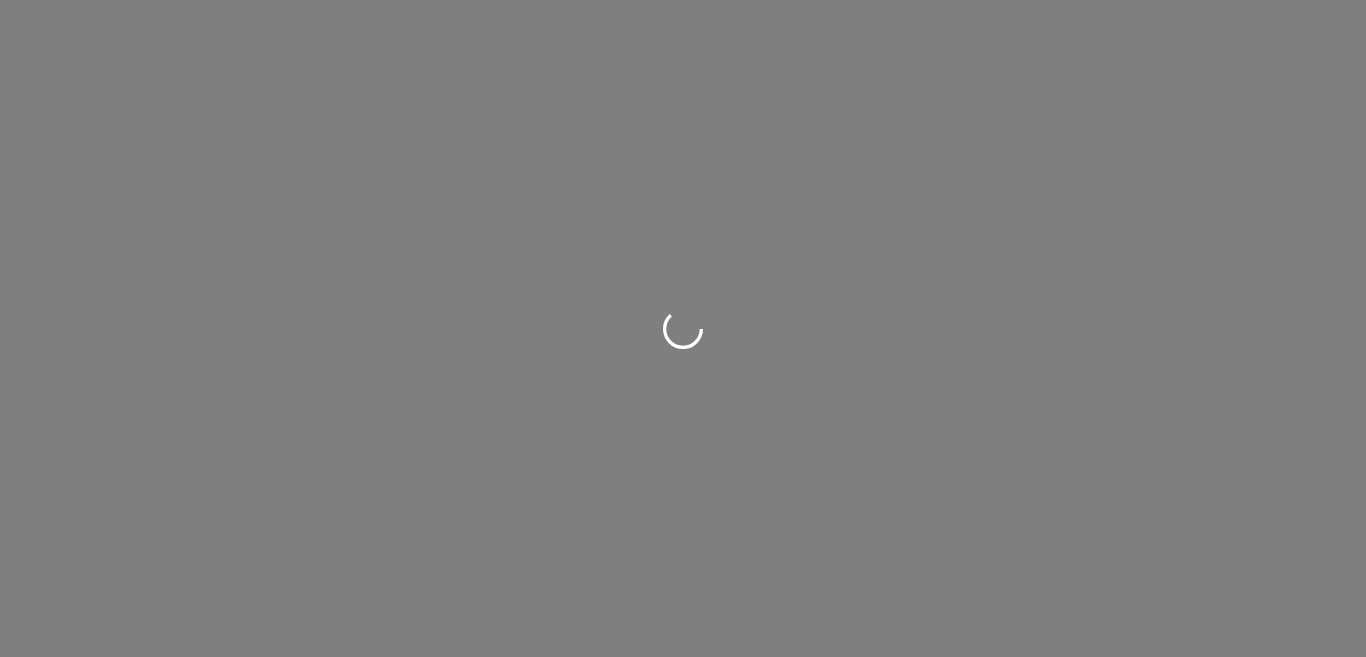 scroll, scrollTop: 0, scrollLeft: 0, axis: both 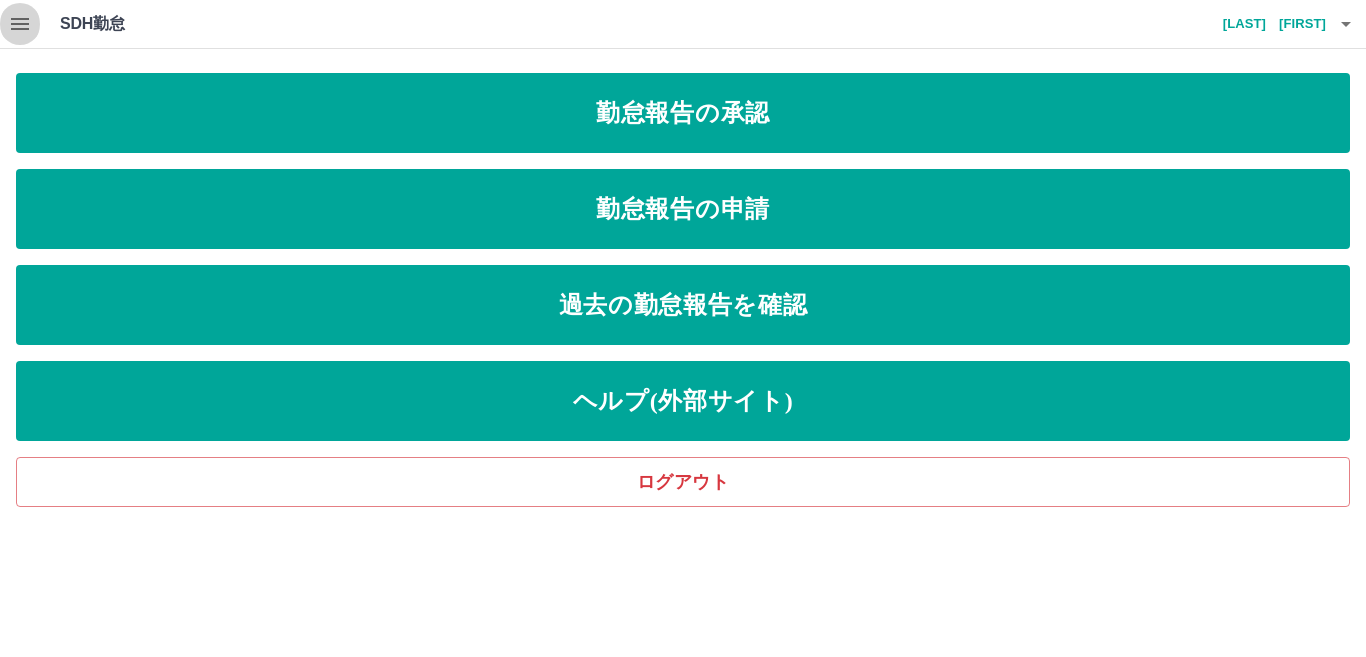 click 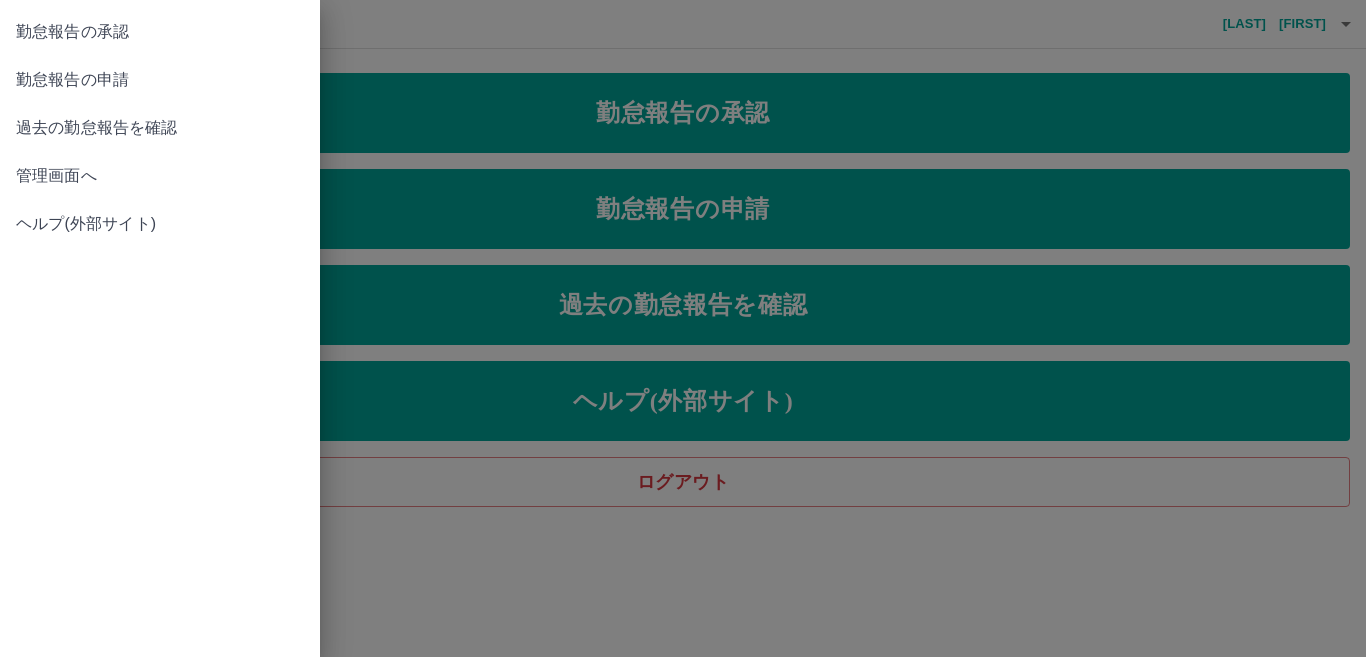 click on "管理画面へ" at bounding box center [160, 176] 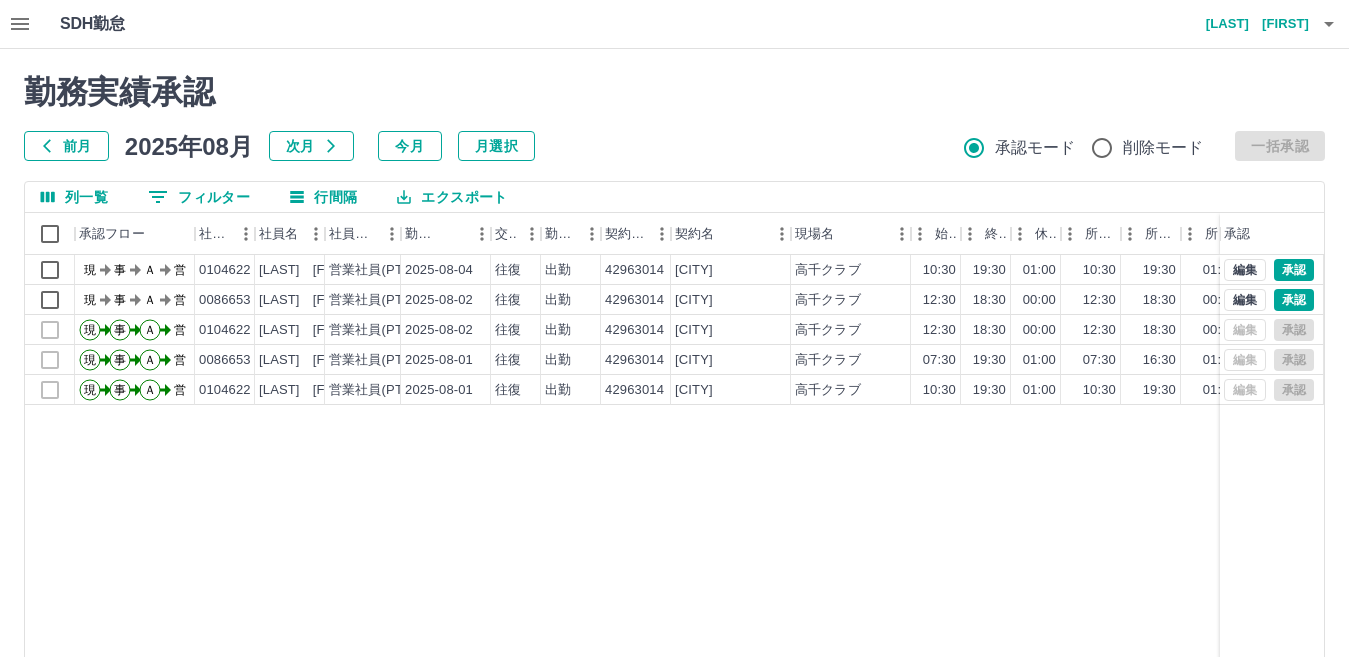 click on "前月" at bounding box center [66, 146] 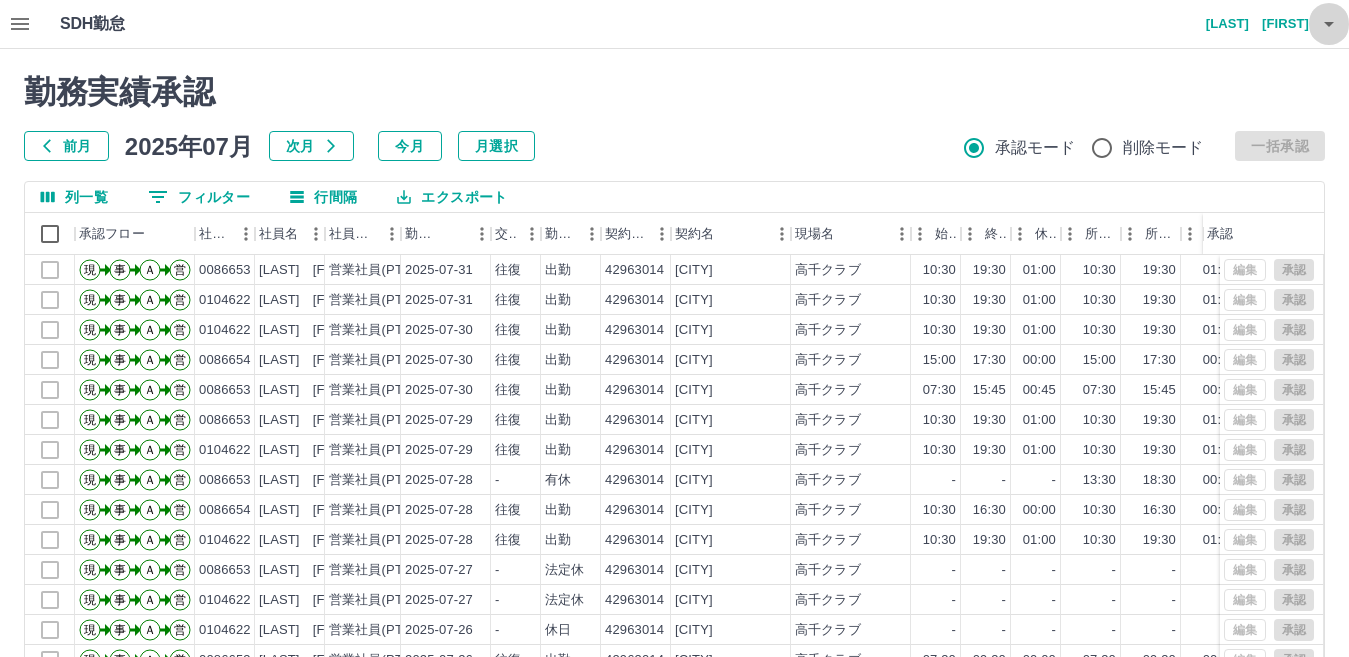 click 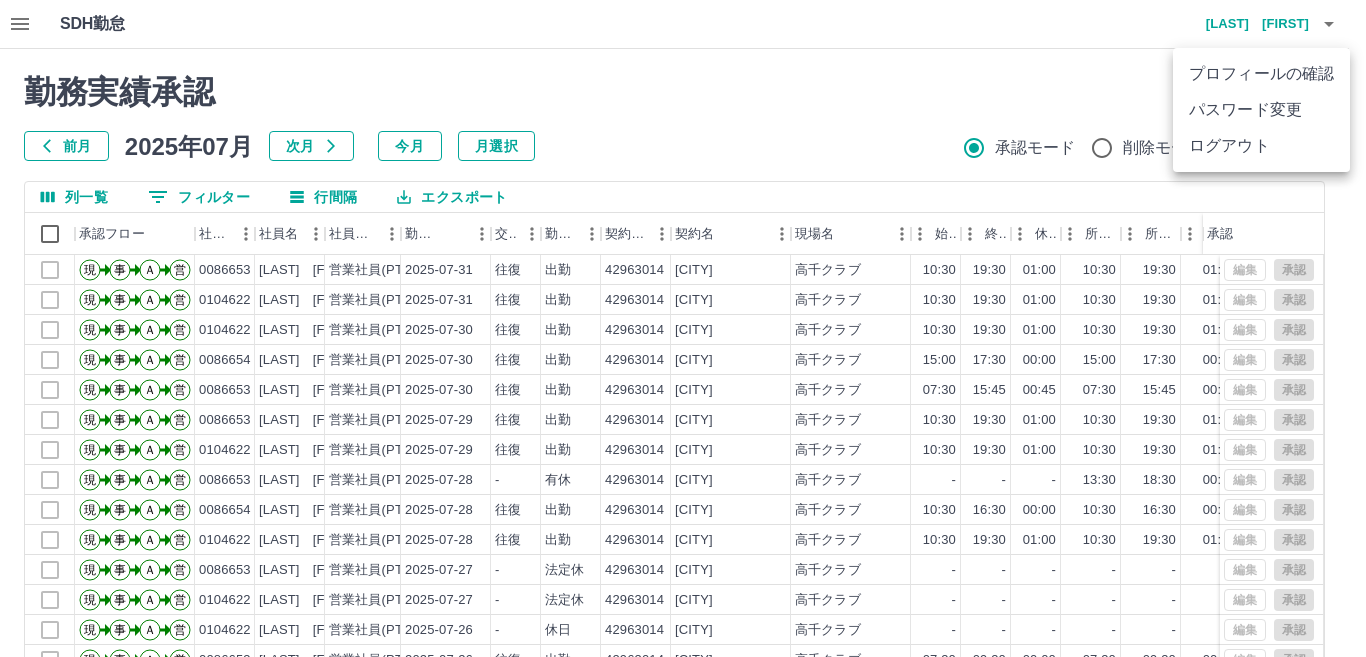 click on "ログアウト" at bounding box center [1261, 146] 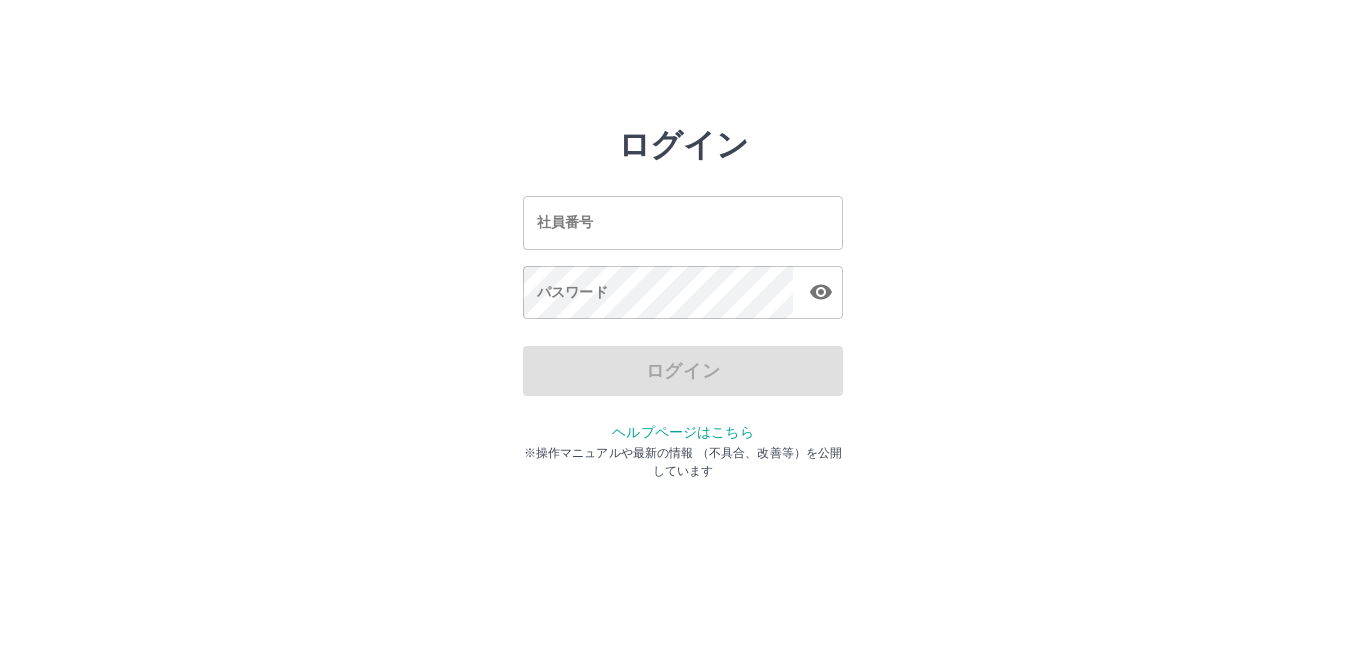 scroll, scrollTop: 0, scrollLeft: 0, axis: both 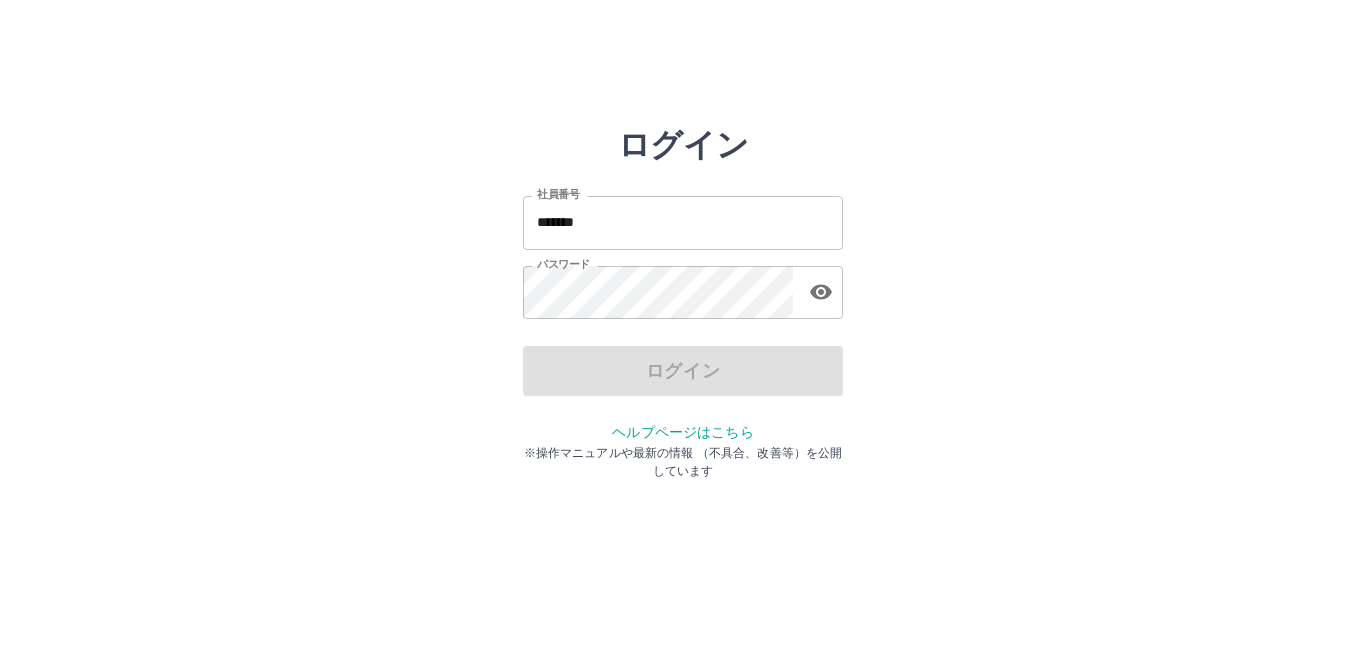 click on "*******" at bounding box center (683, 222) 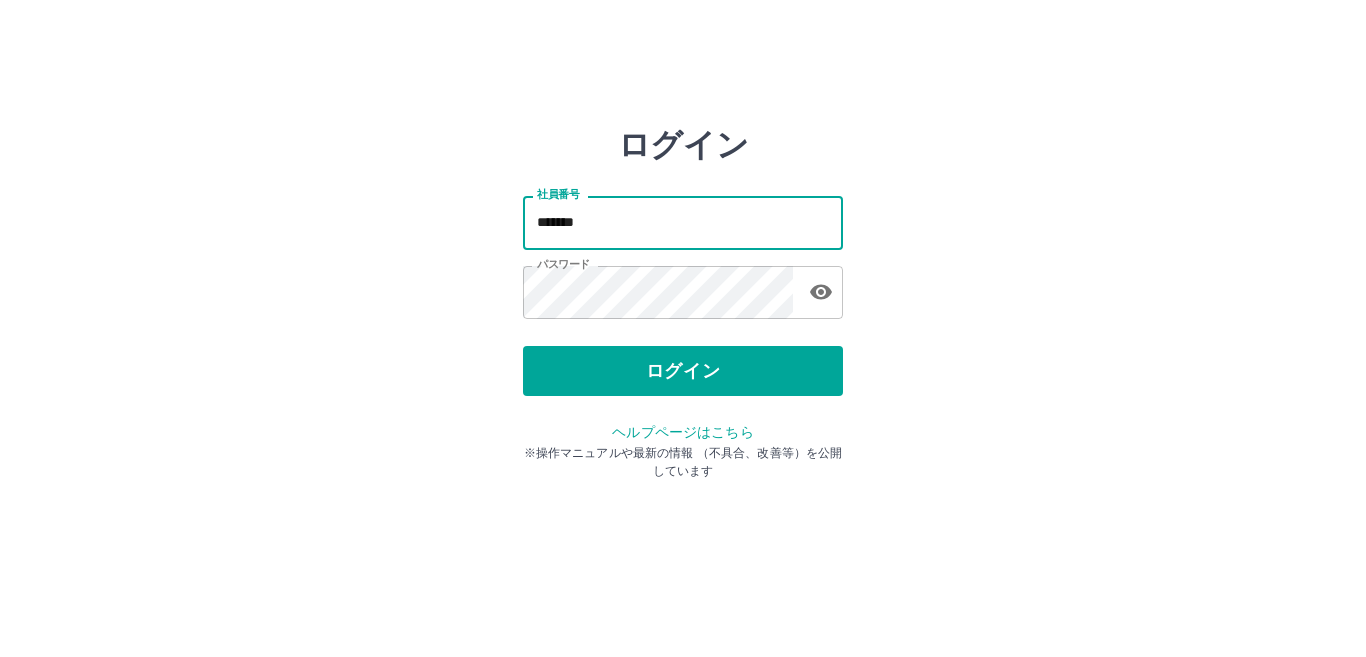 type on "*******" 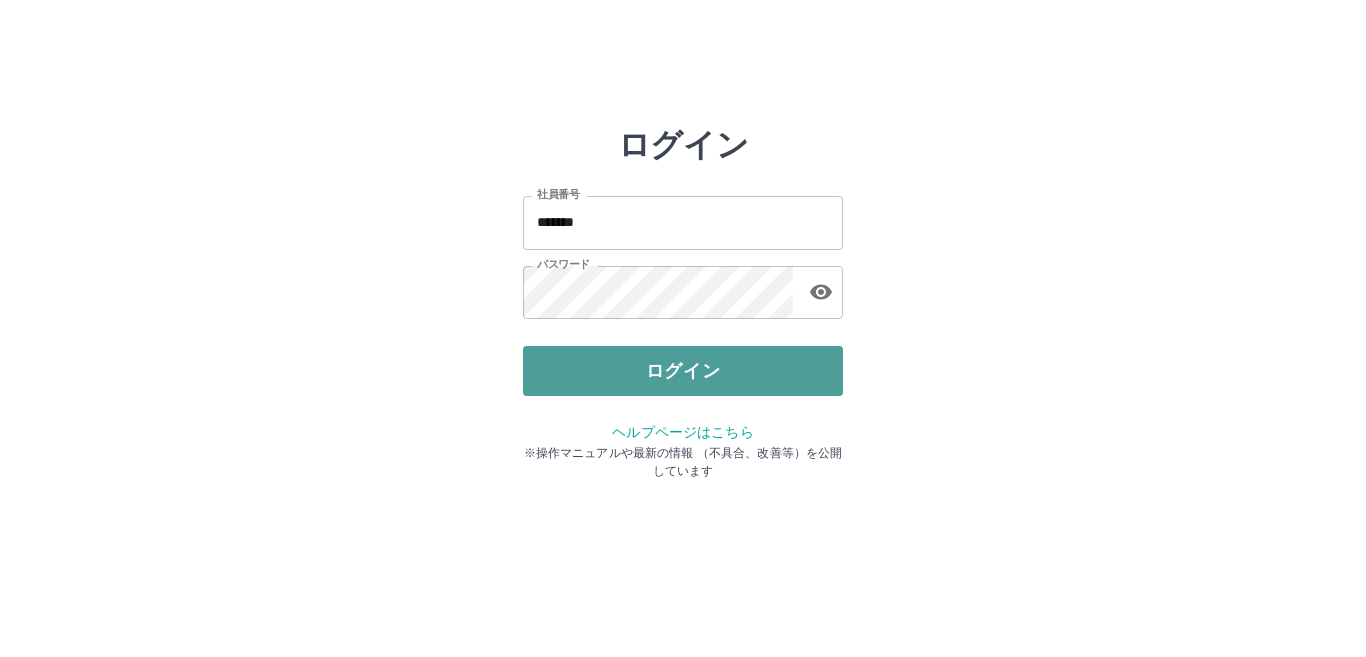click on "ログイン" at bounding box center [683, 371] 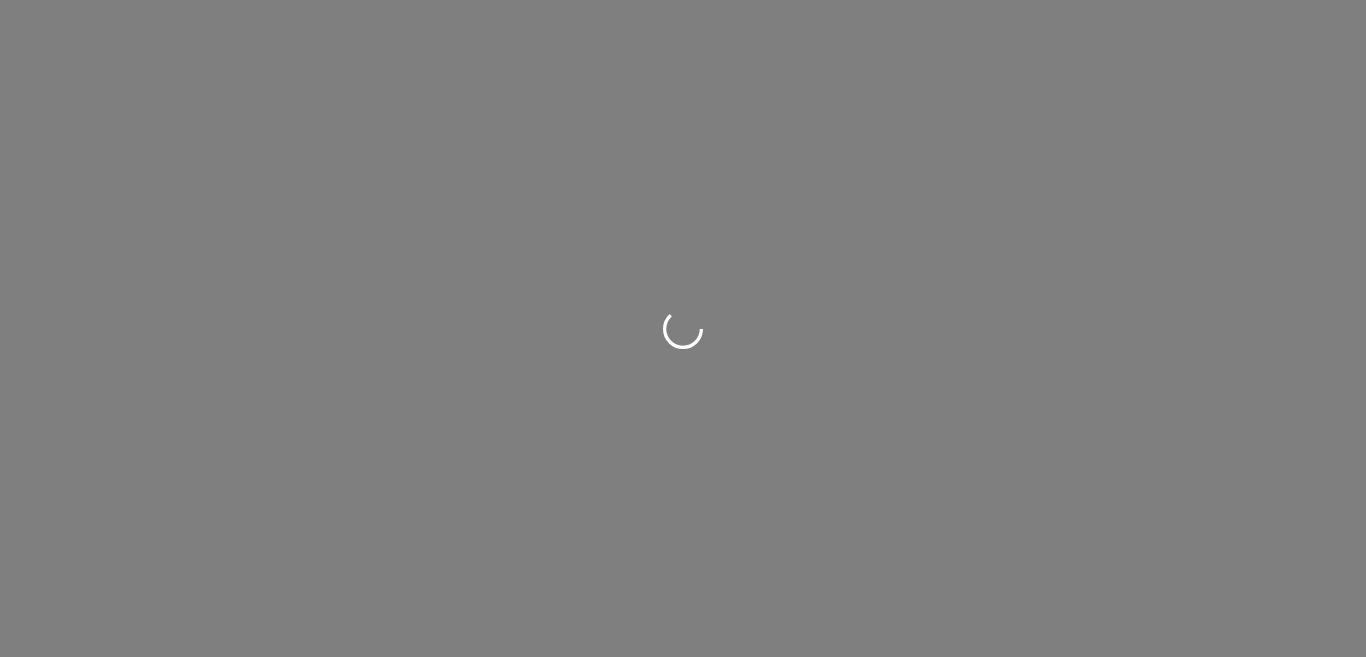 scroll, scrollTop: 0, scrollLeft: 0, axis: both 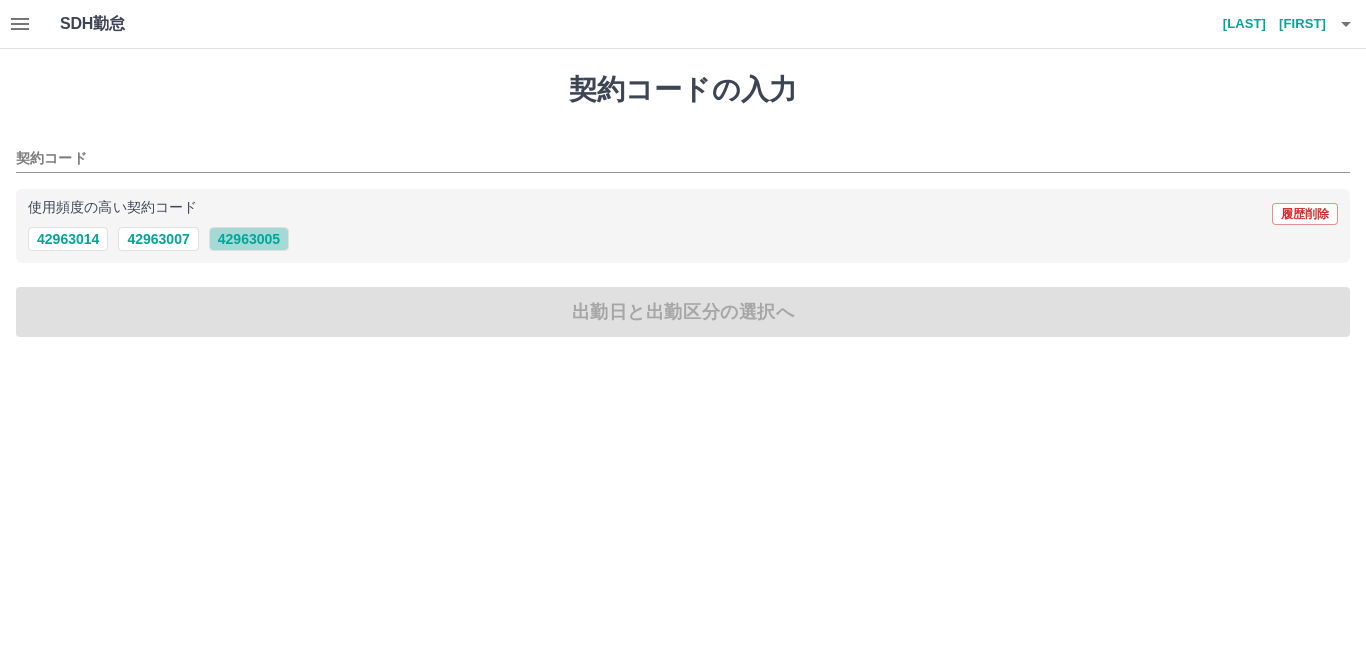 click on "42963005" at bounding box center [249, 239] 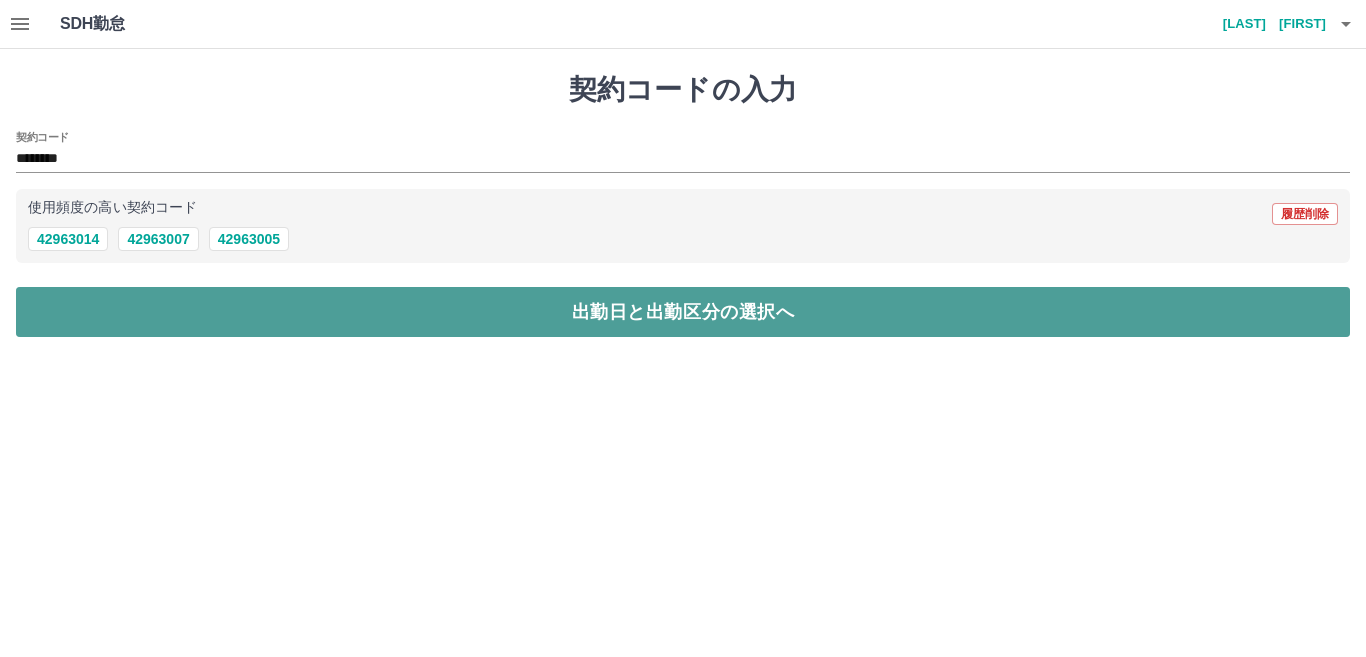 click on "出勤日と出勤区分の選択へ" at bounding box center (683, 312) 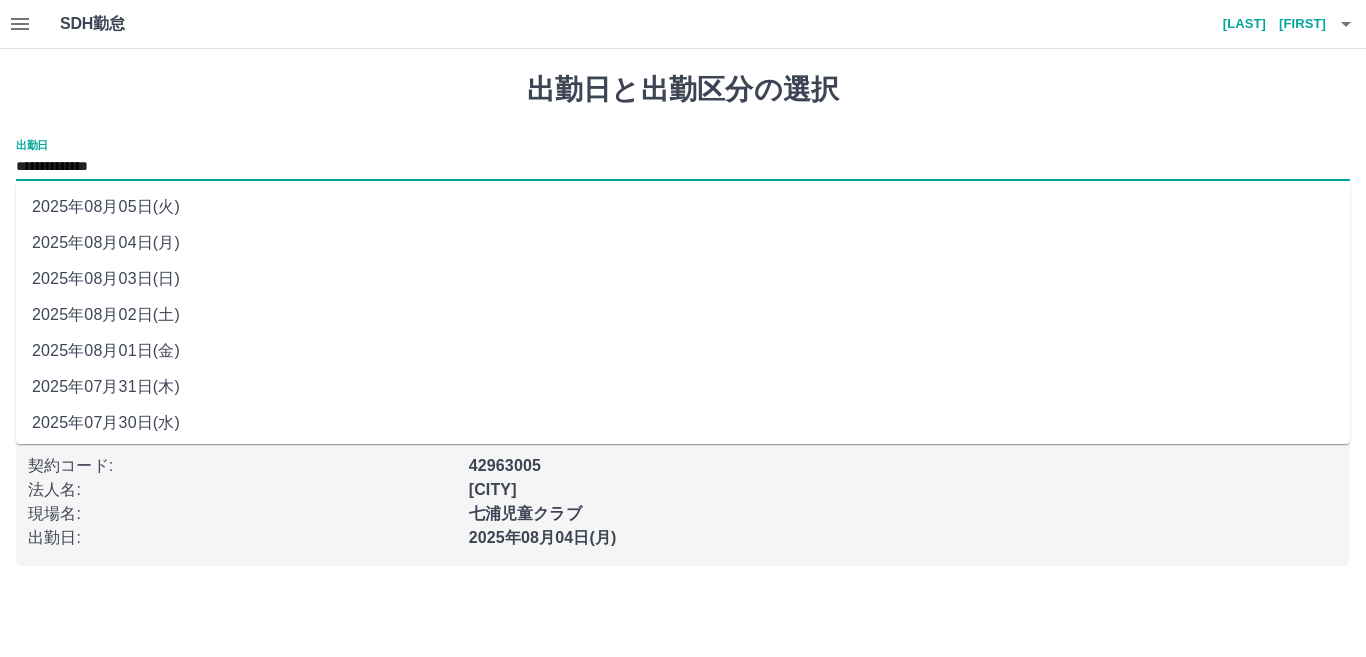 click on "**********" at bounding box center [683, 167] 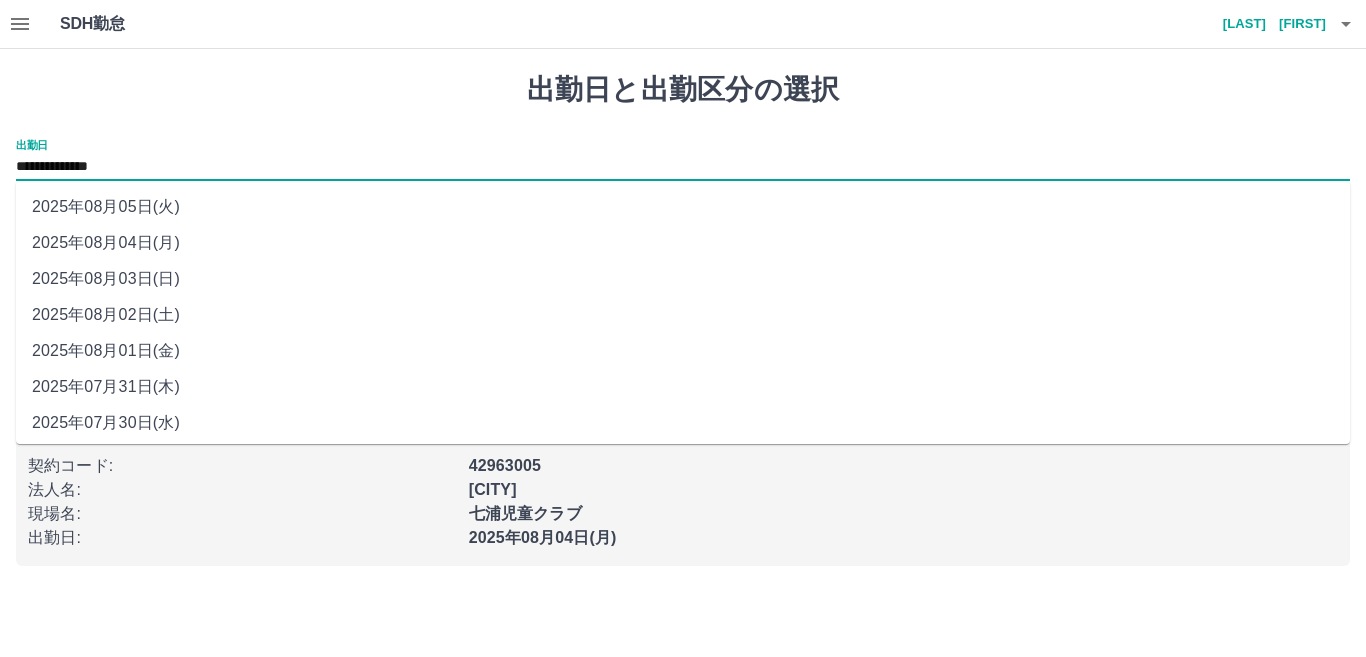 click on "2025年08月03日(日)" at bounding box center [683, 279] 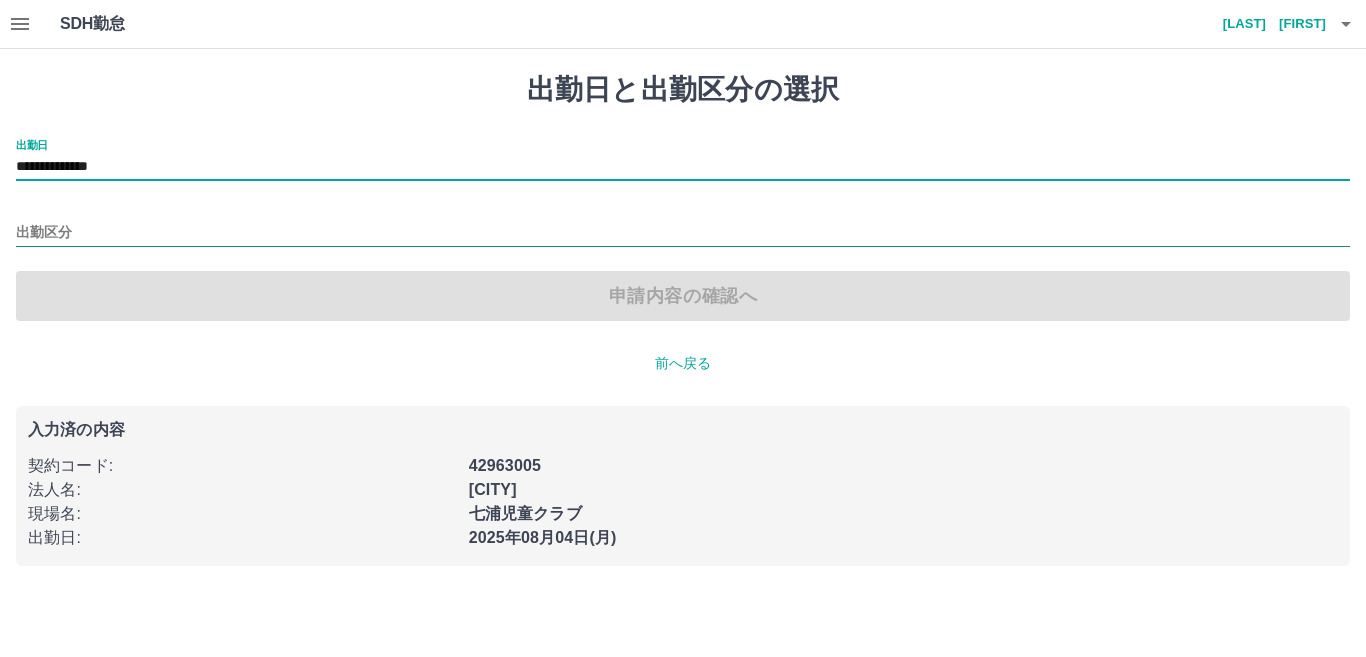 click on "出勤区分" at bounding box center (683, 233) 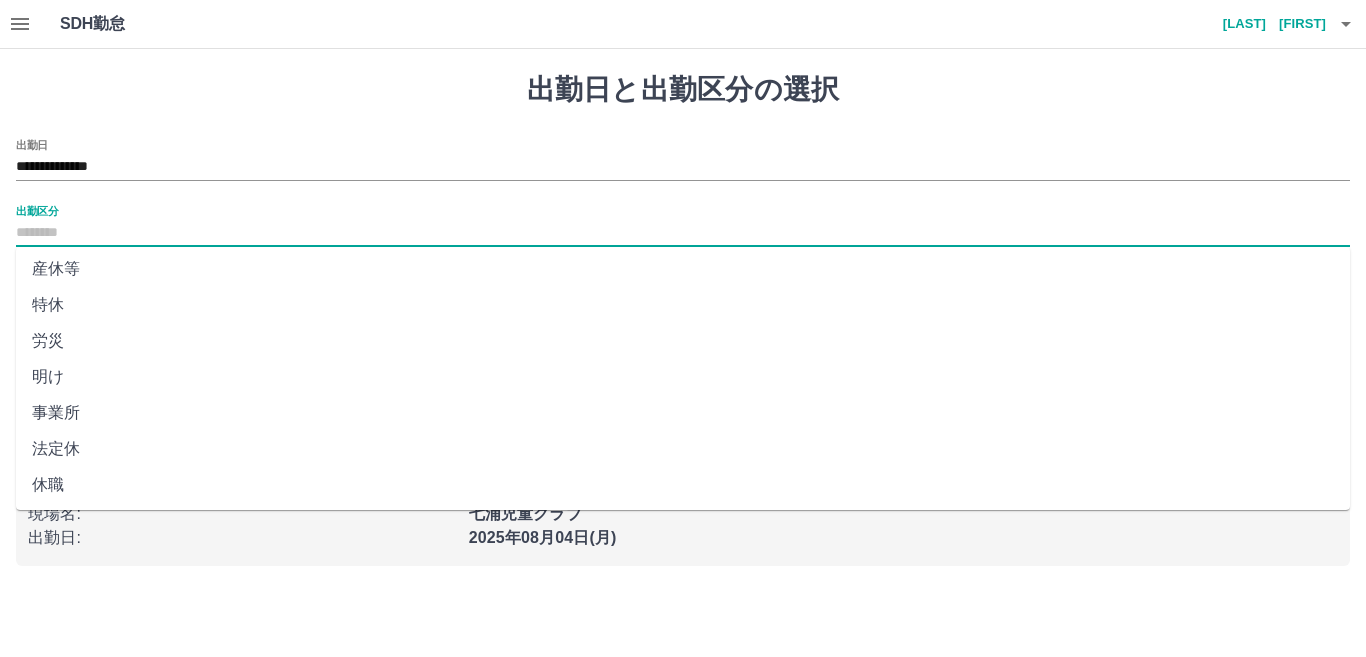 scroll, scrollTop: 401, scrollLeft: 0, axis: vertical 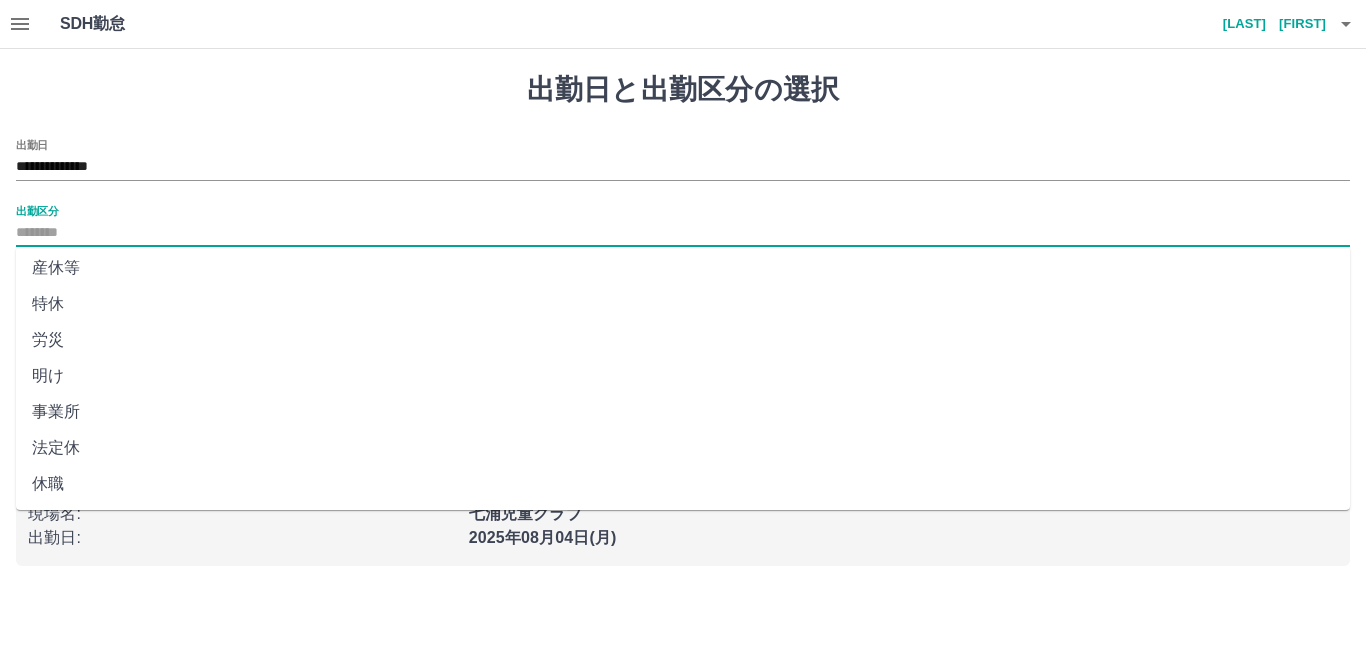 click on "法定休" at bounding box center [683, 448] 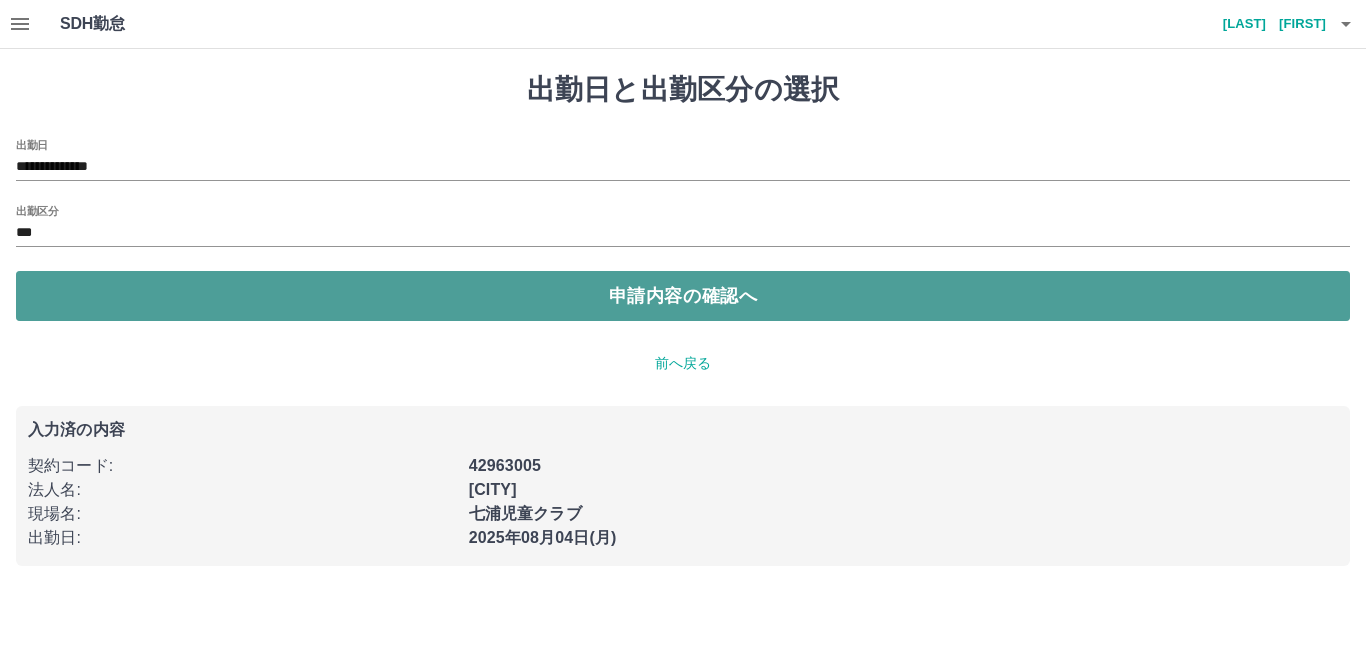 click on "申請内容の確認へ" at bounding box center (683, 296) 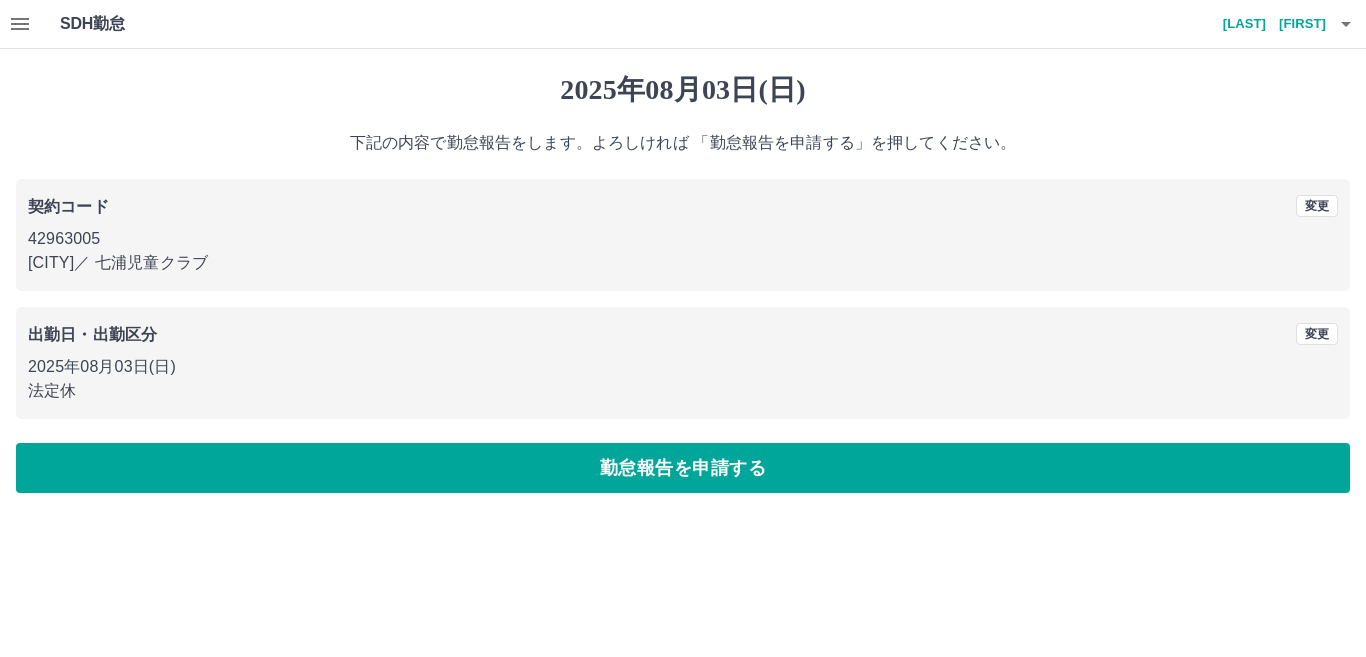 click on "勤怠報告を申請する" at bounding box center [683, 468] 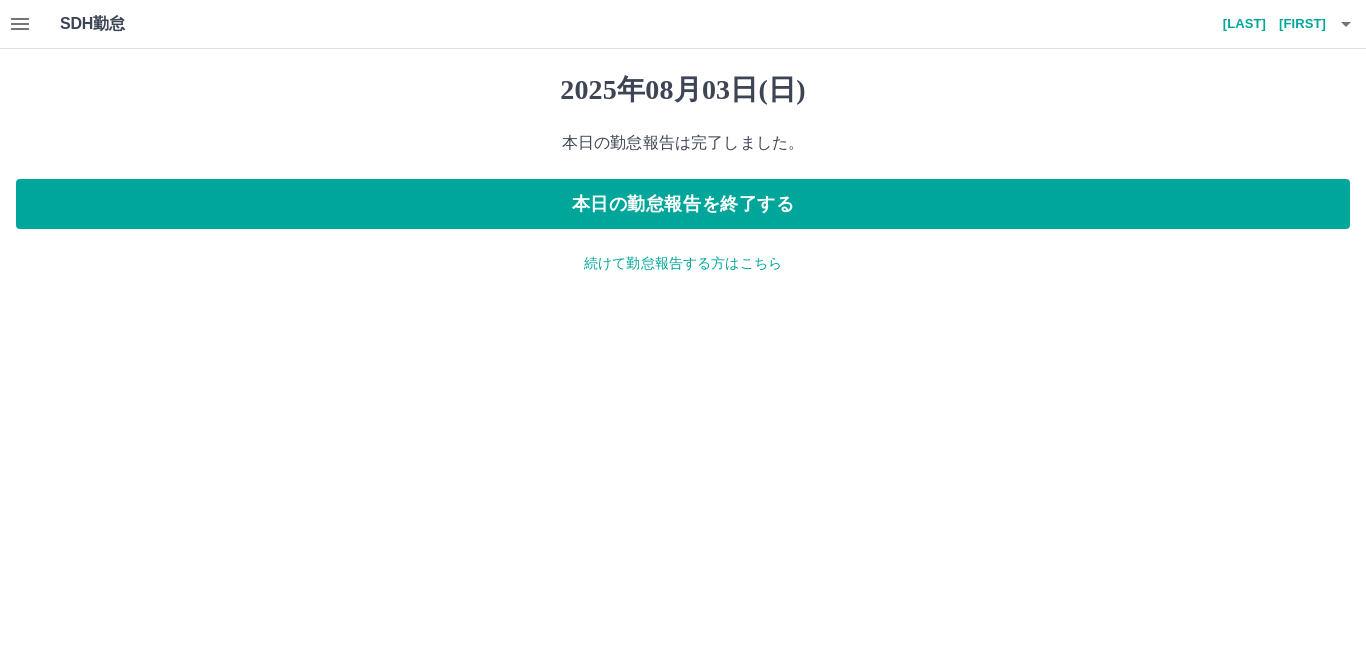 click on "続けて勤怠報告する方はこちら" at bounding box center (683, 263) 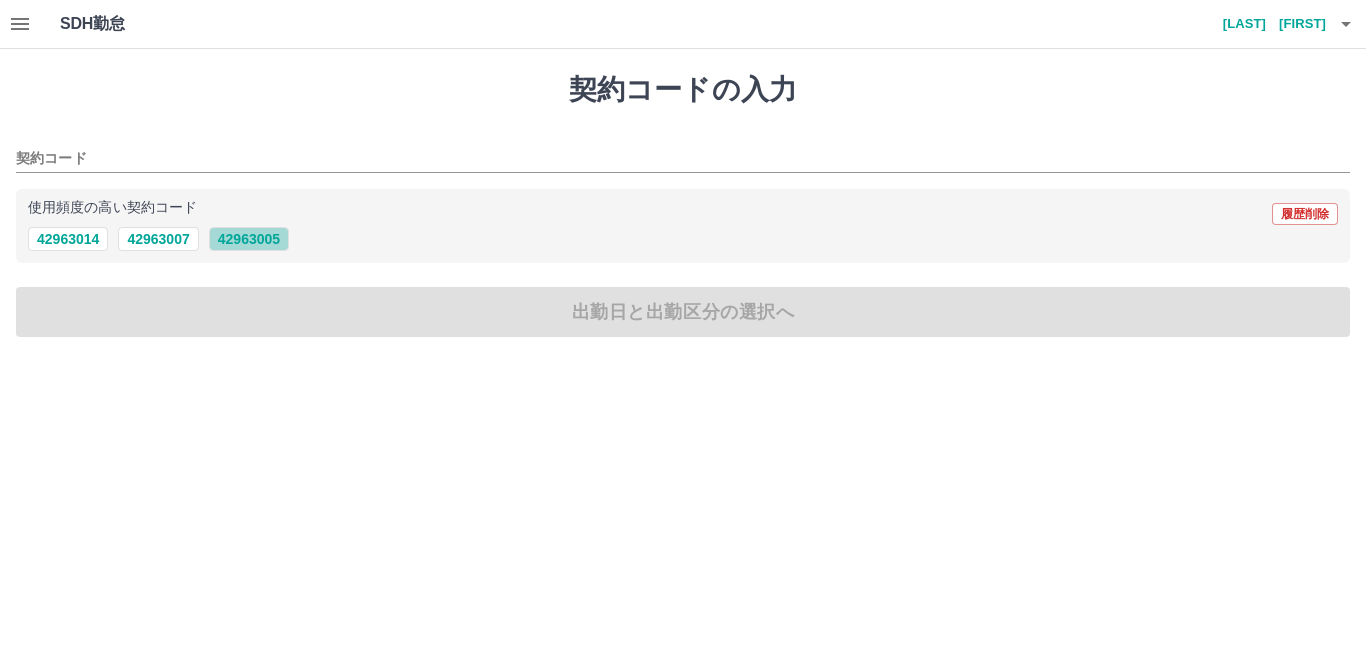 click on "42963005" at bounding box center (249, 239) 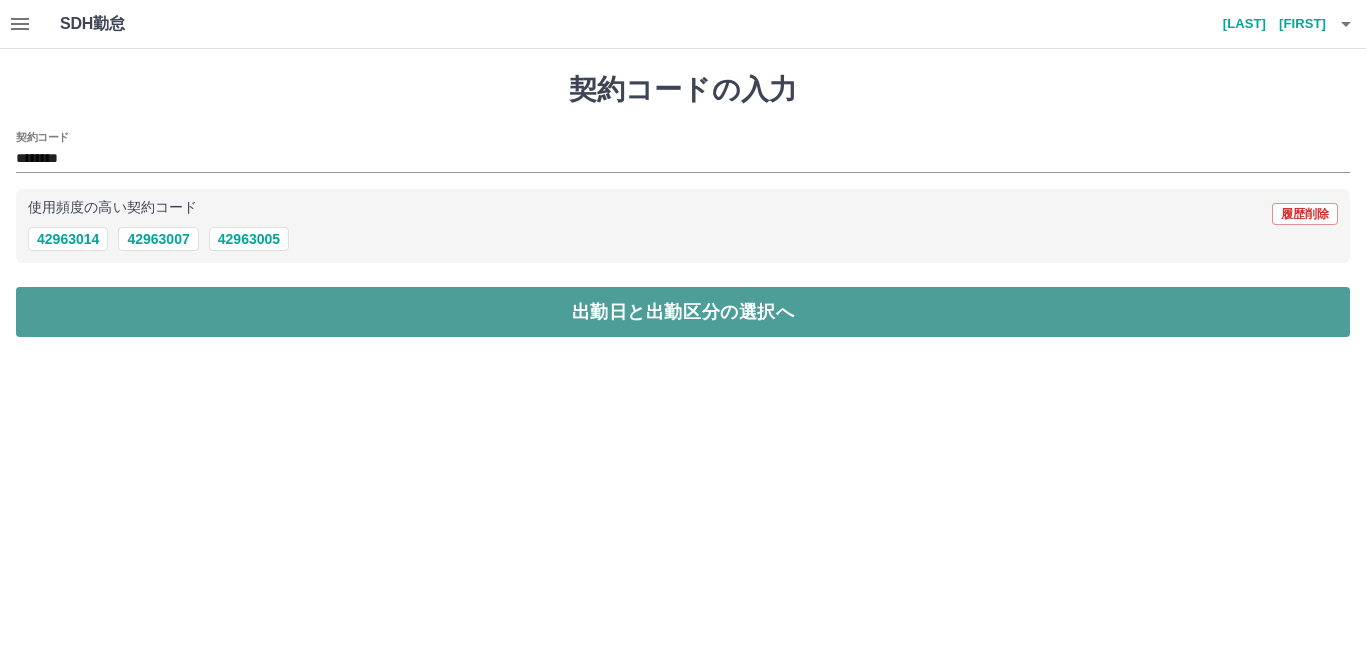 click on "出勤日と出勤区分の選択へ" at bounding box center (683, 312) 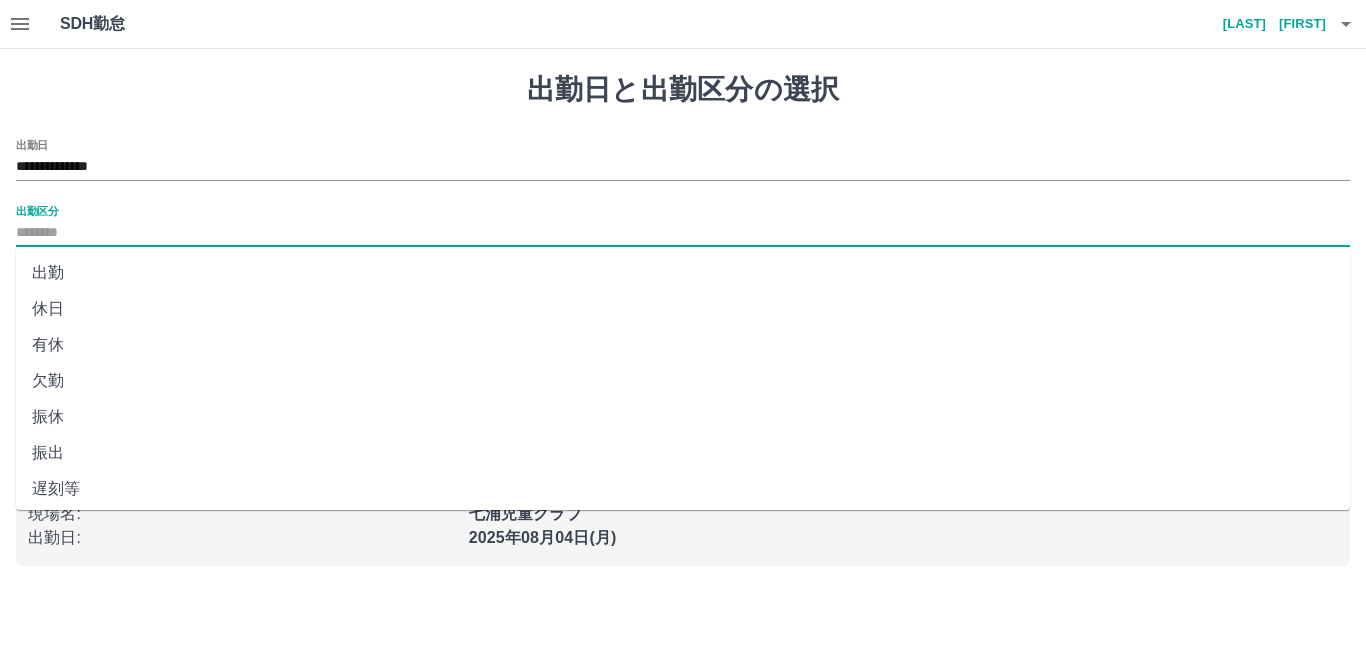 click on "出勤区分" at bounding box center (683, 233) 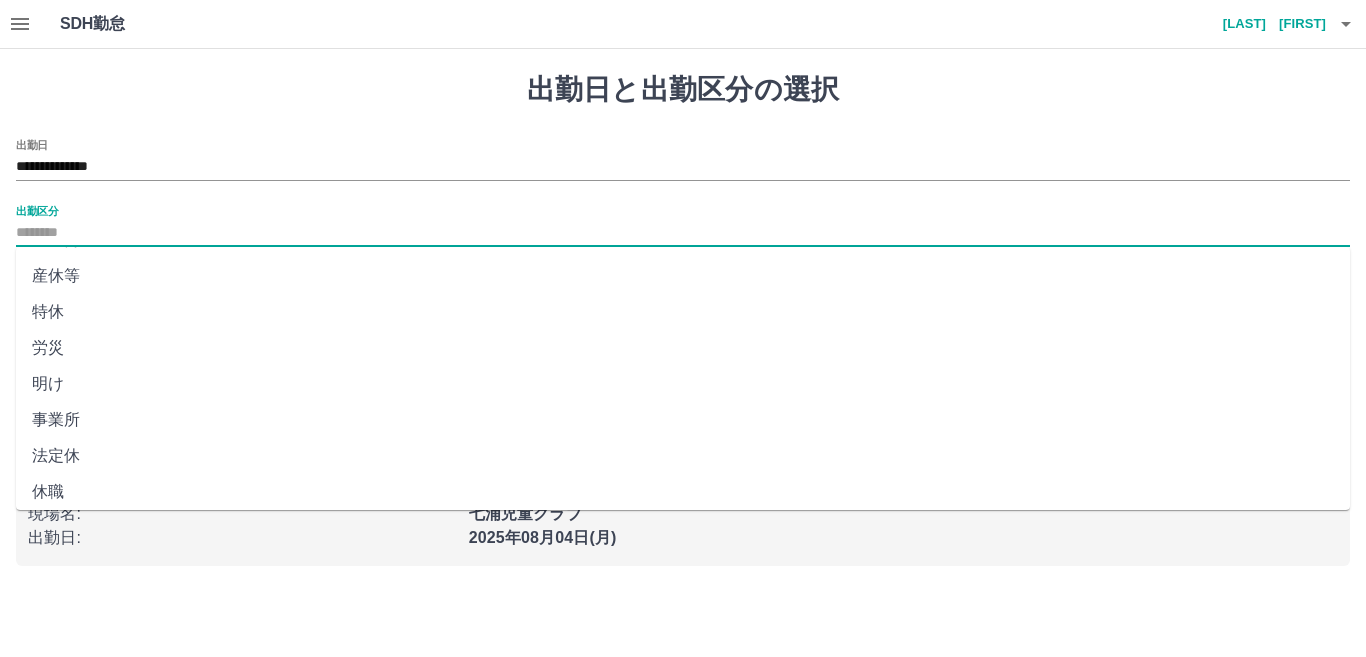scroll, scrollTop: 400, scrollLeft: 0, axis: vertical 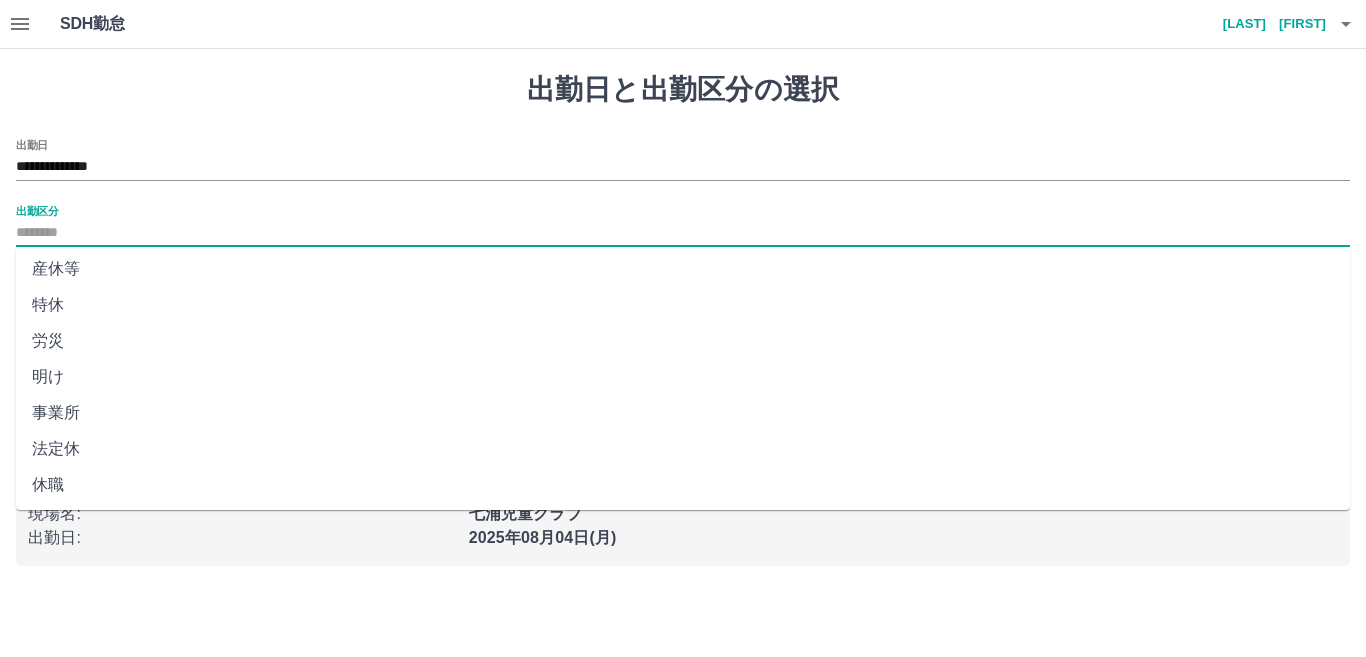 click on "法定休" at bounding box center [683, 449] 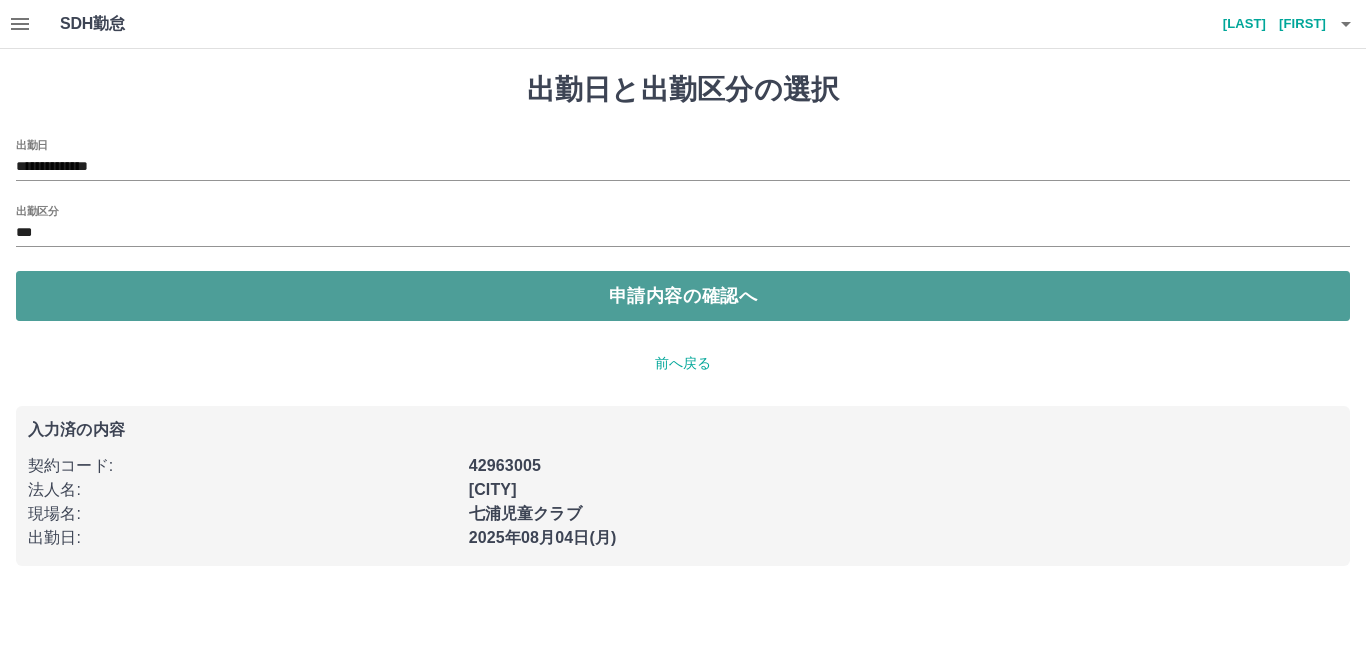 click on "申請内容の確認へ" at bounding box center [683, 296] 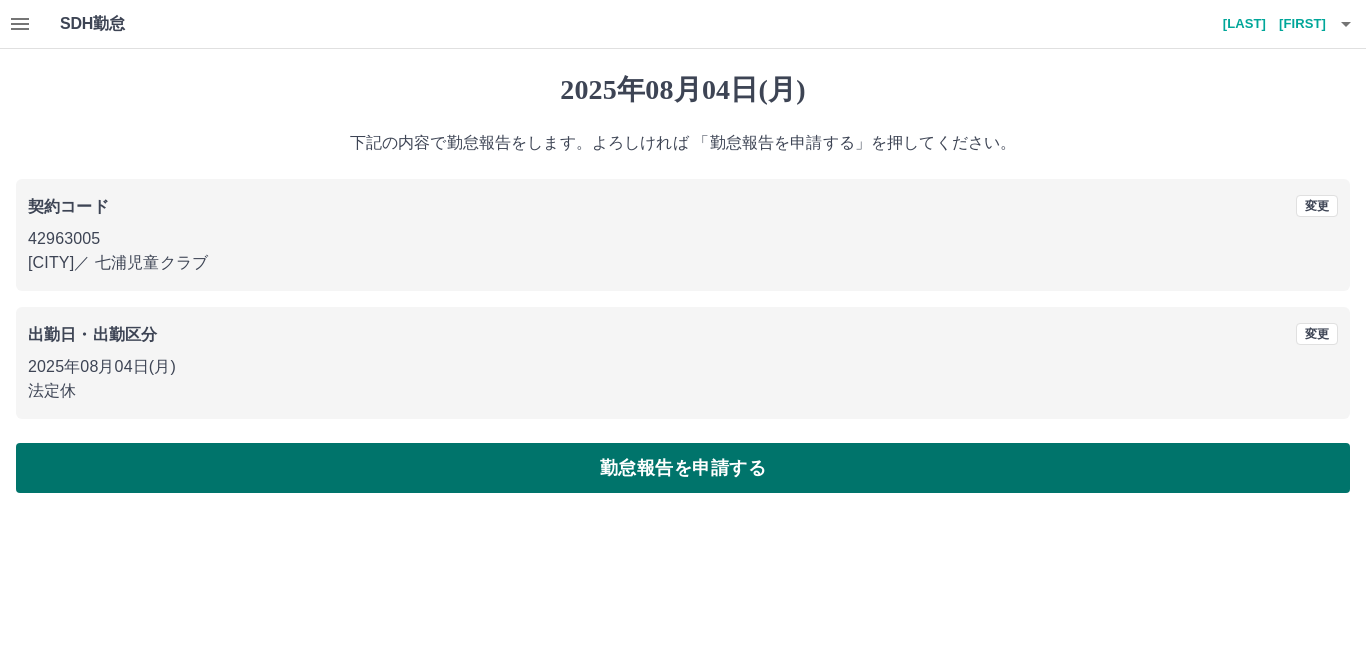 click on "勤怠報告を申請する" at bounding box center [683, 468] 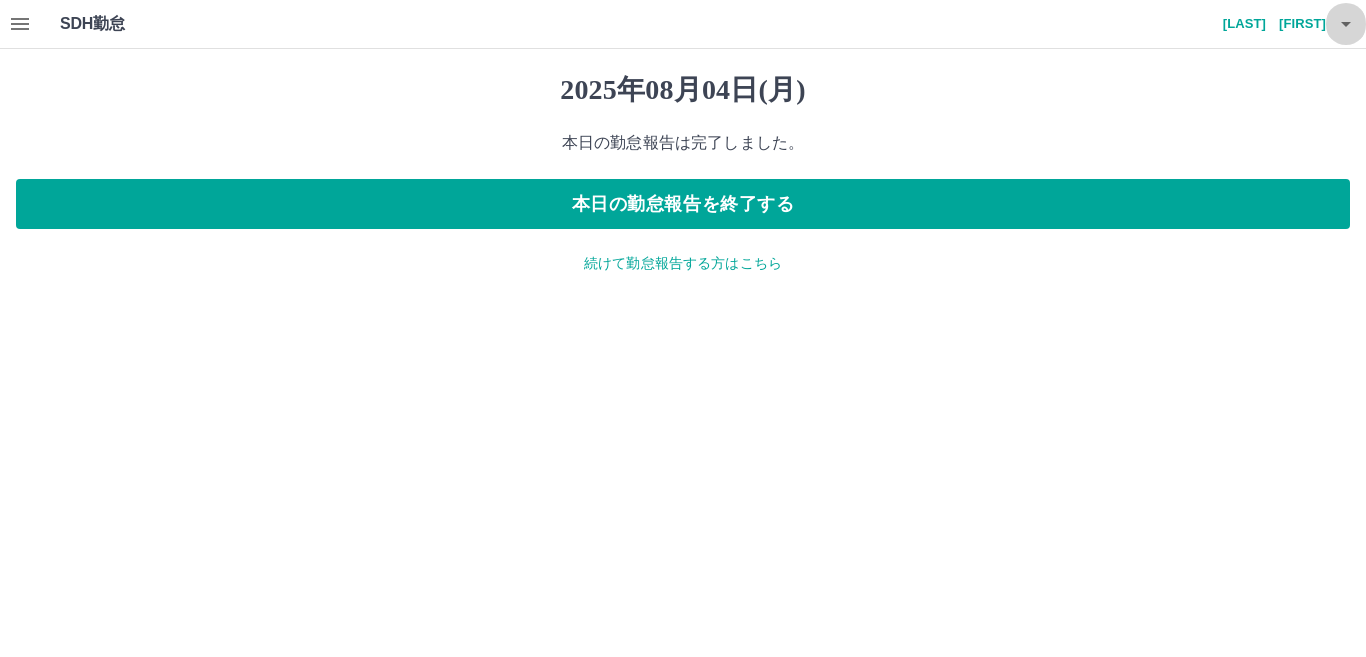 click 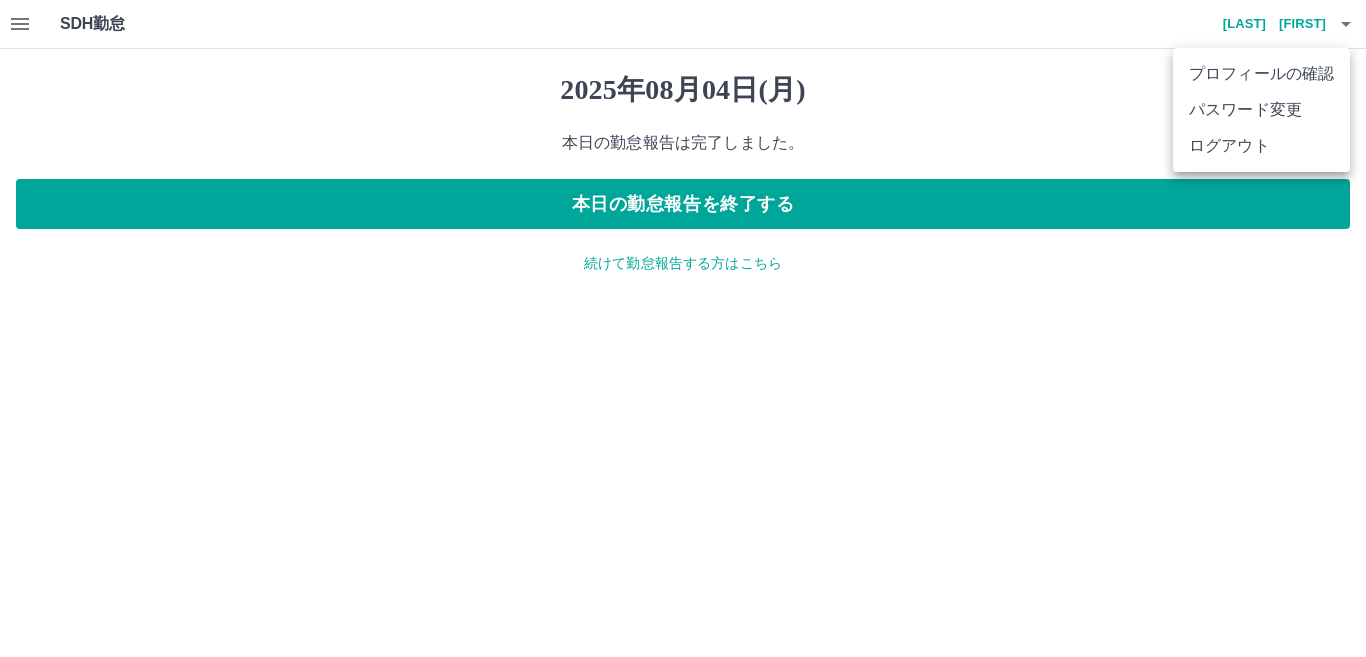 click on "ログアウト" at bounding box center (1261, 146) 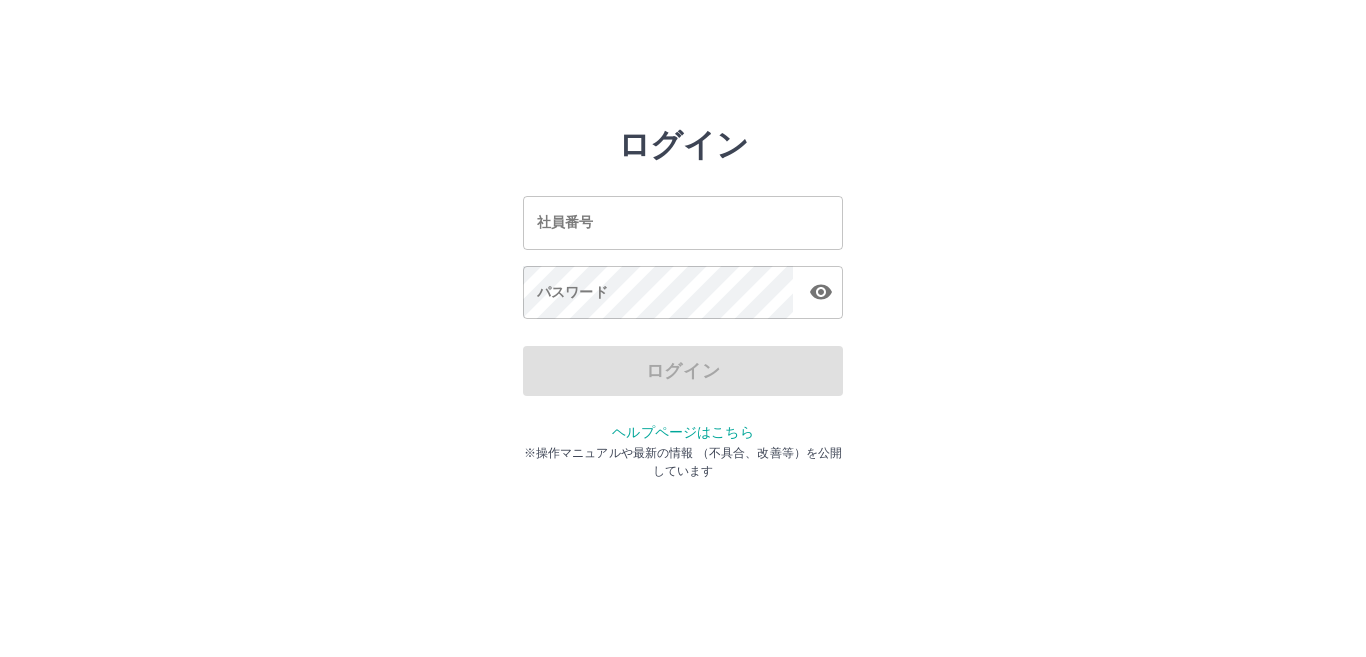 scroll, scrollTop: 0, scrollLeft: 0, axis: both 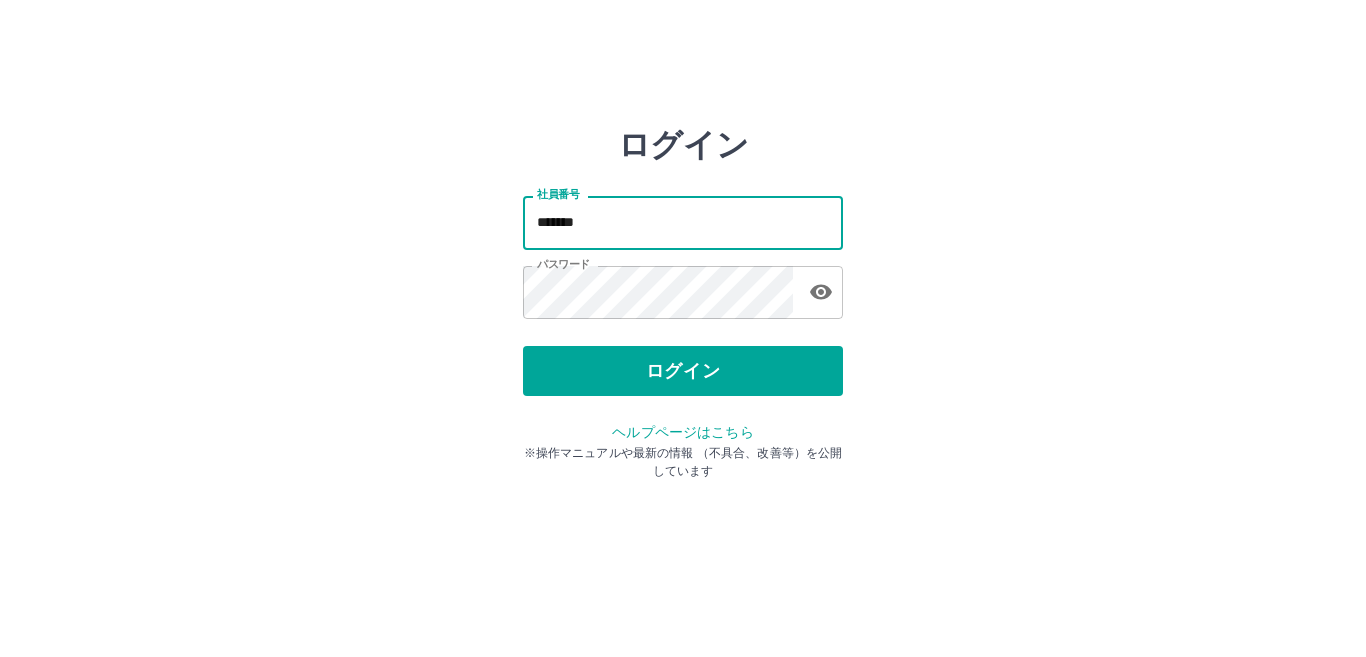 click on "*******" at bounding box center (683, 222) 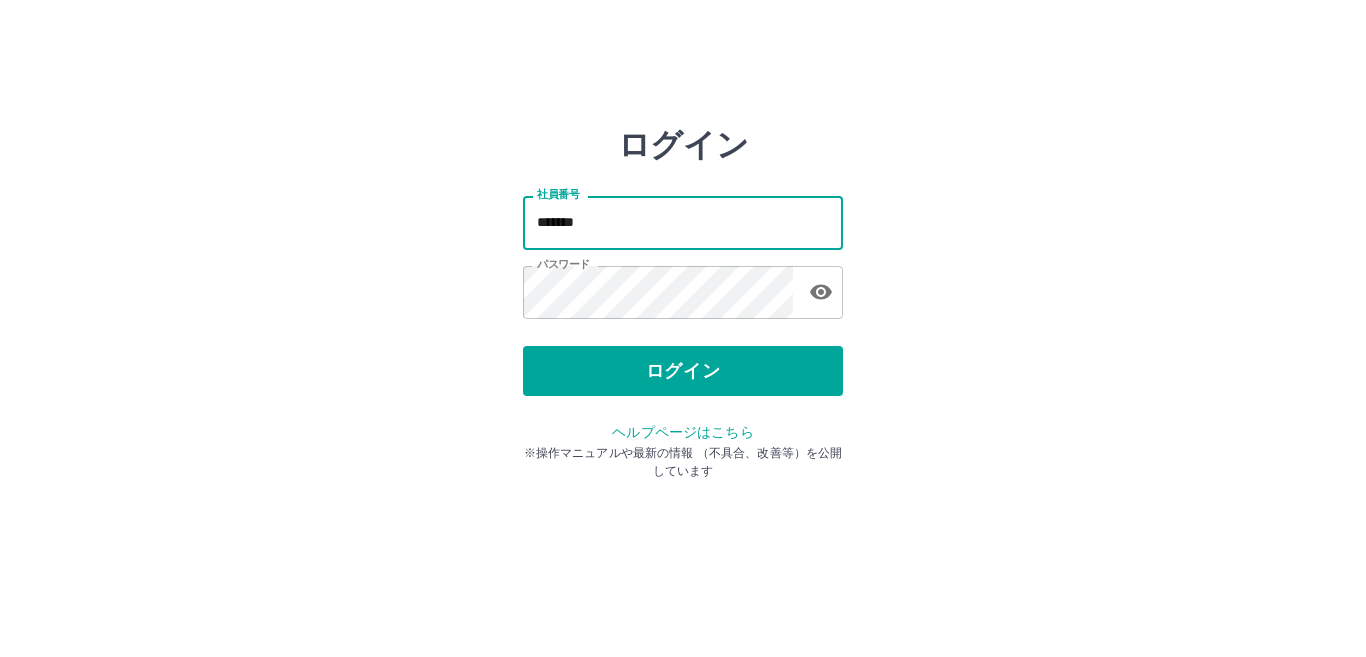 type on "*******" 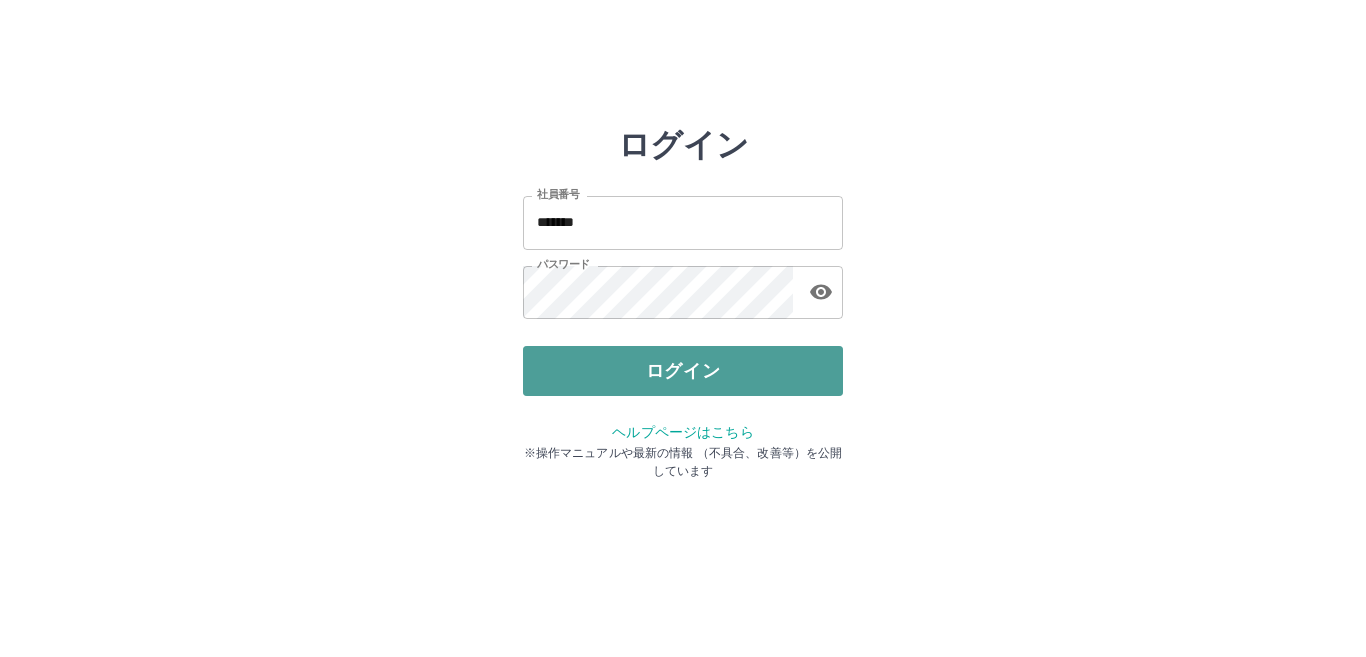 click on "ログイン" at bounding box center (683, 371) 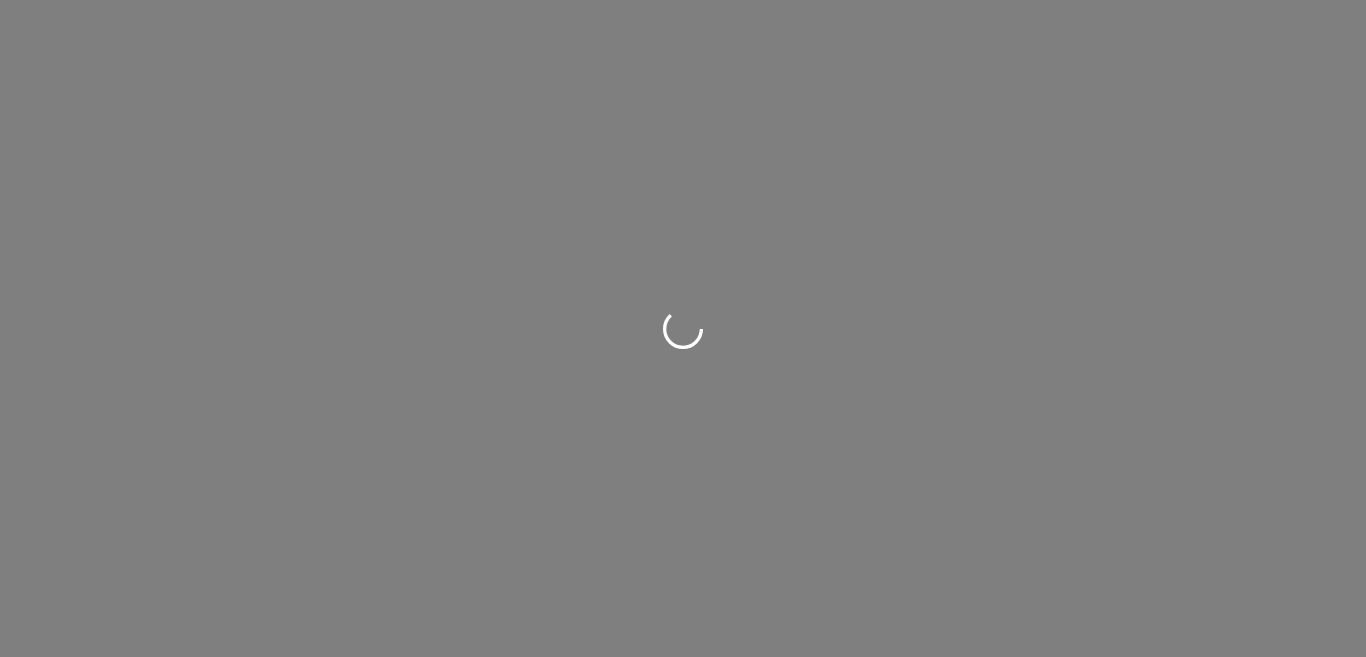 scroll, scrollTop: 0, scrollLeft: 0, axis: both 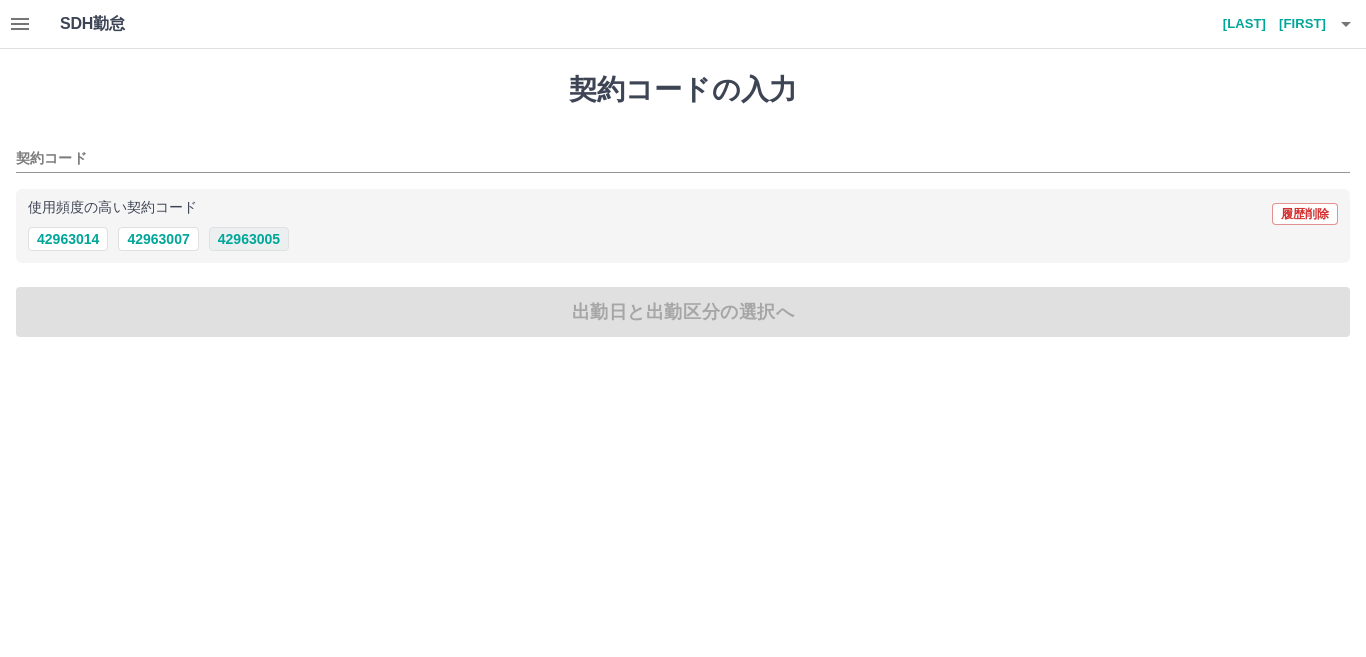 click on "42963005" at bounding box center (249, 239) 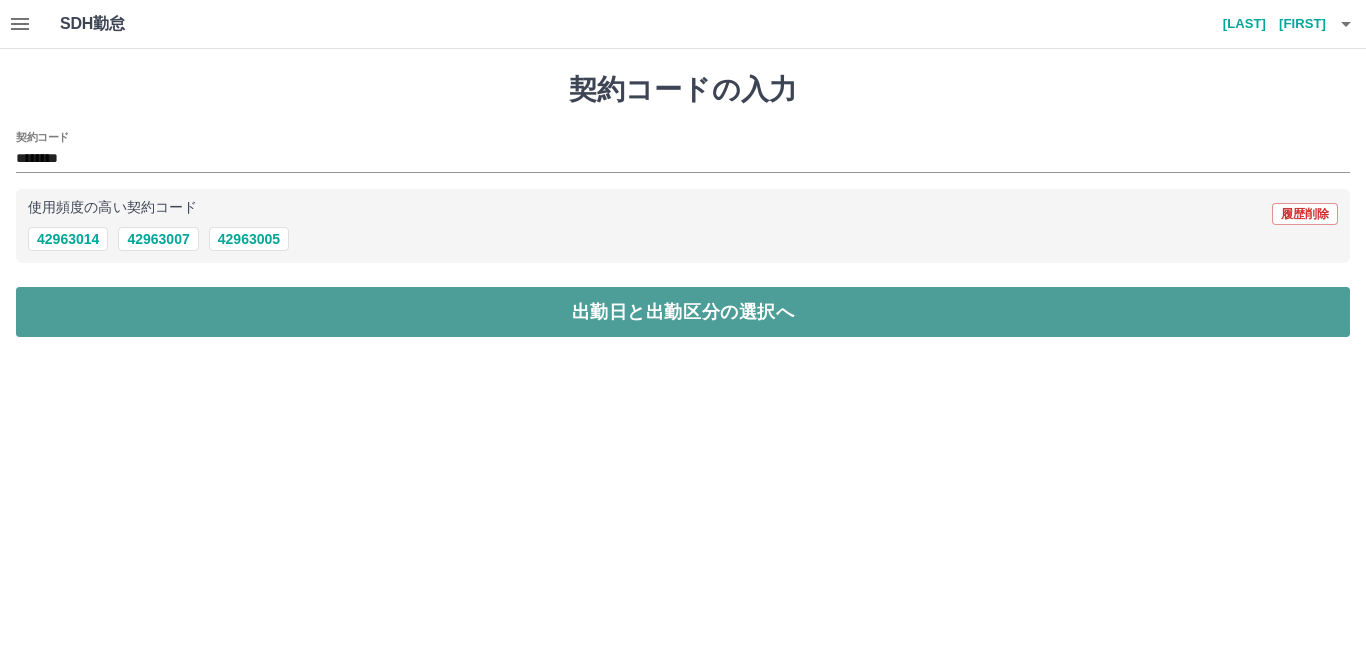 click on "出勤日と出勤区分の選択へ" at bounding box center [683, 312] 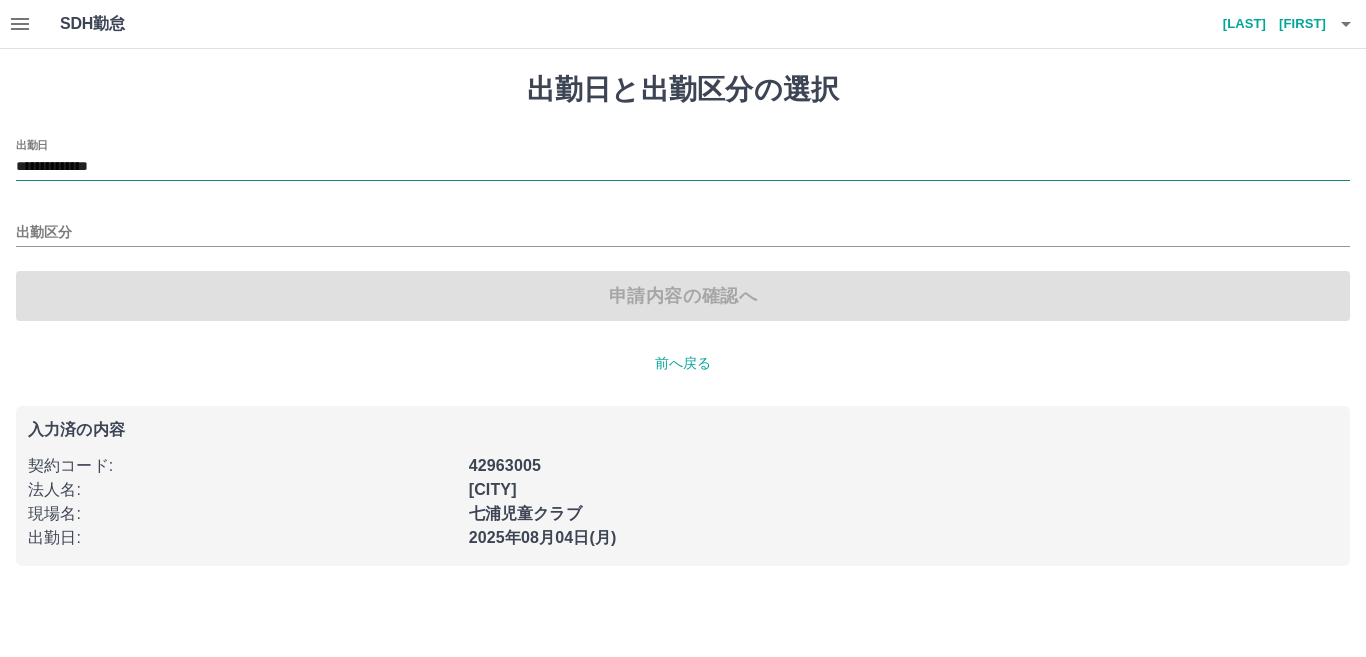 click on "**********" at bounding box center [683, 167] 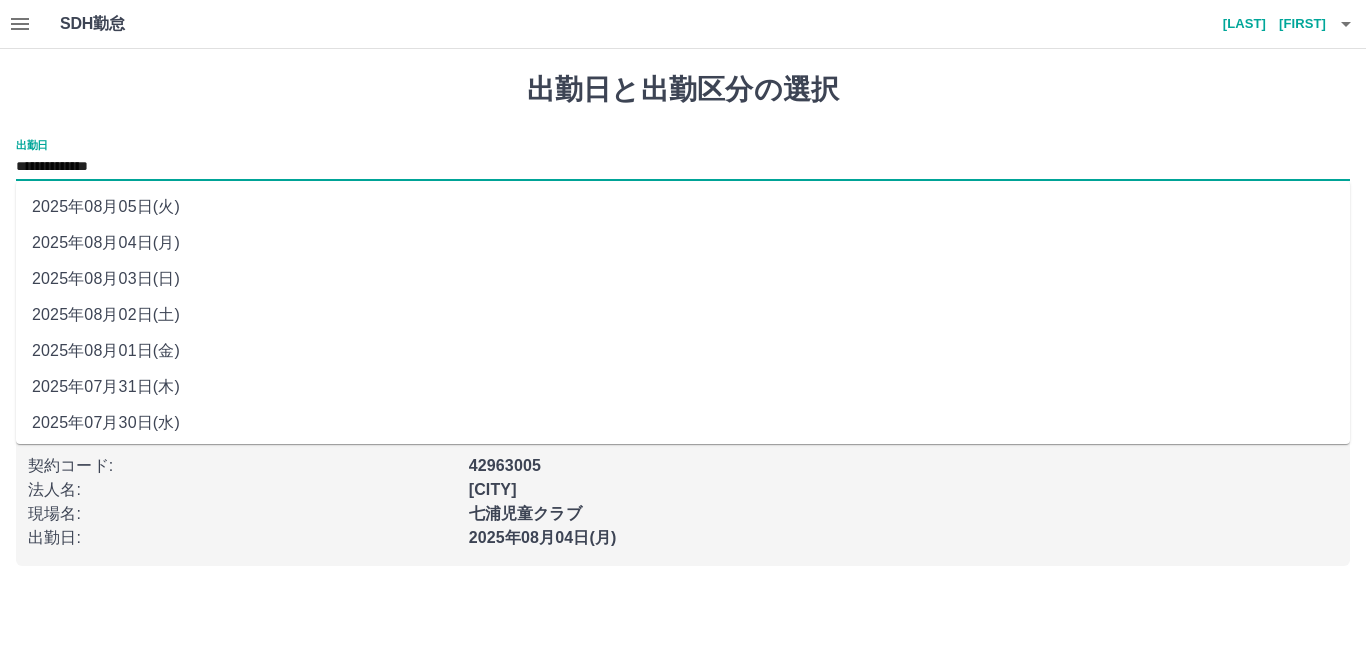 click on "2025年08月03日(日)" at bounding box center [683, 279] 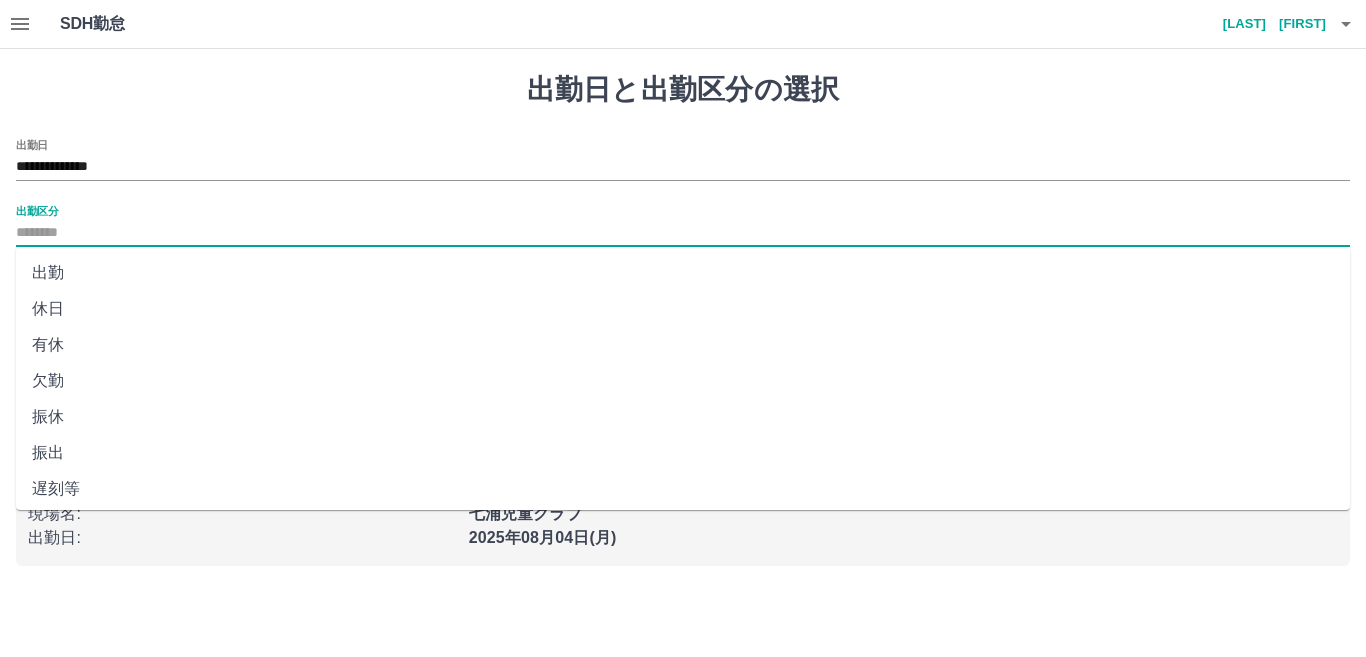 click on "出勤区分" at bounding box center [683, 233] 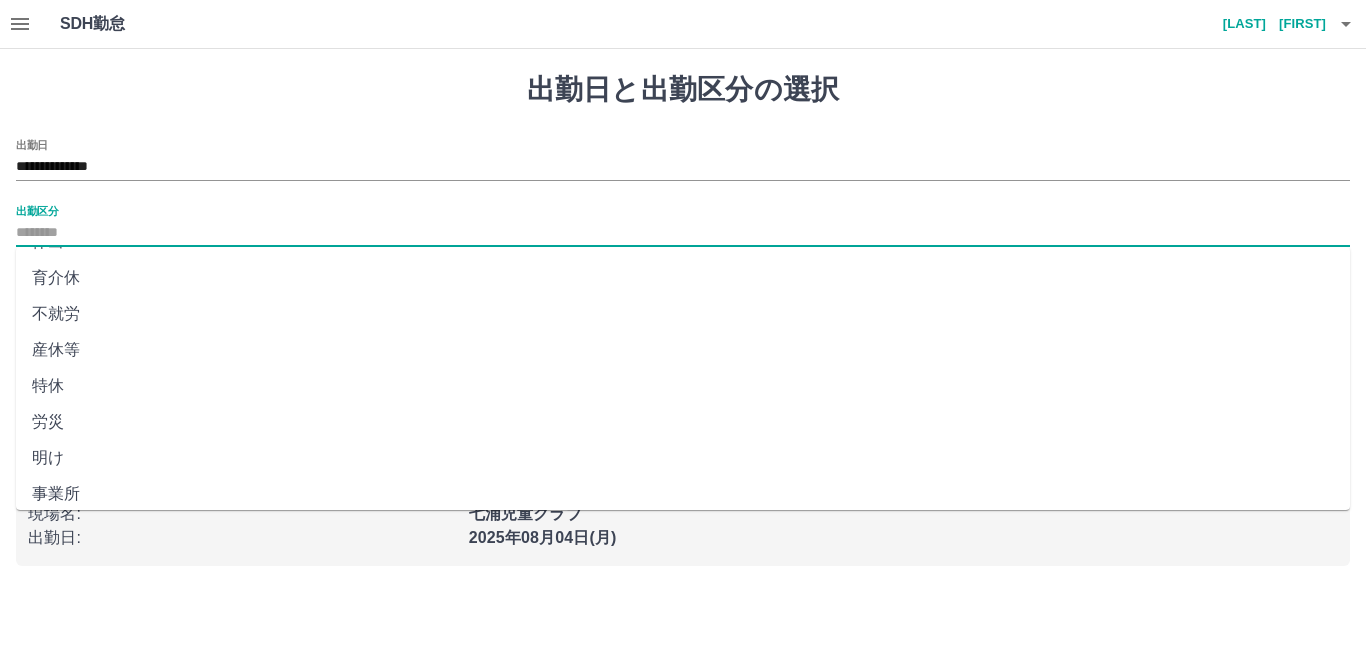 scroll, scrollTop: 400, scrollLeft: 0, axis: vertical 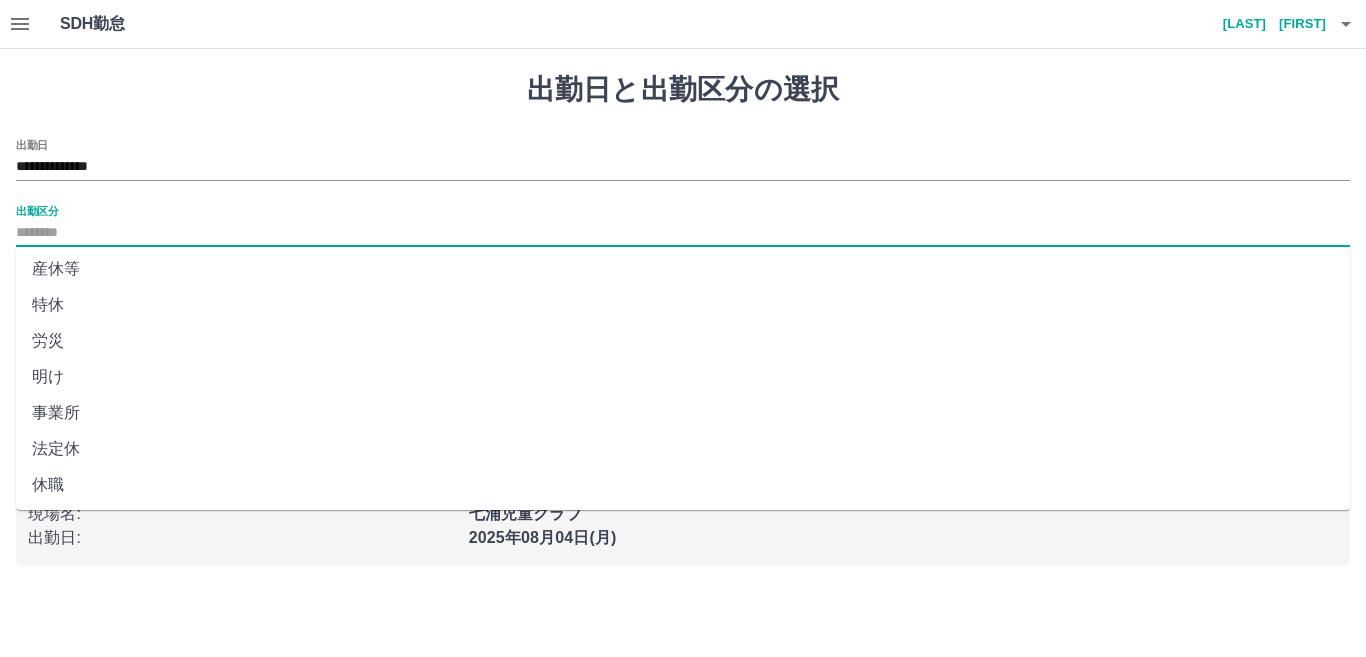 click on "法定休" at bounding box center [683, 449] 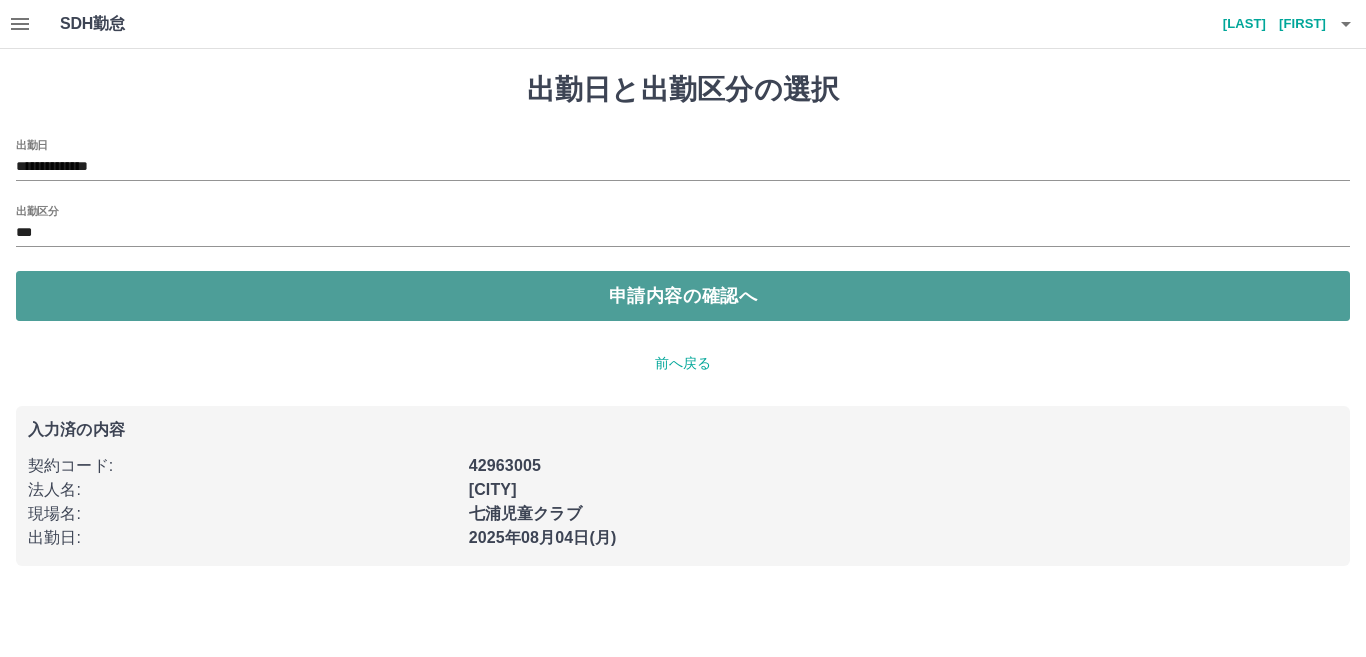 click on "申請内容の確認へ" at bounding box center (683, 296) 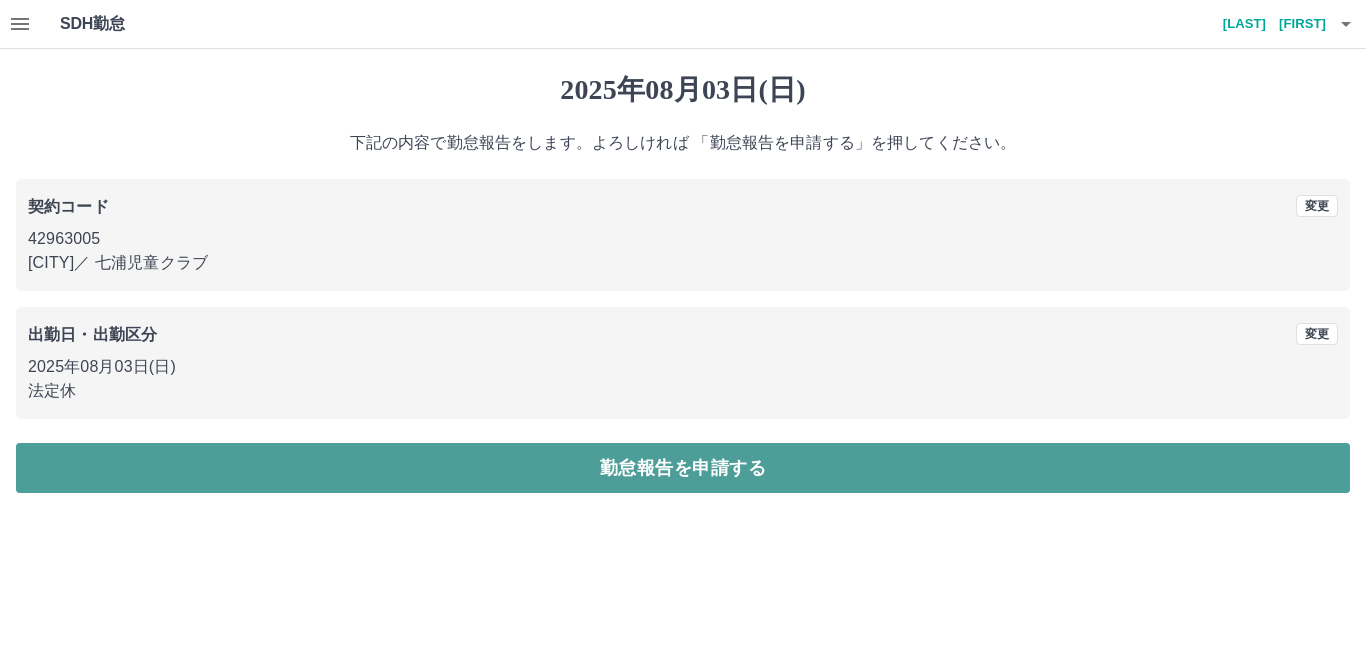 click on "勤怠報告を申請する" at bounding box center (683, 468) 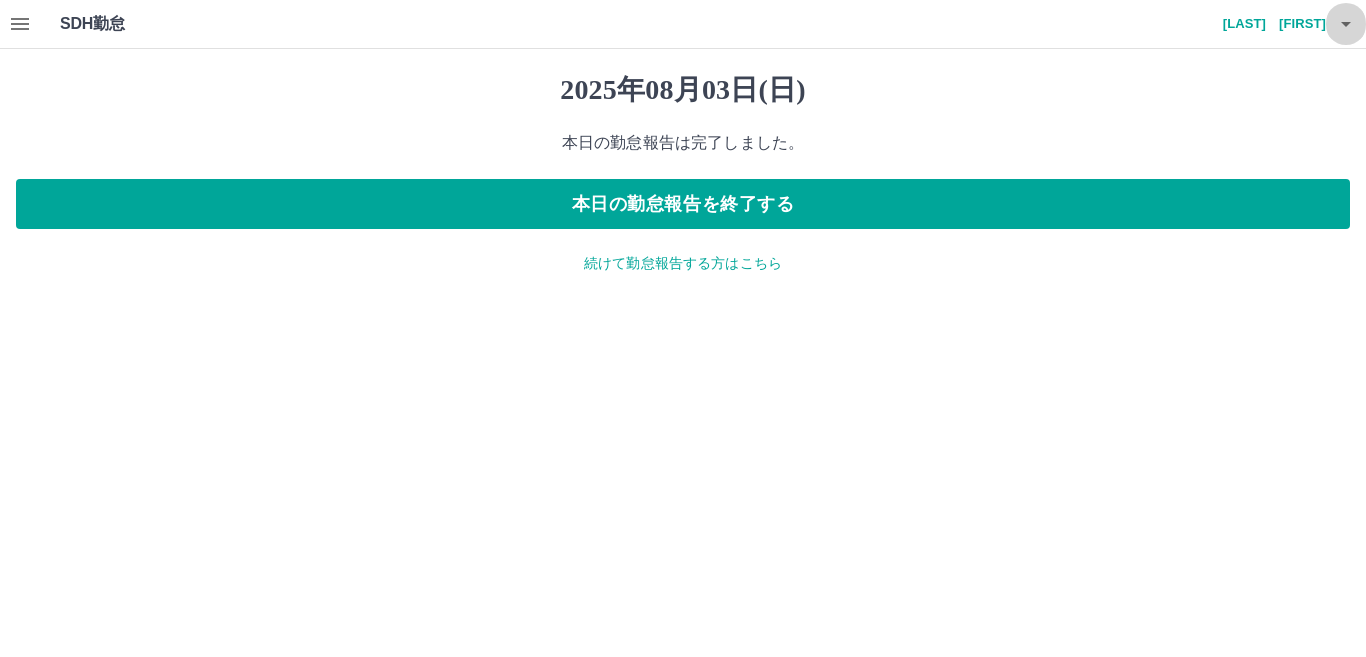 click 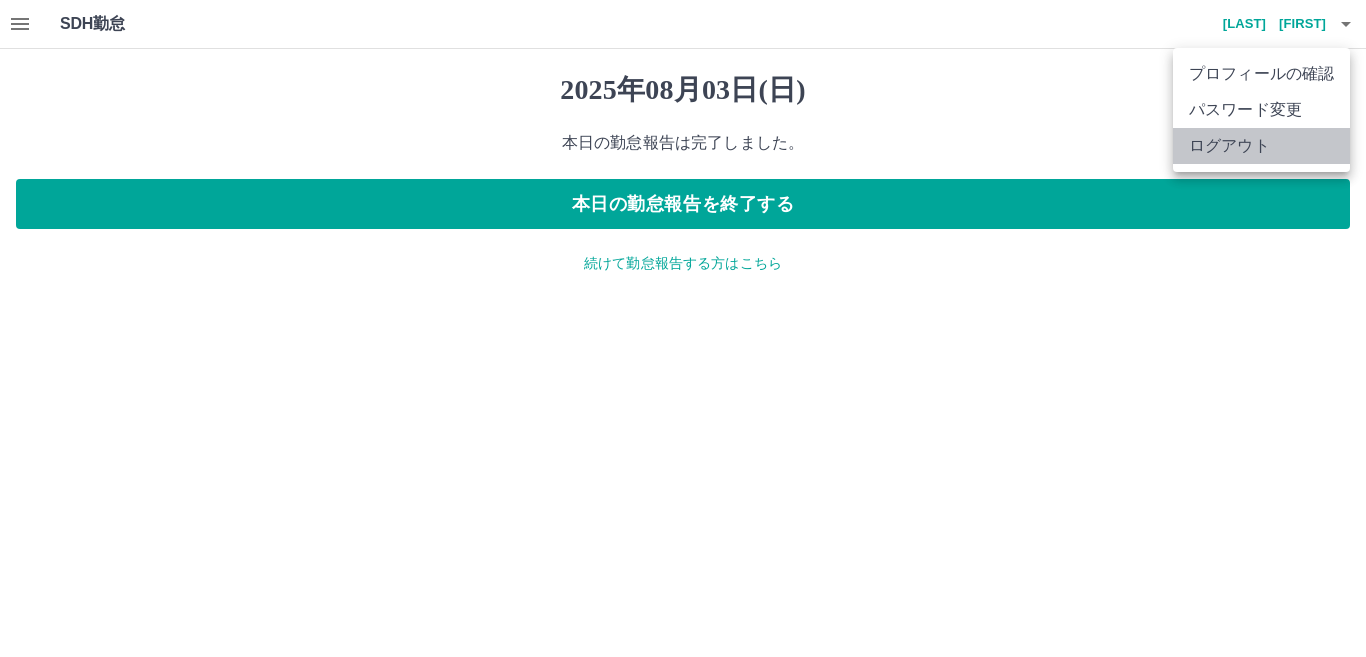 click on "ログアウト" at bounding box center [1261, 146] 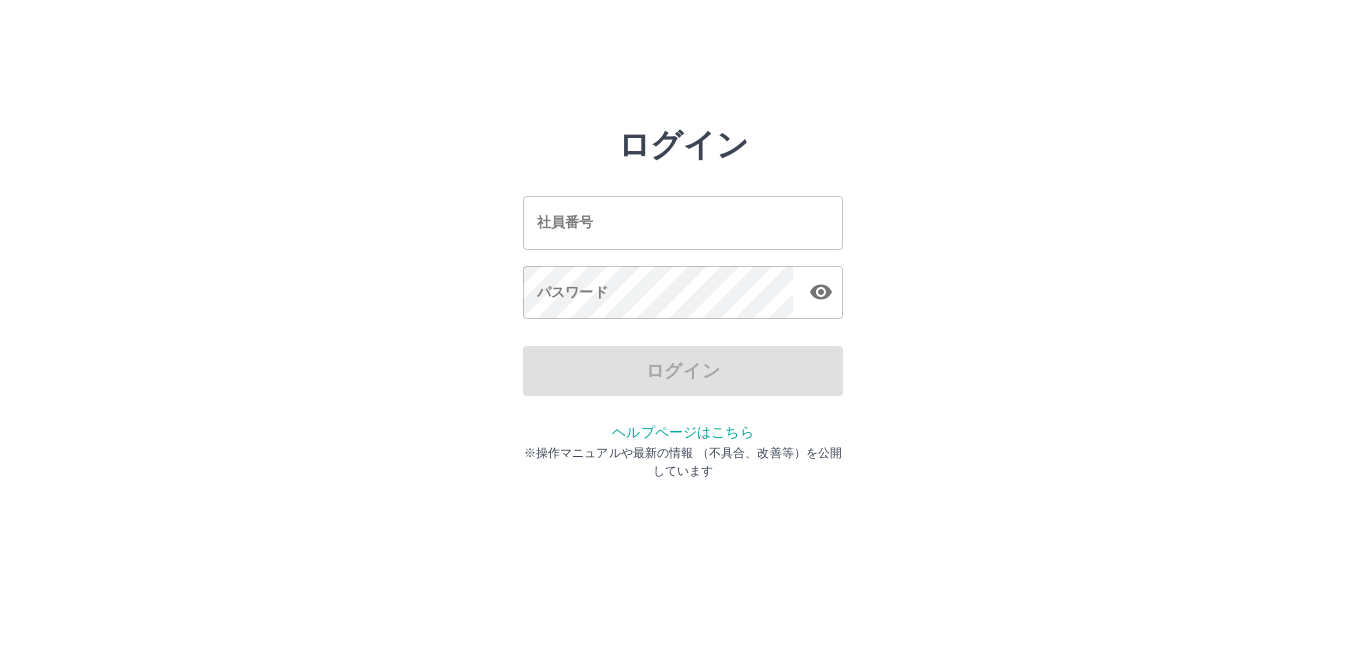 scroll, scrollTop: 0, scrollLeft: 0, axis: both 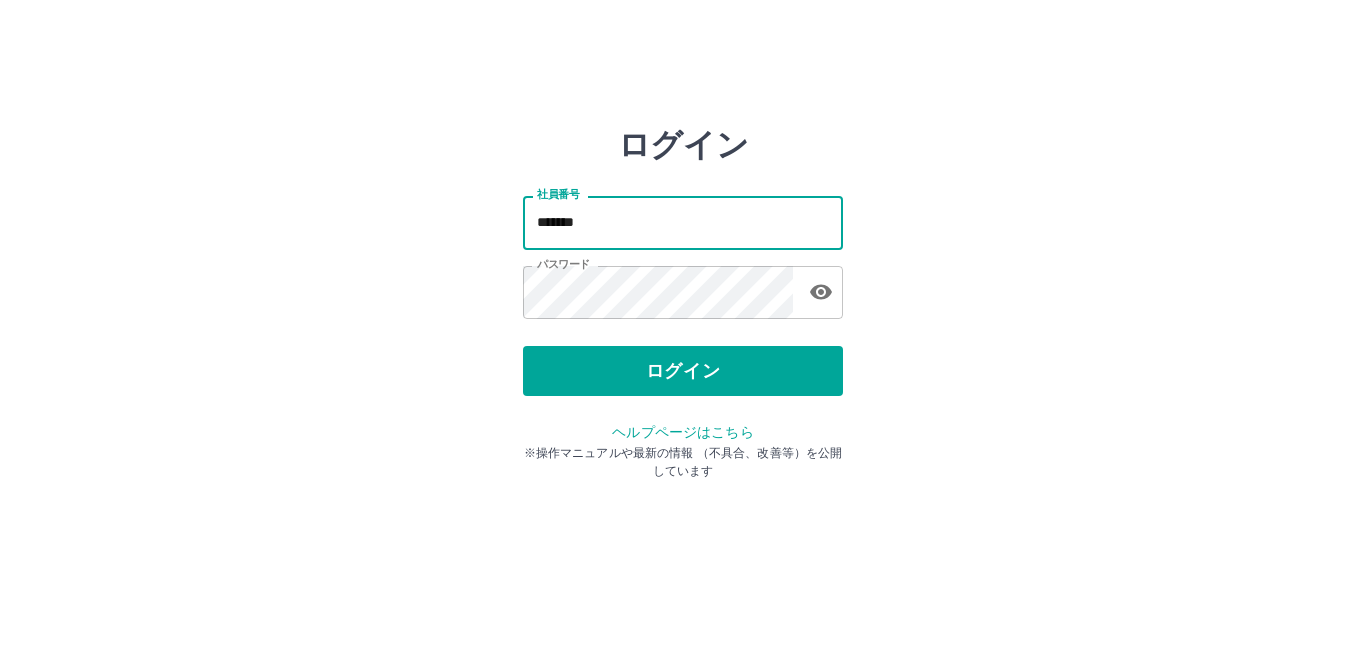 click on "*******" at bounding box center [683, 222] 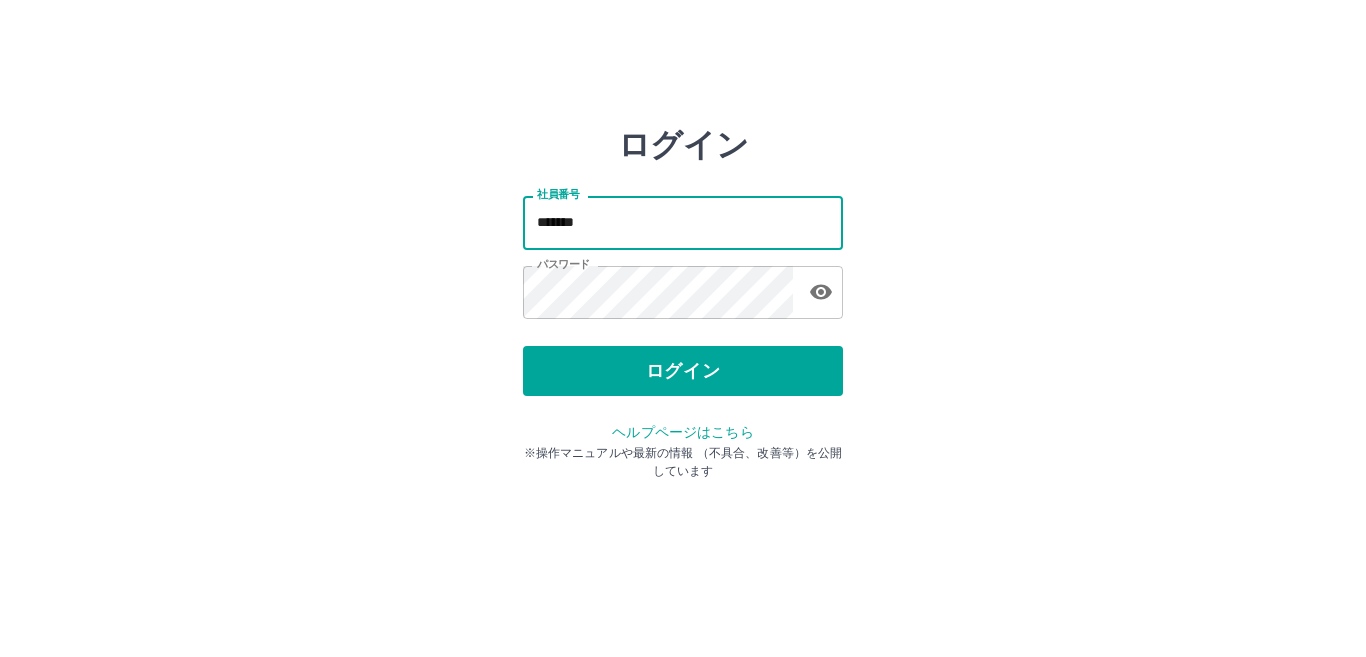 type on "*******" 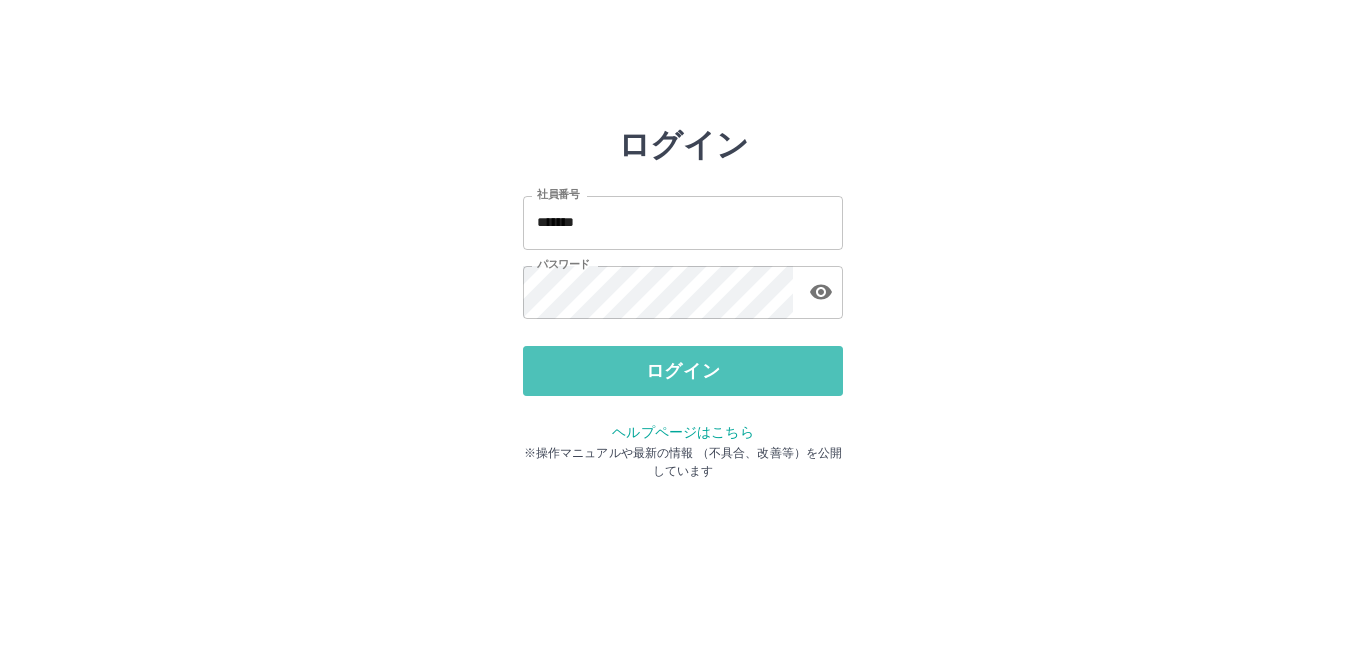 drag, startPoint x: 734, startPoint y: 364, endPoint x: 716, endPoint y: 364, distance: 18 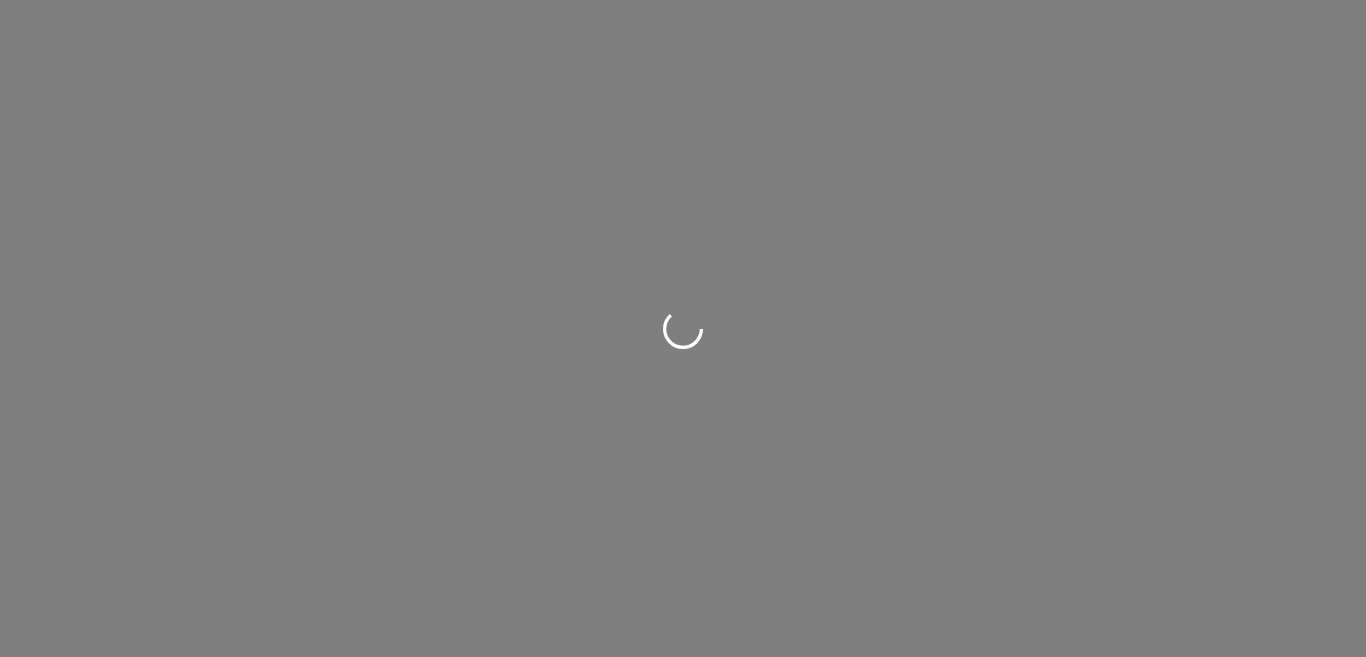 scroll, scrollTop: 0, scrollLeft: 0, axis: both 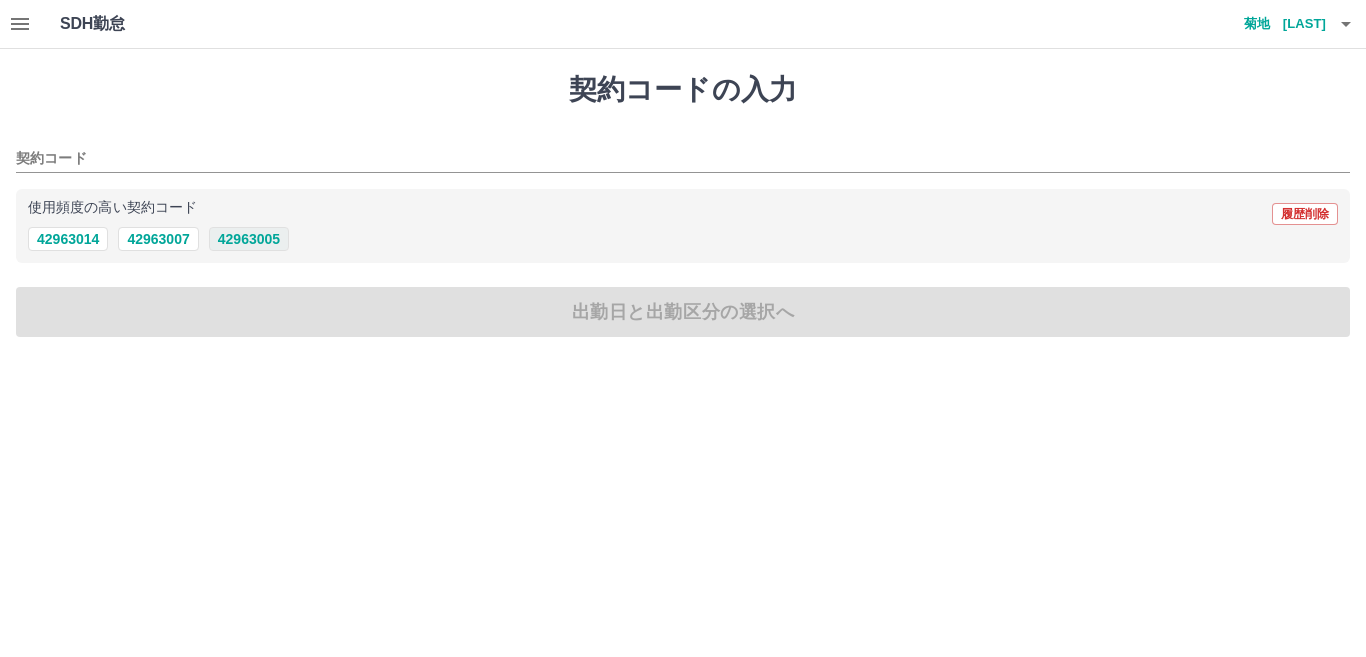 click on "42963005" at bounding box center (249, 239) 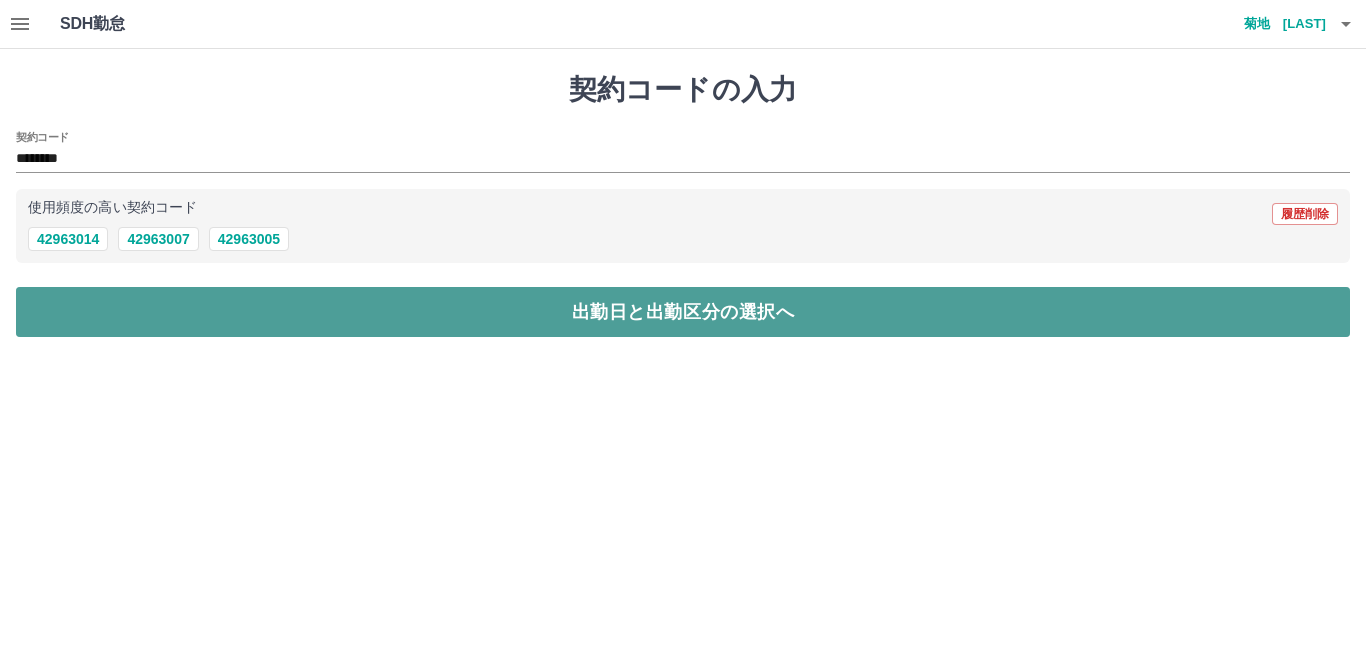 drag, startPoint x: 225, startPoint y: 309, endPoint x: 198, endPoint y: 290, distance: 33.01515 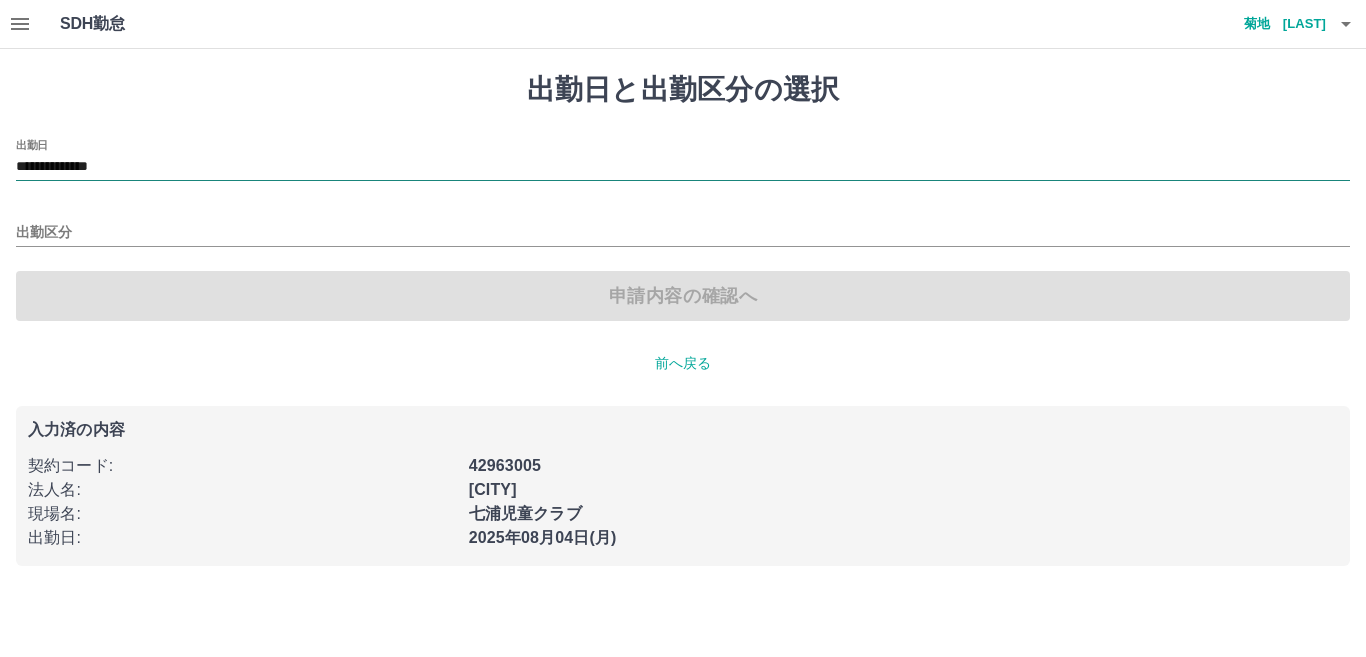 click on "**********" at bounding box center [683, 167] 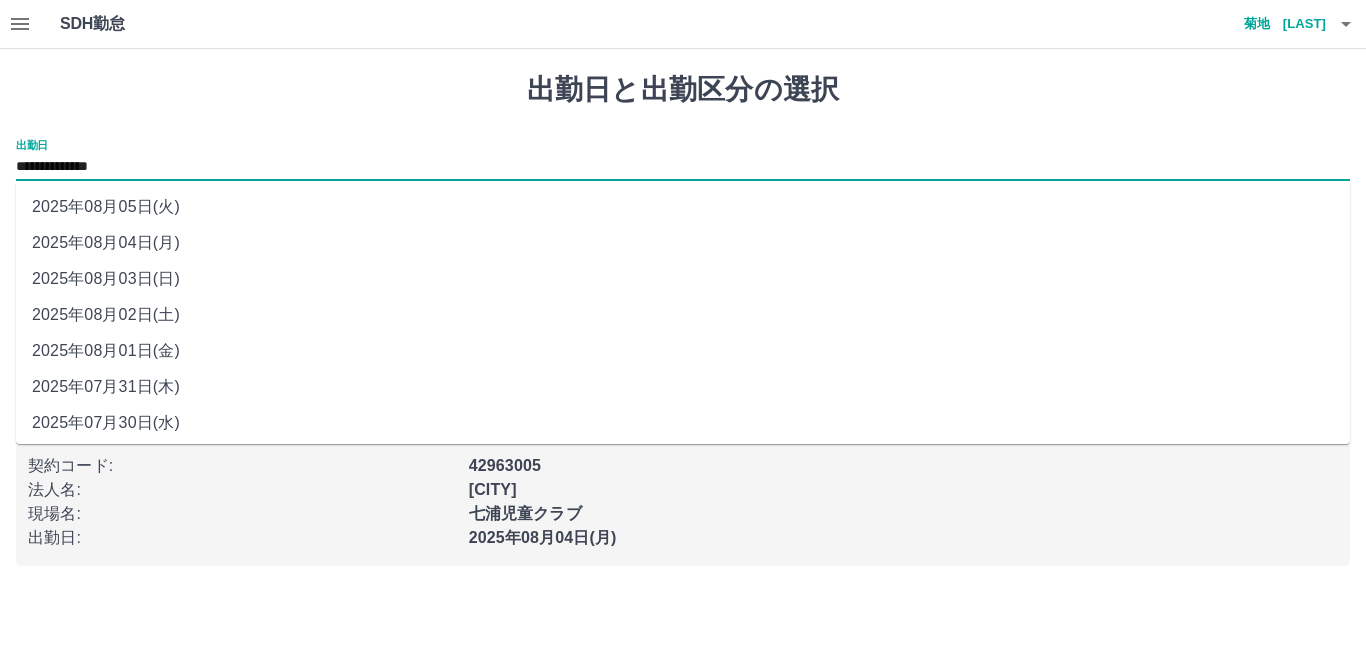 click on "2025年08月03日(日)" at bounding box center (683, 279) 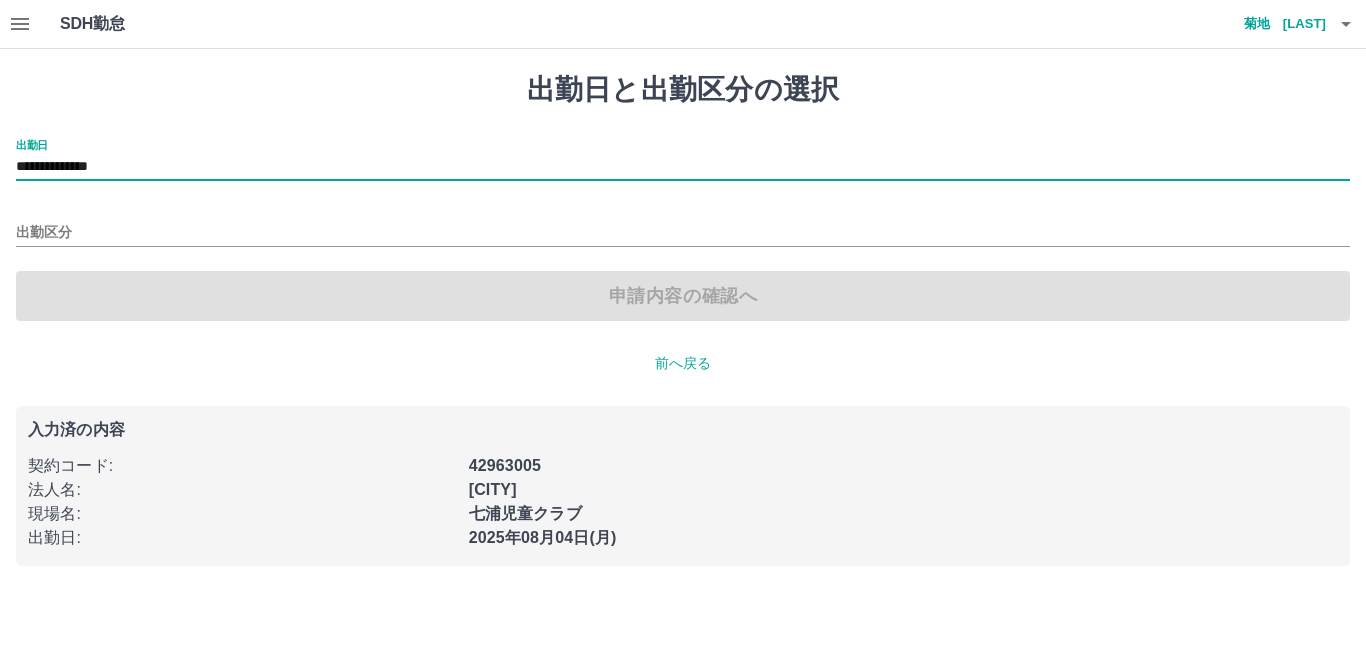 type on "**********" 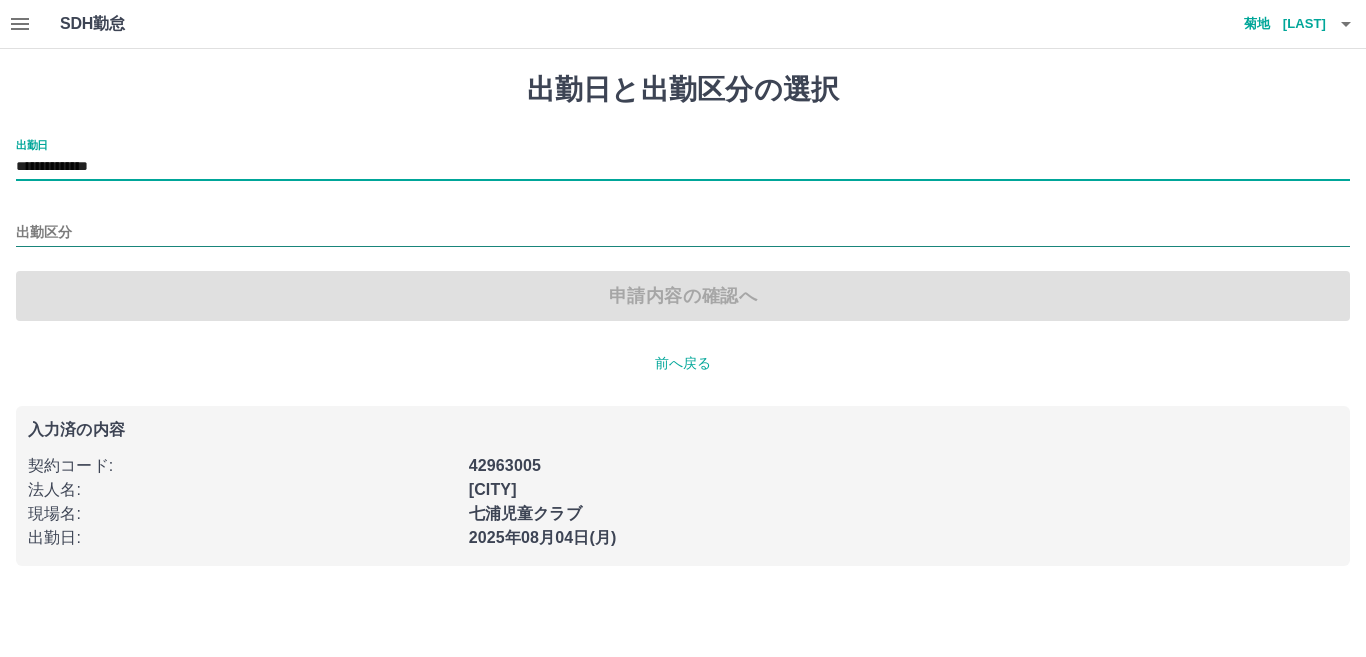 click on "出勤区分" at bounding box center [683, 233] 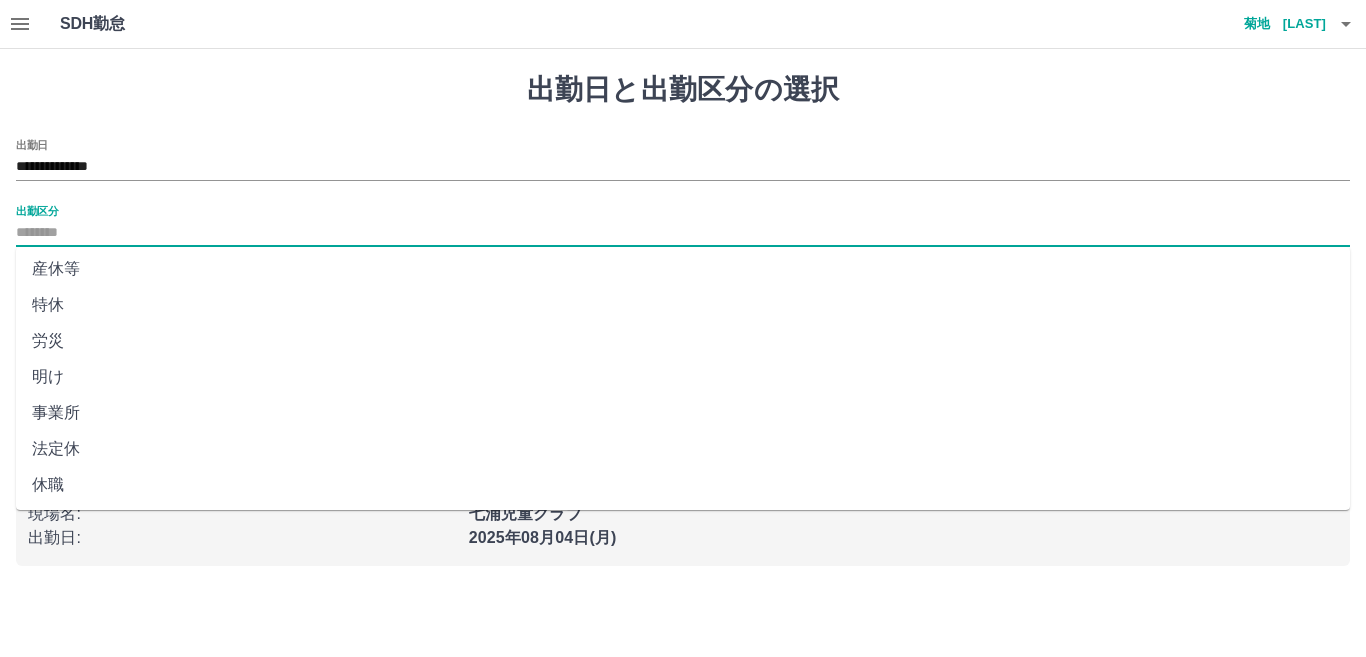 scroll, scrollTop: 401, scrollLeft: 0, axis: vertical 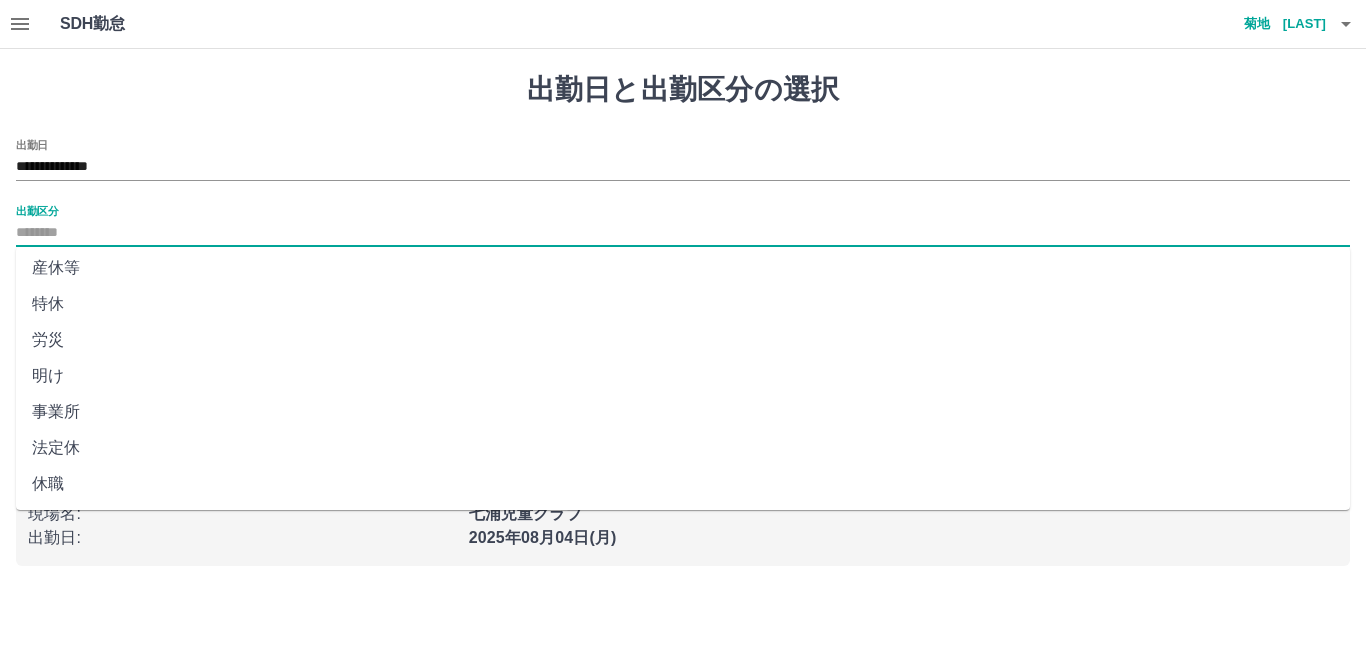 click on "法定休" at bounding box center (683, 448) 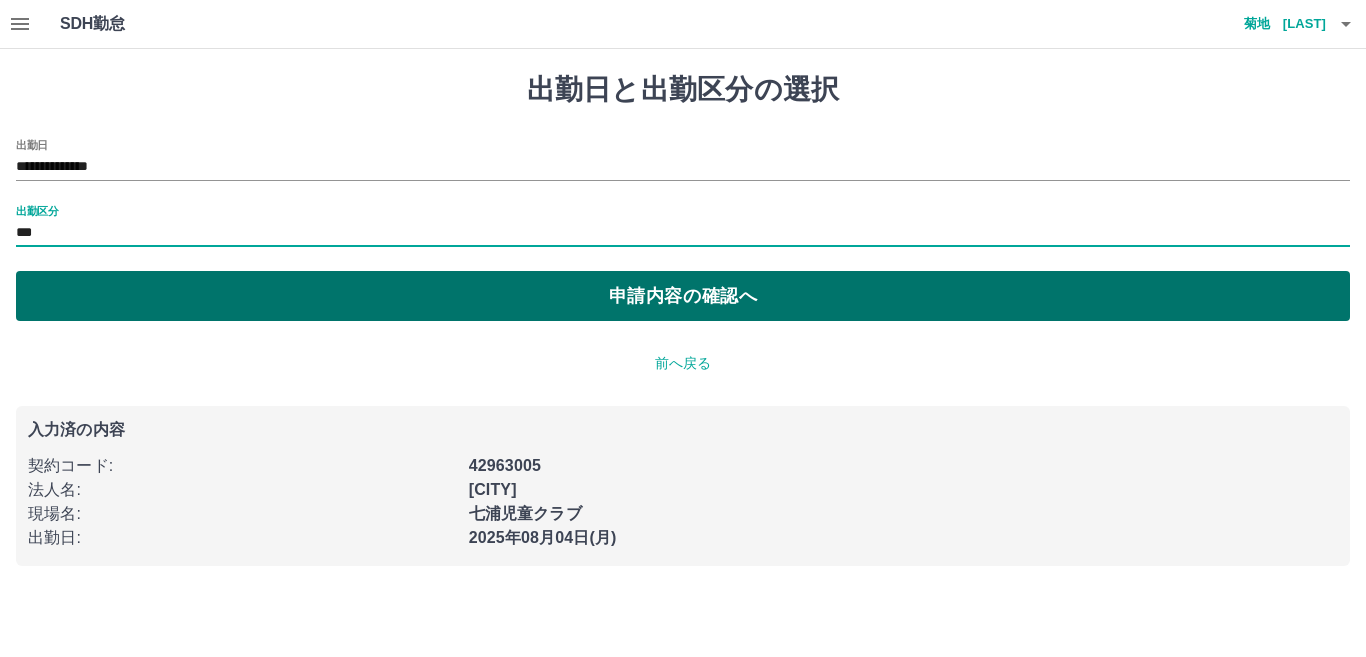 click on "申請内容の確認へ" at bounding box center [683, 296] 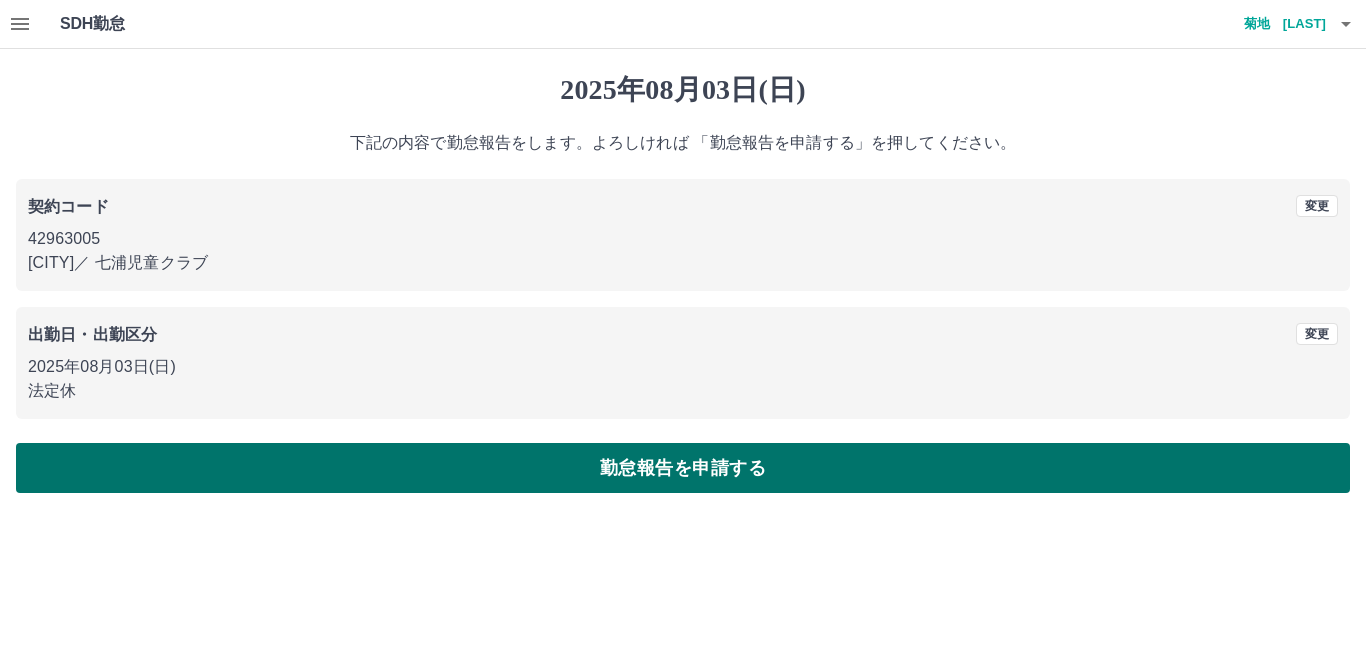 click on "勤怠報告を申請する" at bounding box center [683, 468] 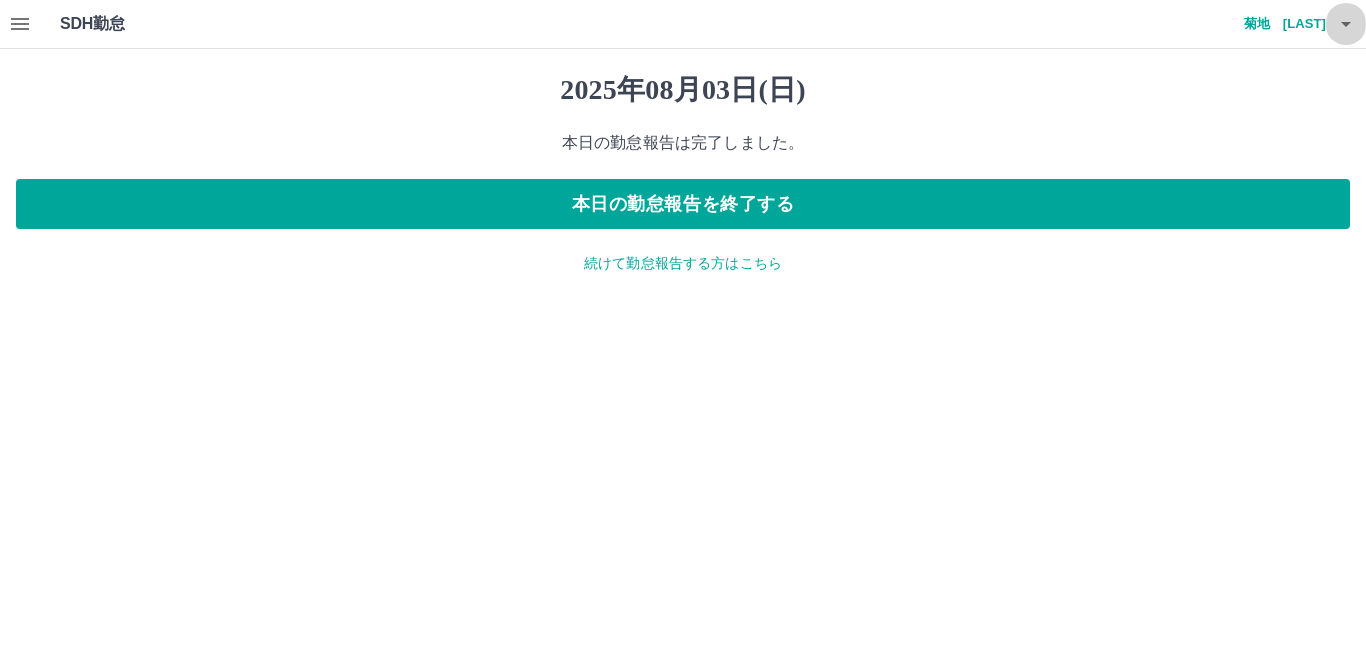 click 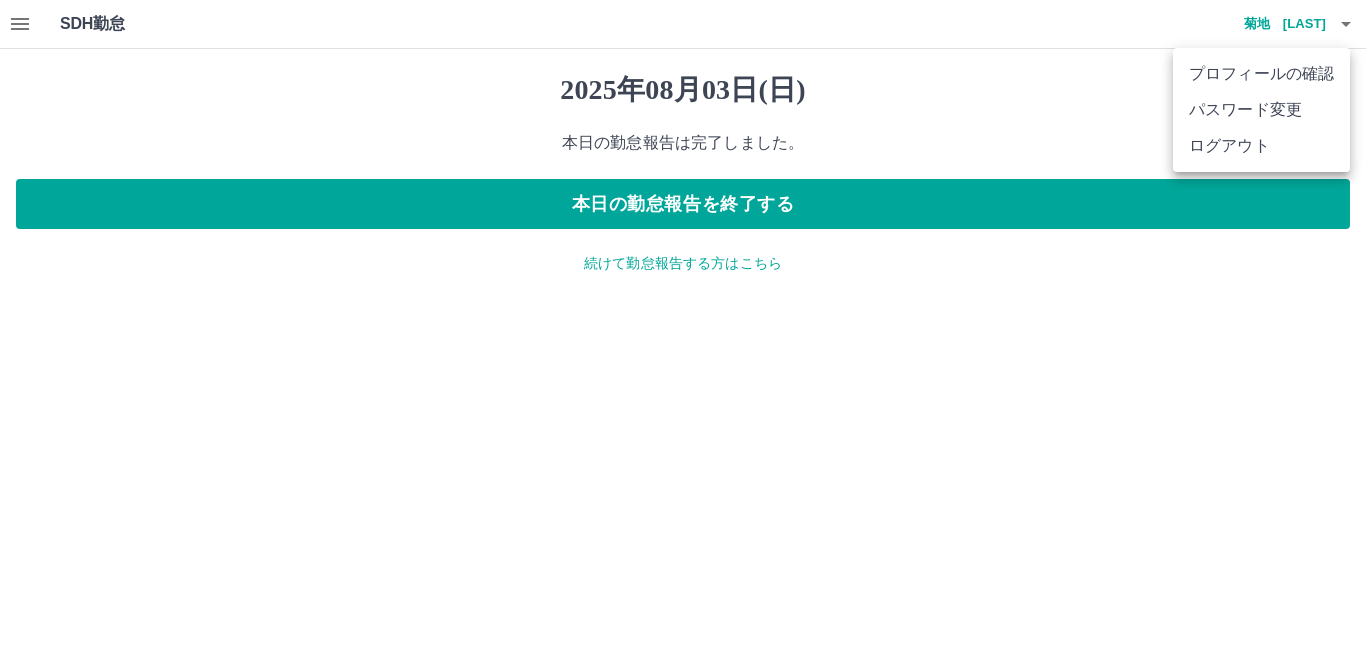 click on "ログアウト" at bounding box center (1261, 146) 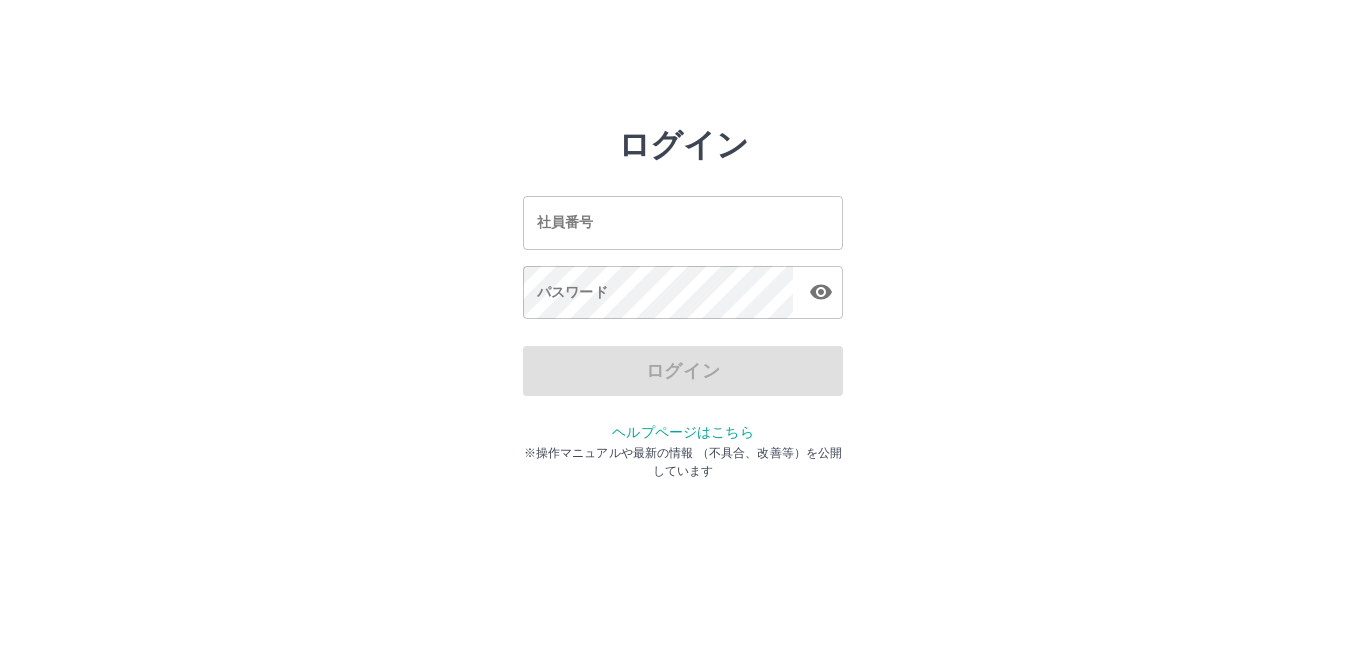 scroll, scrollTop: 0, scrollLeft: 0, axis: both 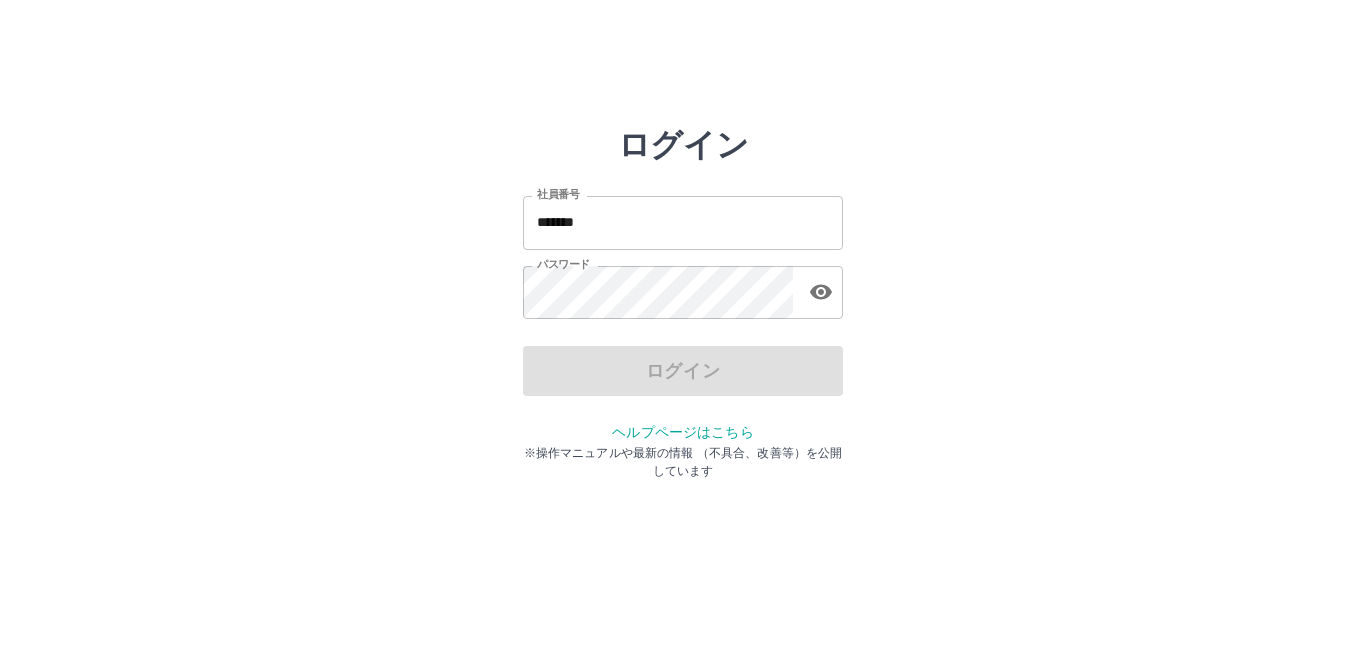 click on "*******" at bounding box center [683, 222] 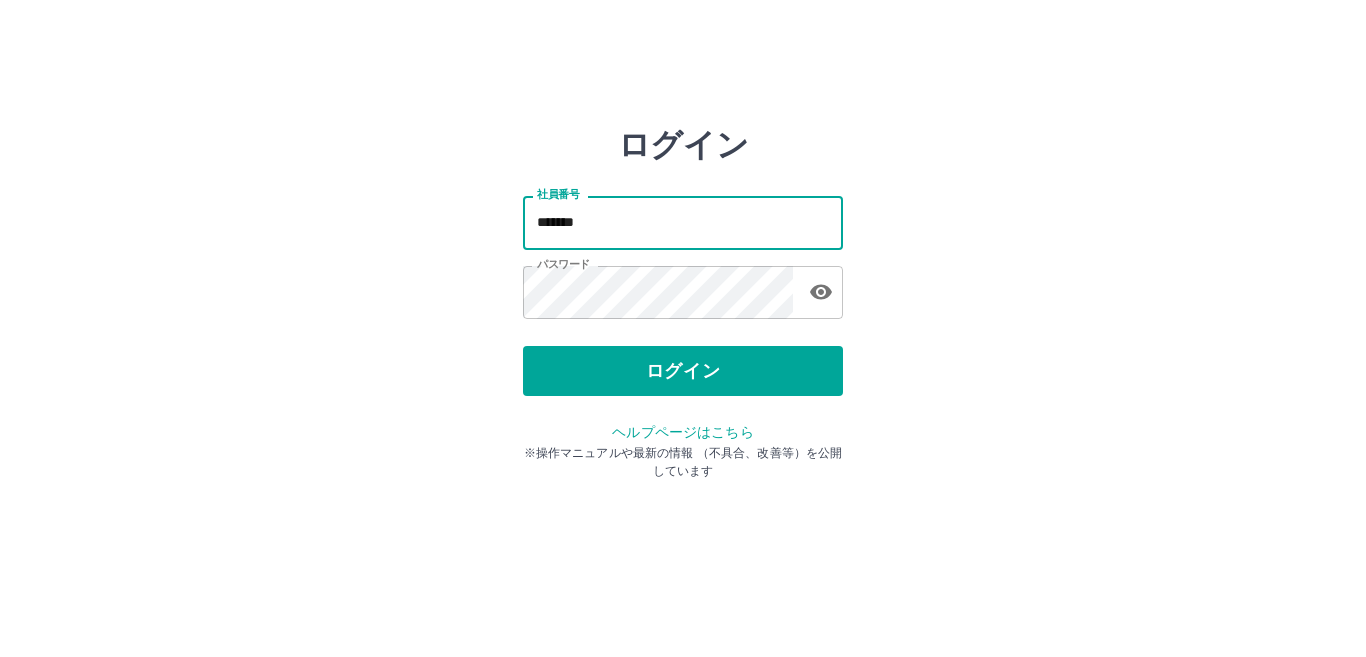type on "*******" 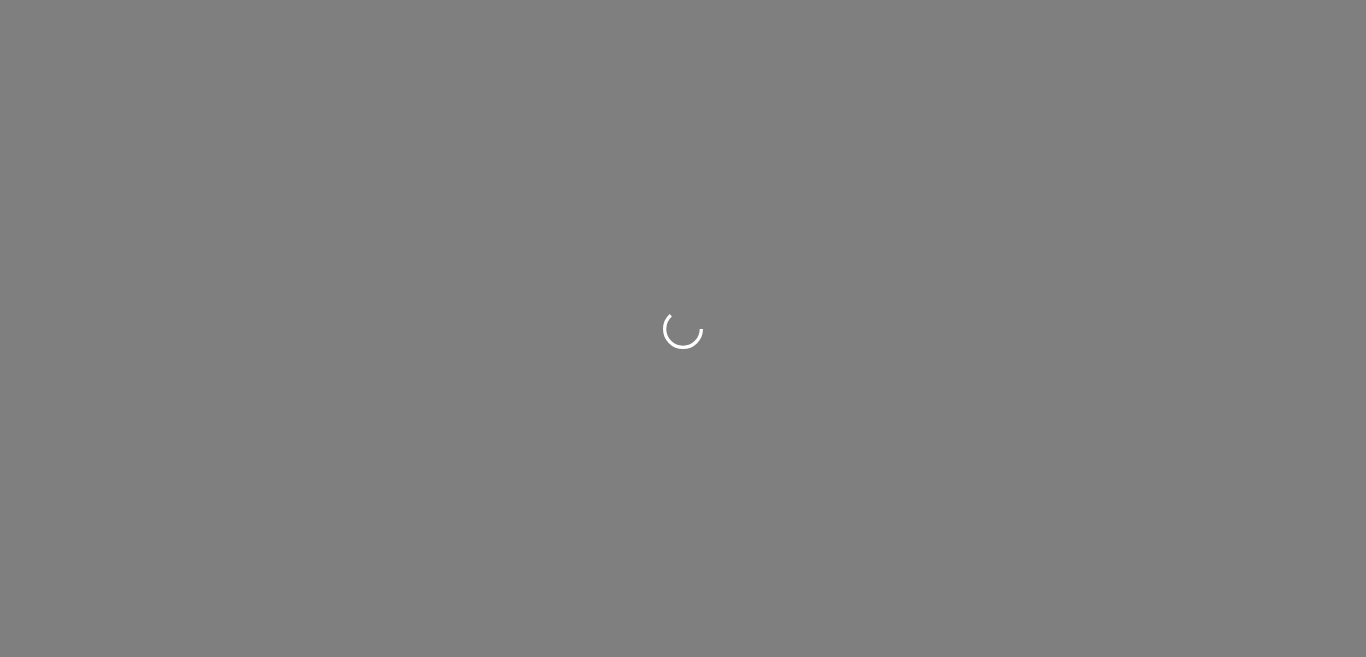 scroll, scrollTop: 0, scrollLeft: 0, axis: both 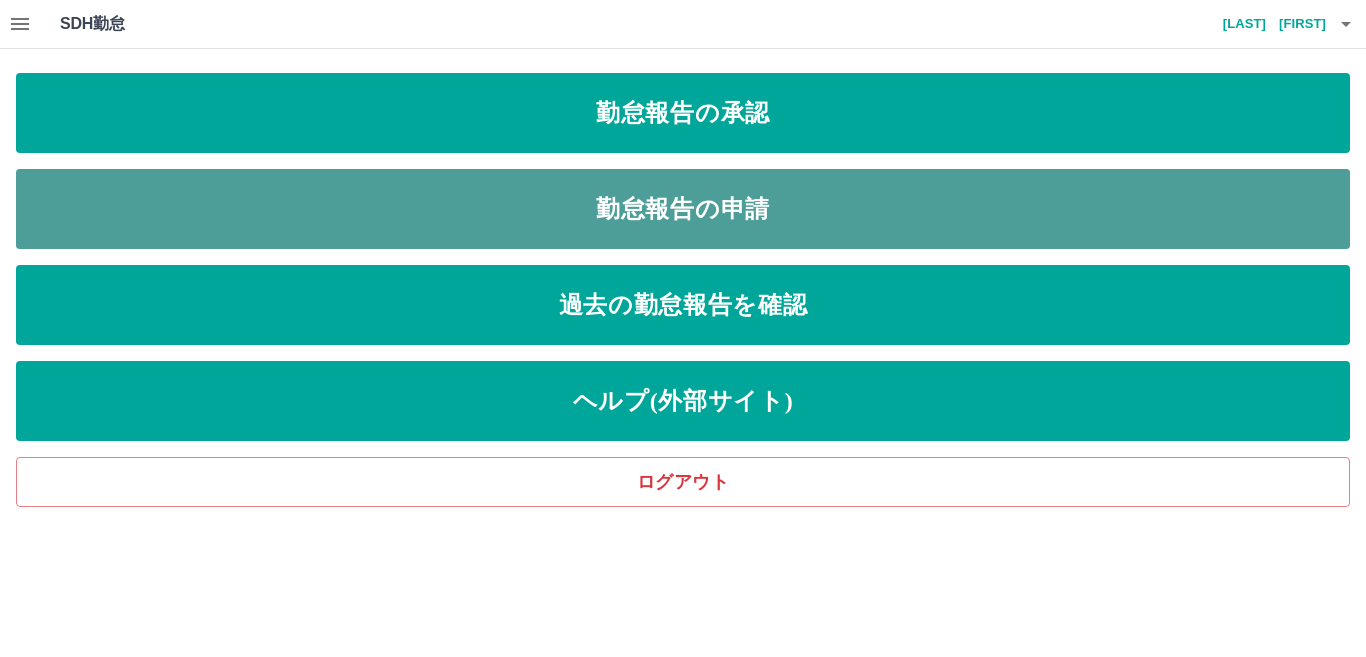 click on "勤怠報告の申請" at bounding box center (683, 209) 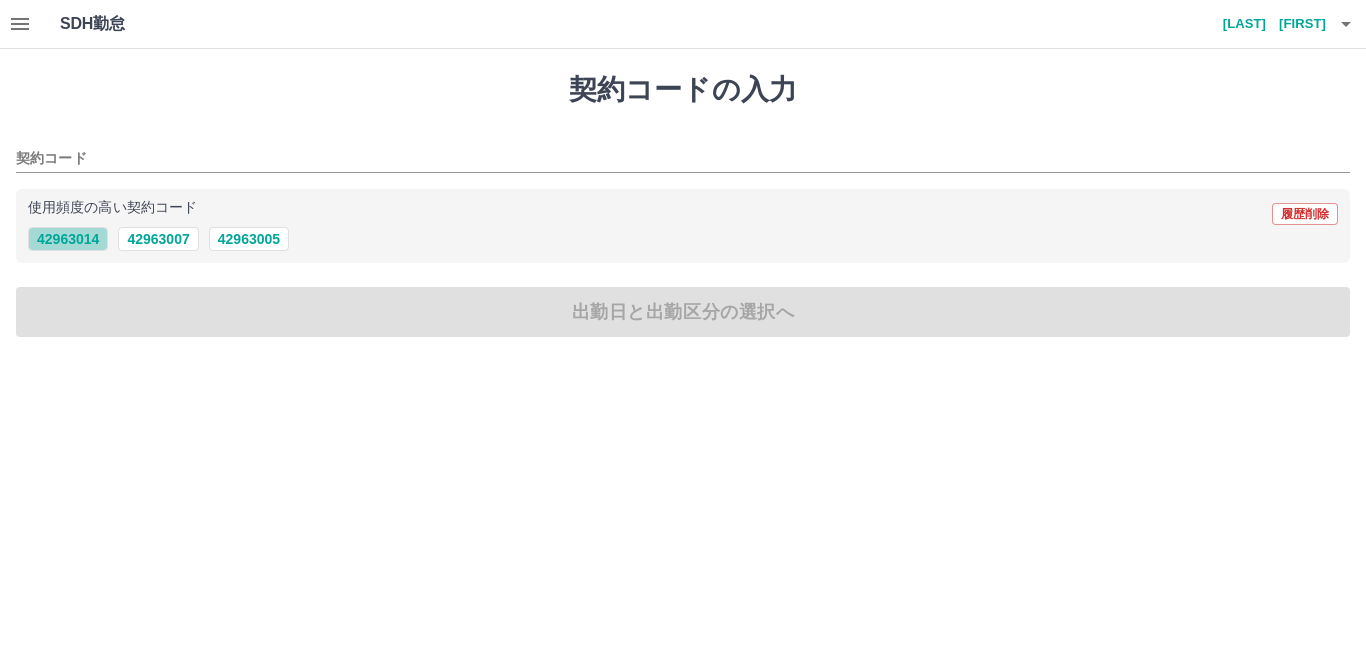 click on "42963014" at bounding box center [68, 239] 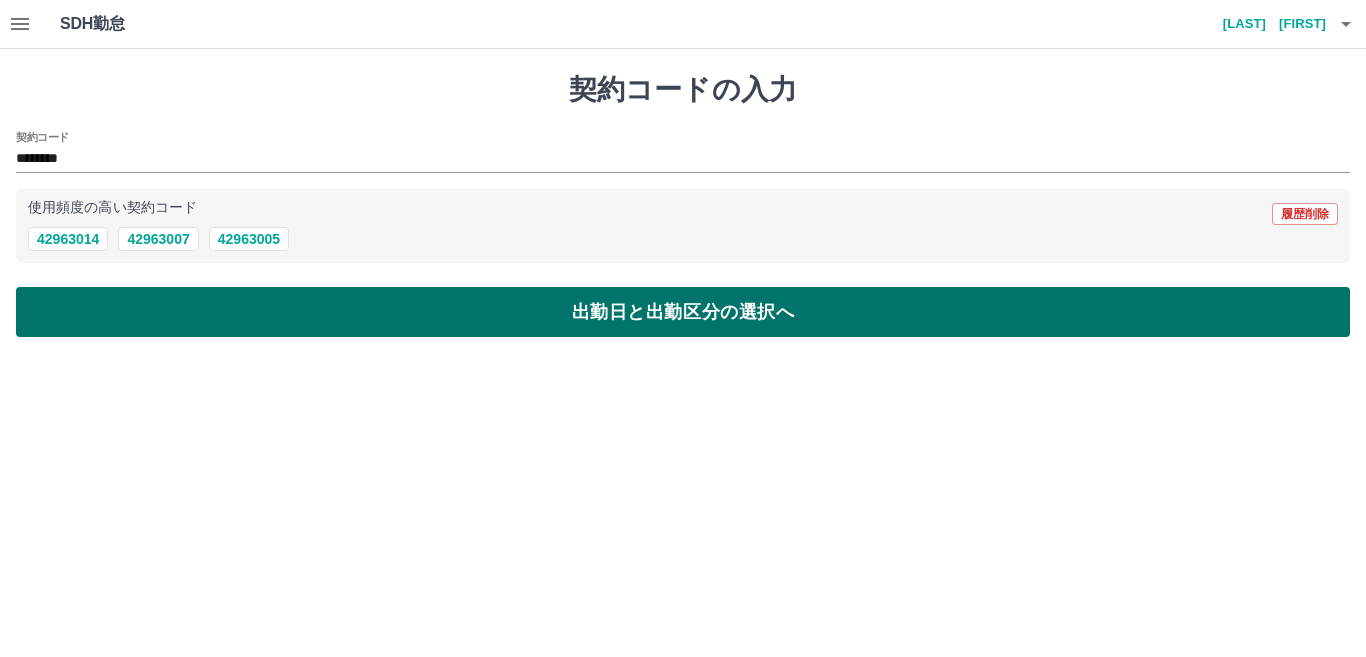 click on "出勤日と出勤区分の選択へ" at bounding box center (683, 312) 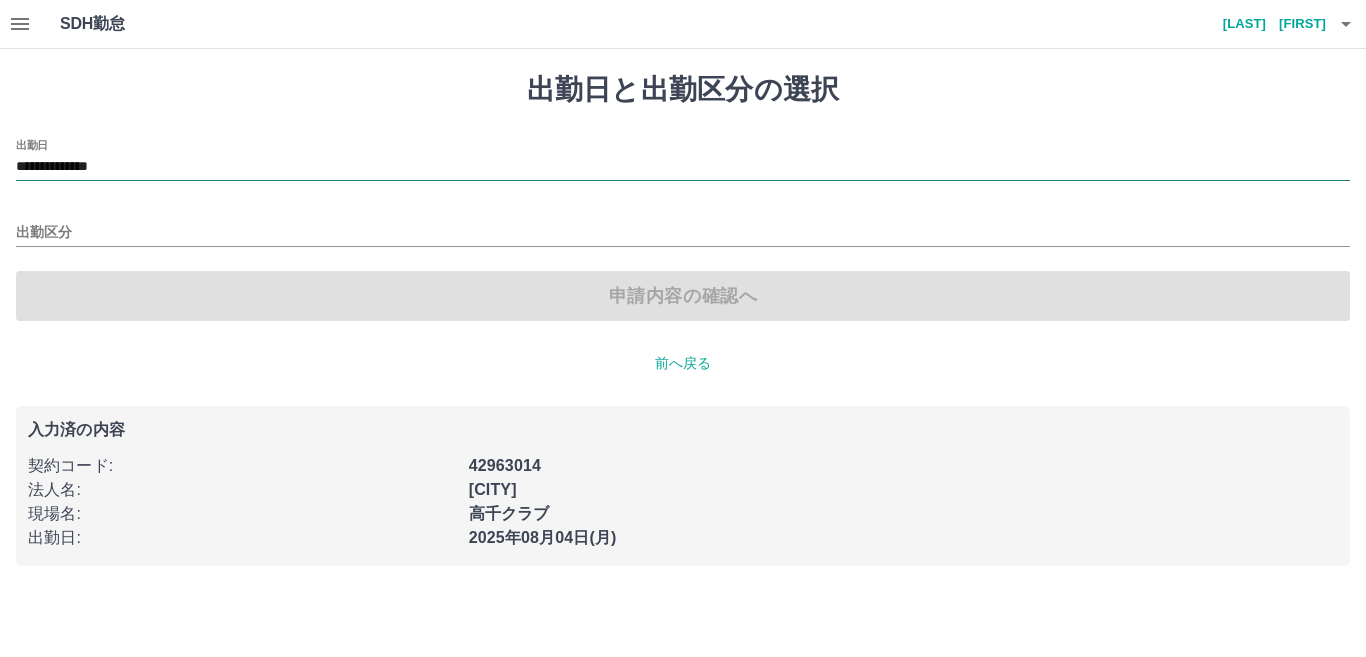 click on "**********" at bounding box center [683, 167] 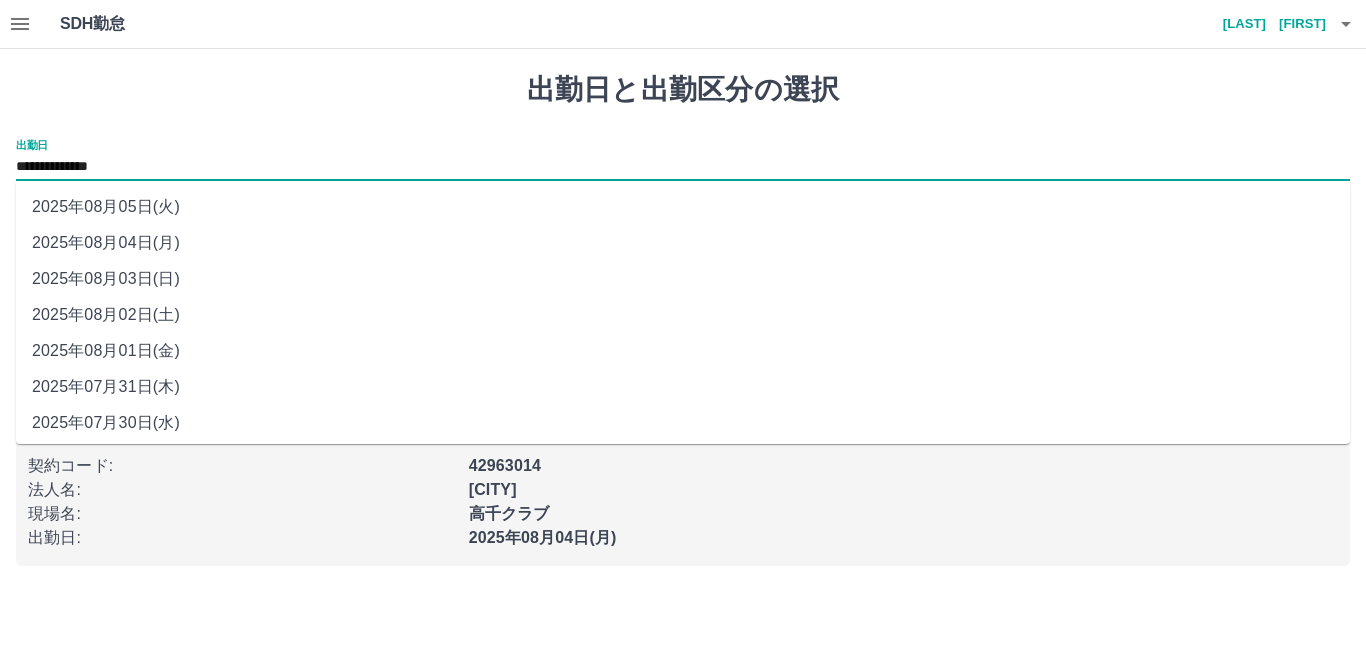 click on "2025年08月03日(日)" at bounding box center [683, 279] 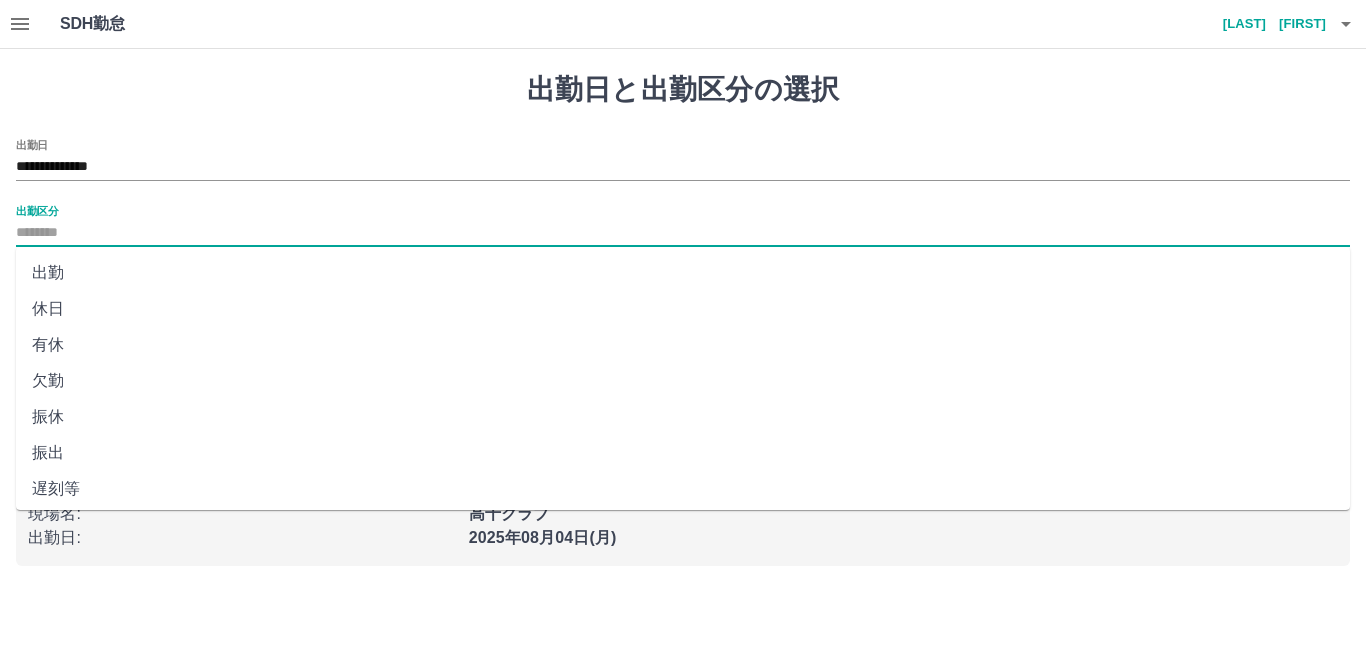 click on "出勤区分" at bounding box center [683, 233] 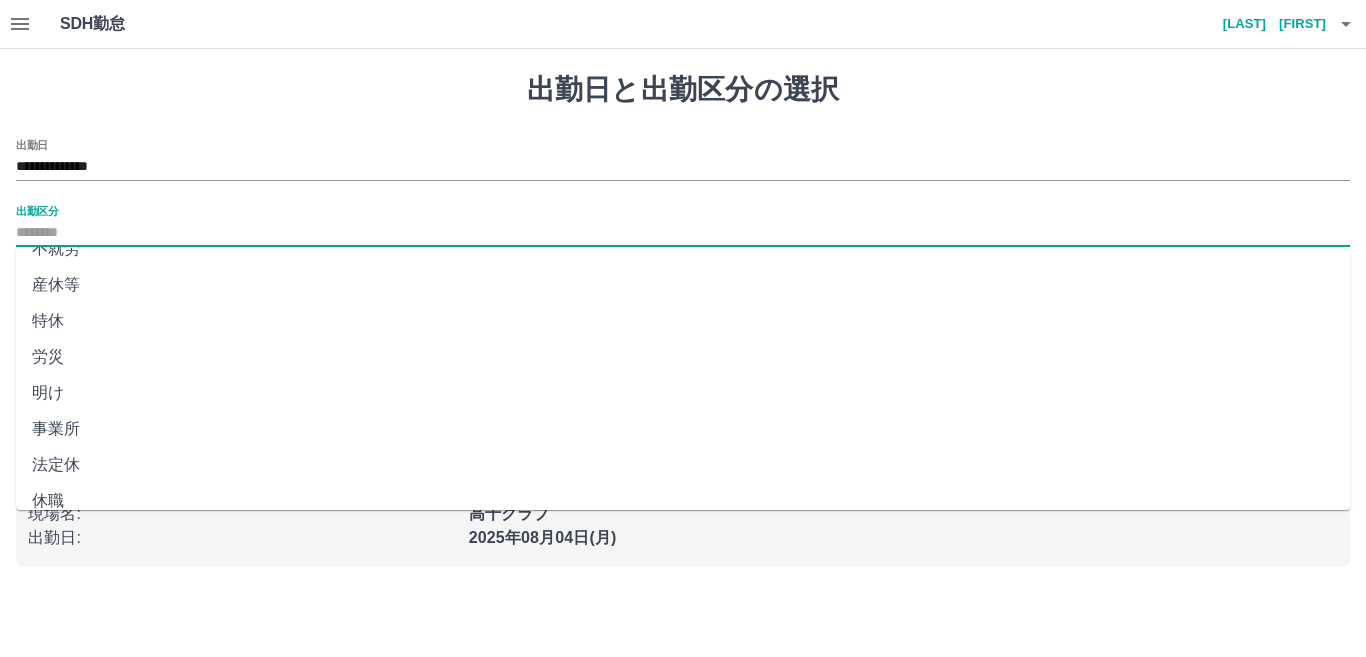 scroll, scrollTop: 400, scrollLeft: 0, axis: vertical 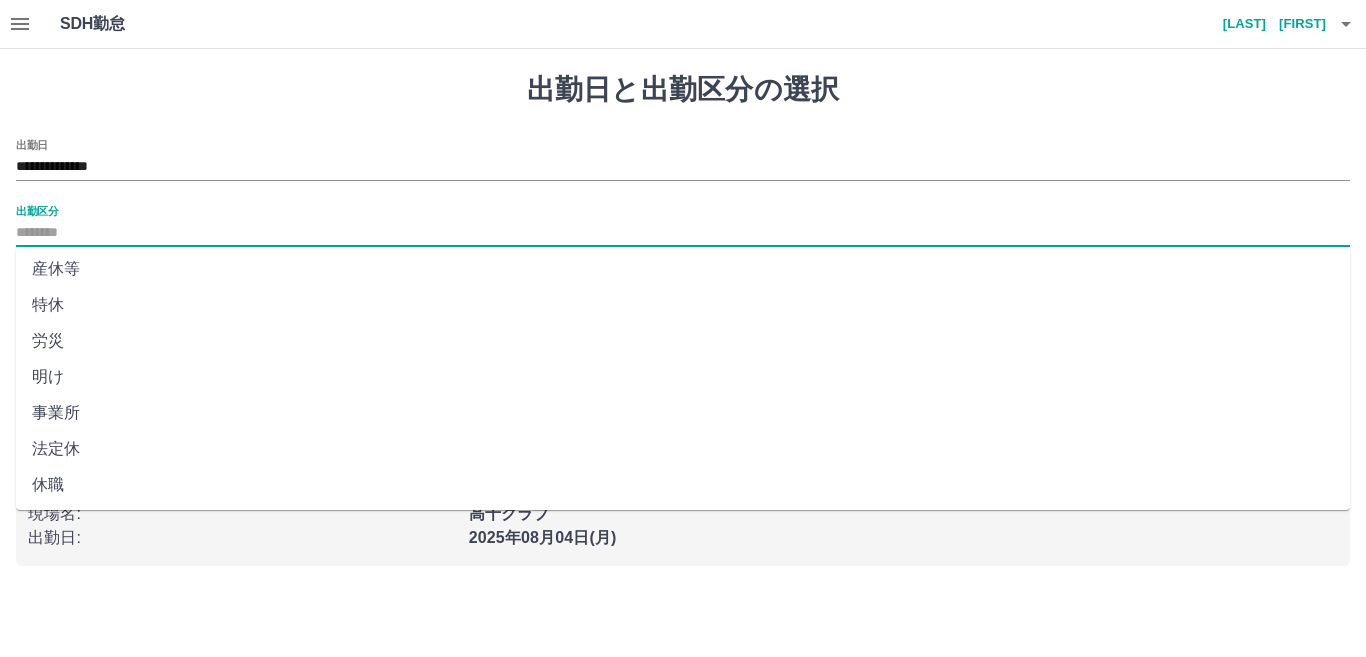 click on "法定休" at bounding box center (683, 449) 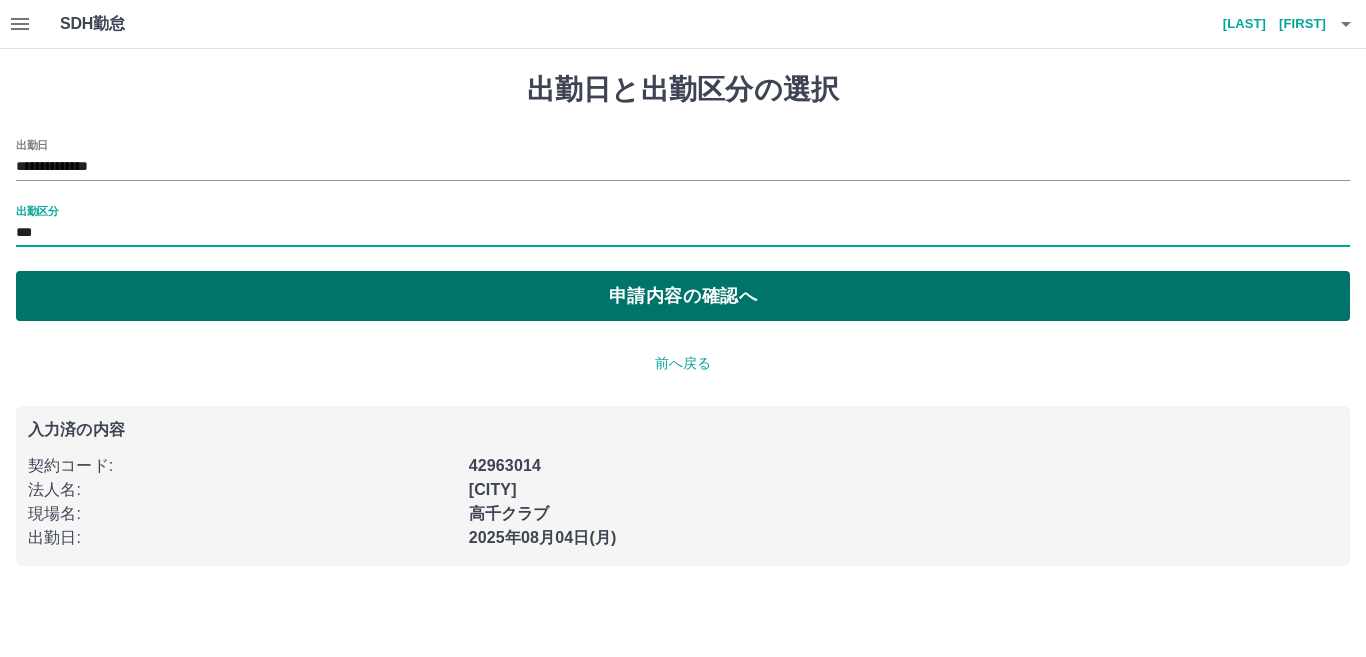 click on "申請内容の確認へ" at bounding box center (683, 296) 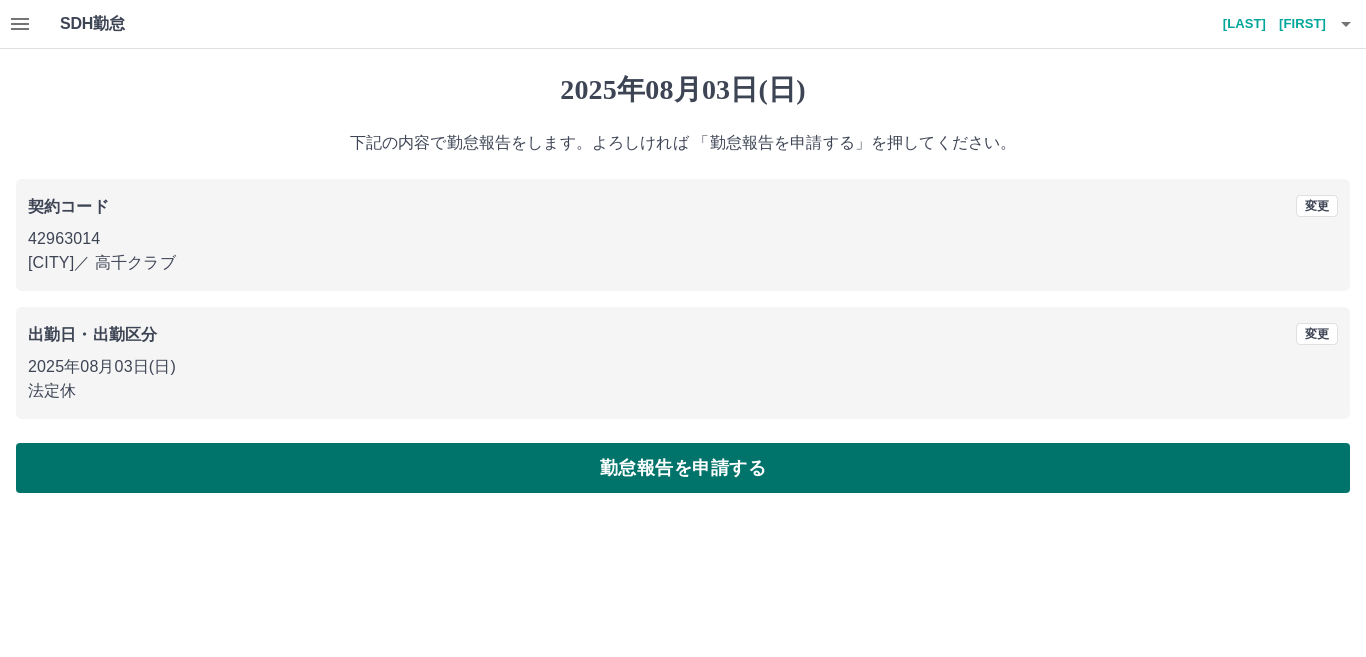 click on "勤怠報告を申請する" at bounding box center (683, 468) 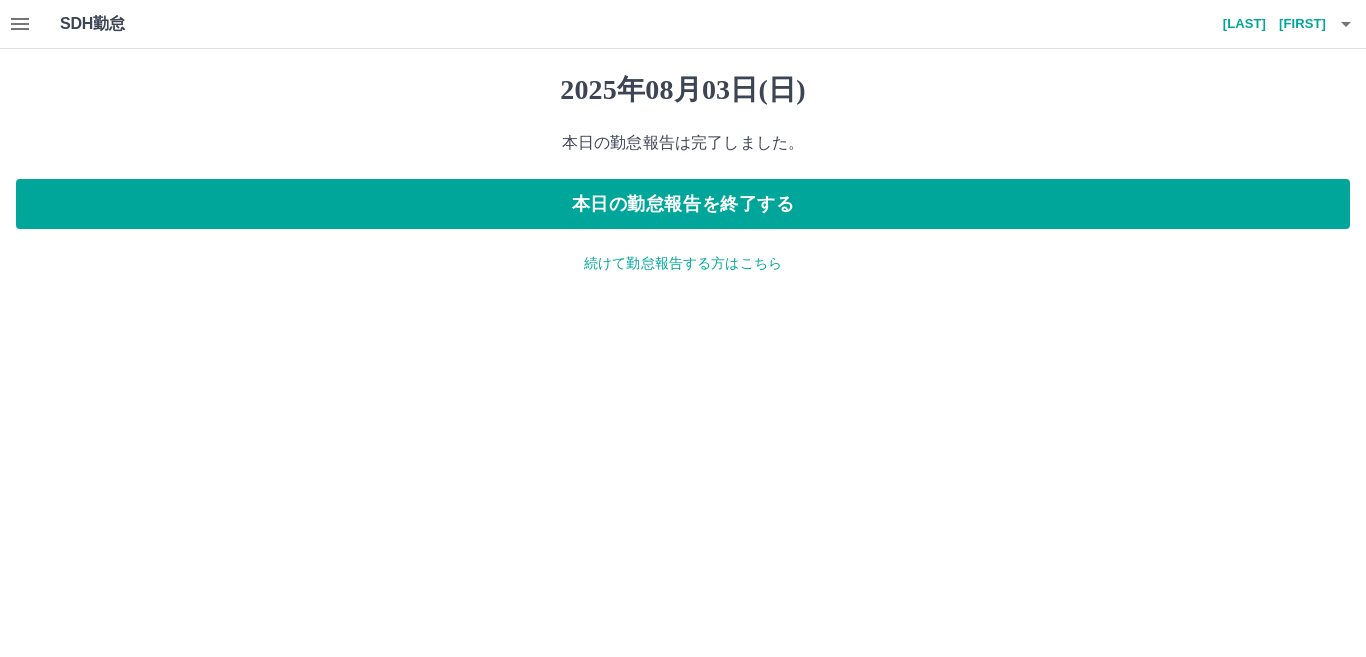 click 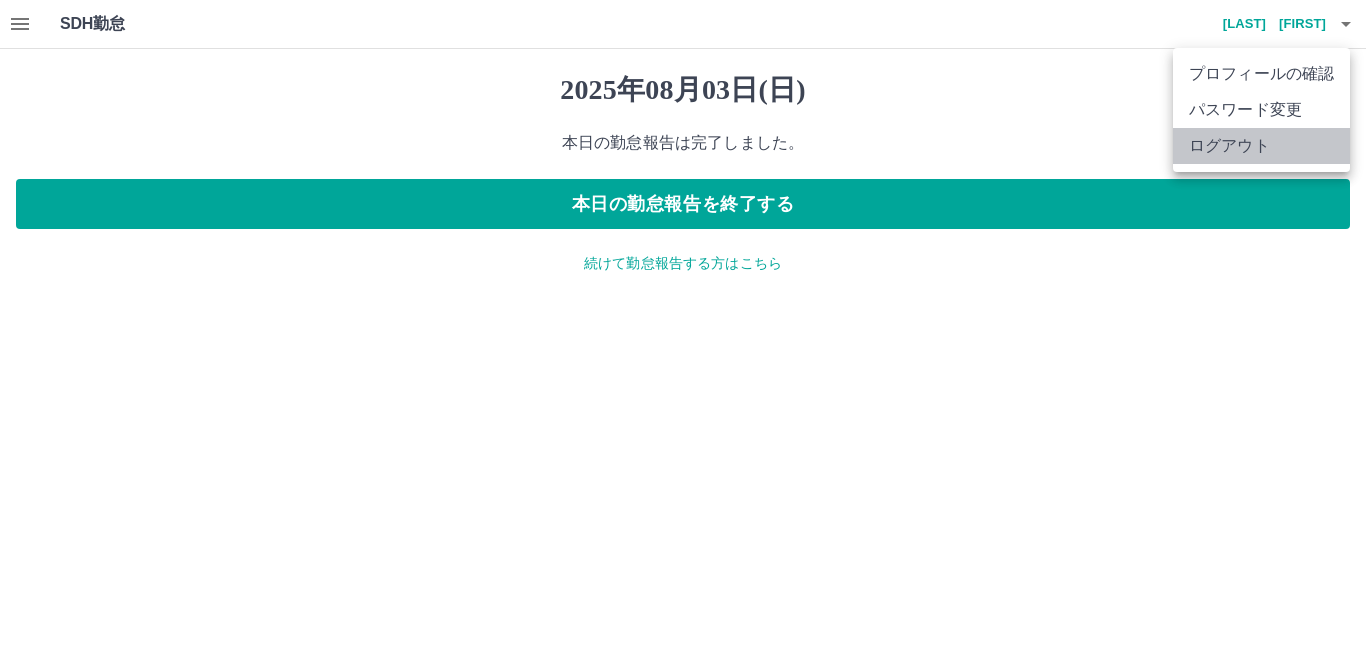 click on "ログアウト" at bounding box center [1261, 146] 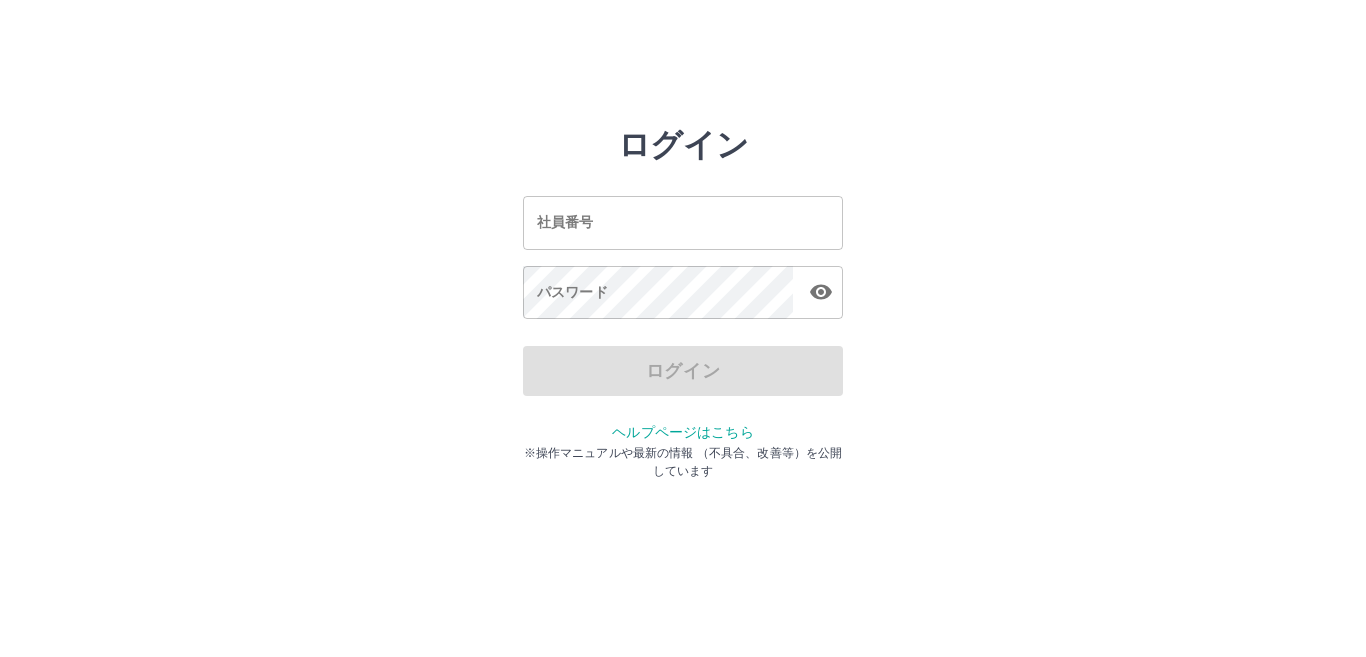 scroll, scrollTop: 0, scrollLeft: 0, axis: both 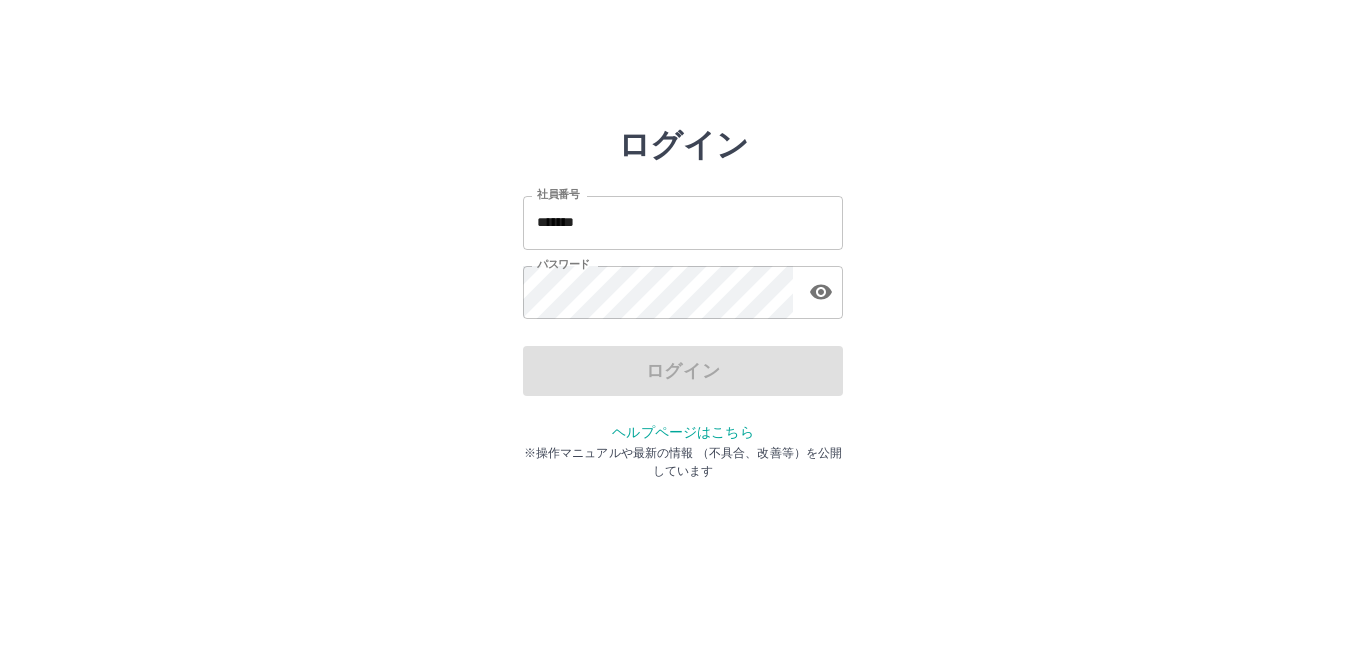 click on "*******" at bounding box center [683, 222] 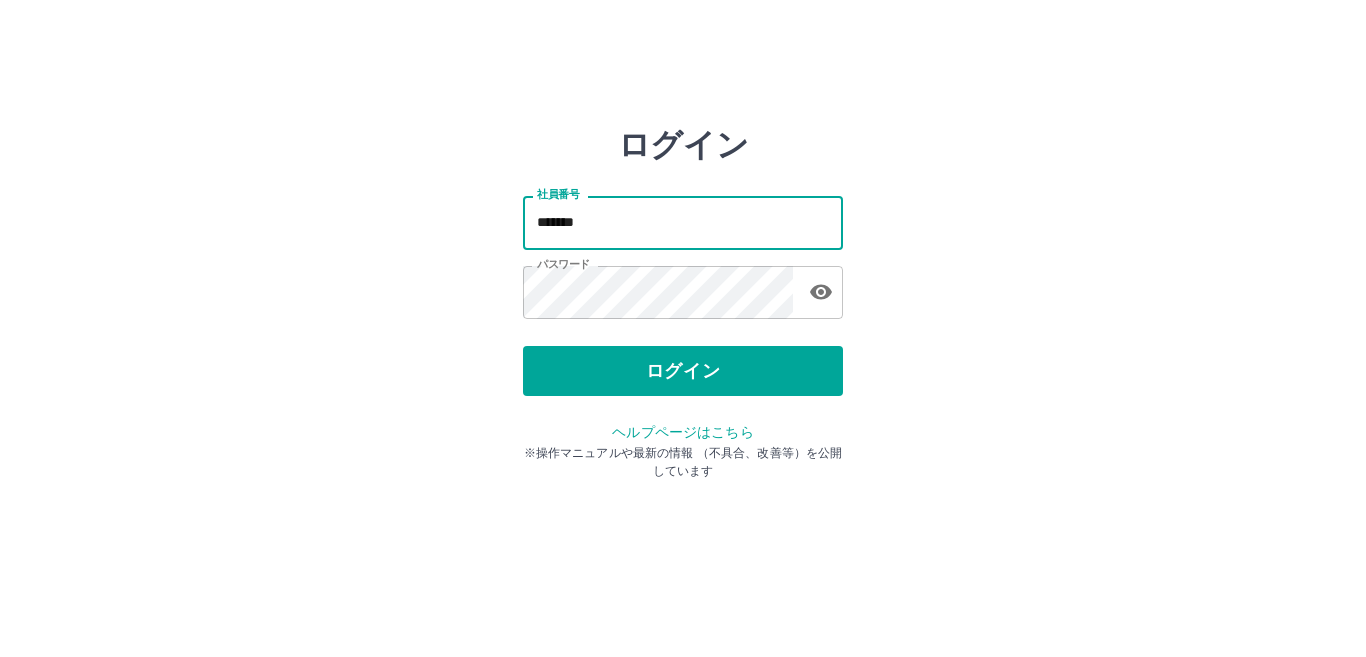 type on "*******" 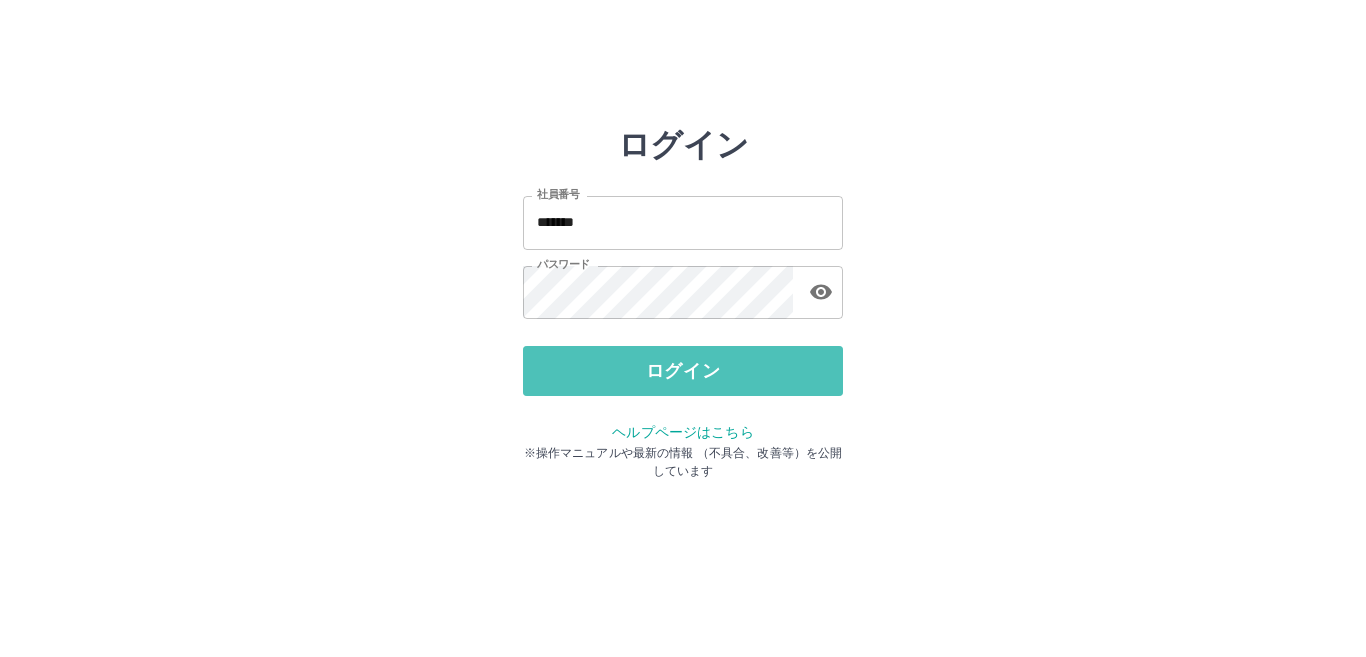 drag, startPoint x: 672, startPoint y: 367, endPoint x: 669, endPoint y: 348, distance: 19.235384 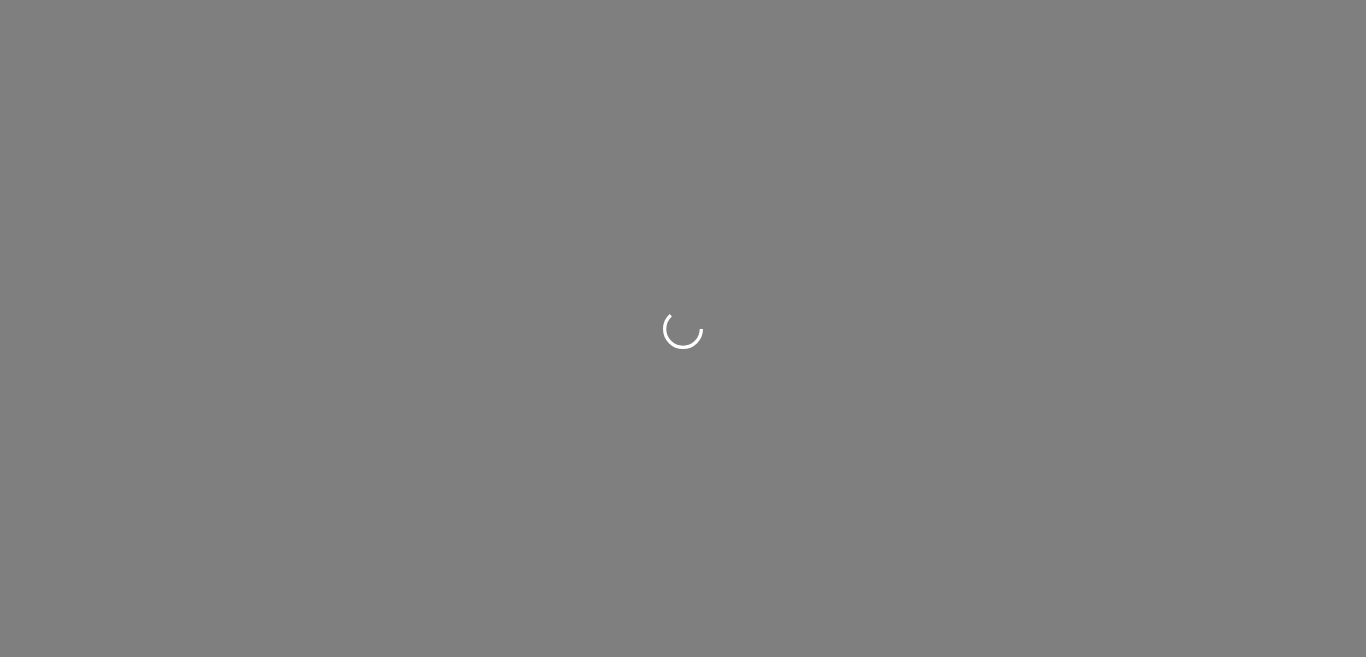 scroll, scrollTop: 0, scrollLeft: 0, axis: both 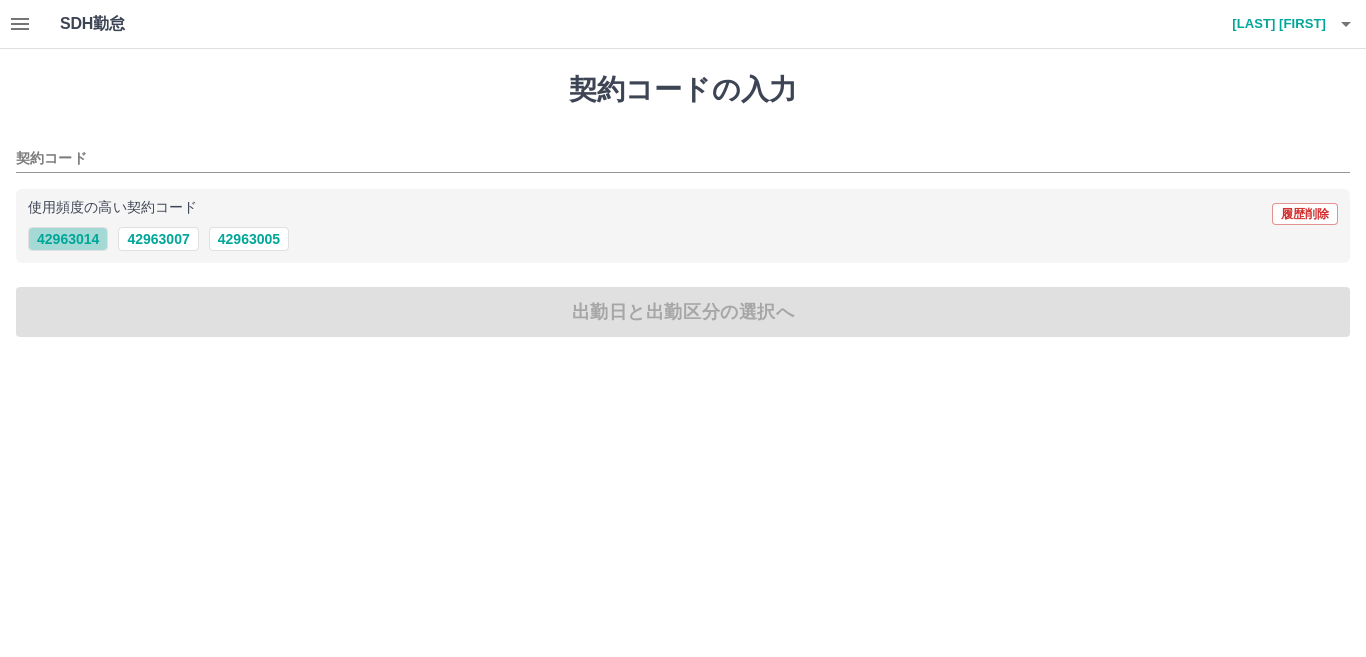 click on "42963014" at bounding box center (68, 239) 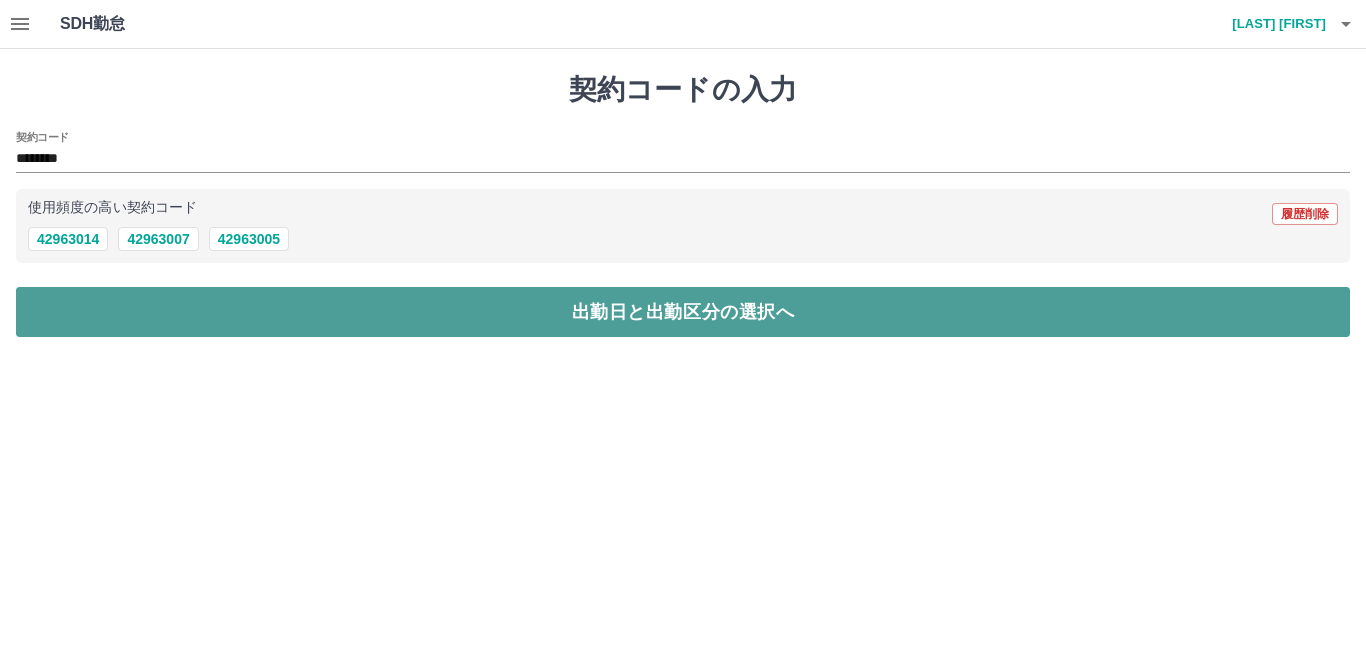 click on "出勤日と出勤区分の選択へ" at bounding box center [683, 312] 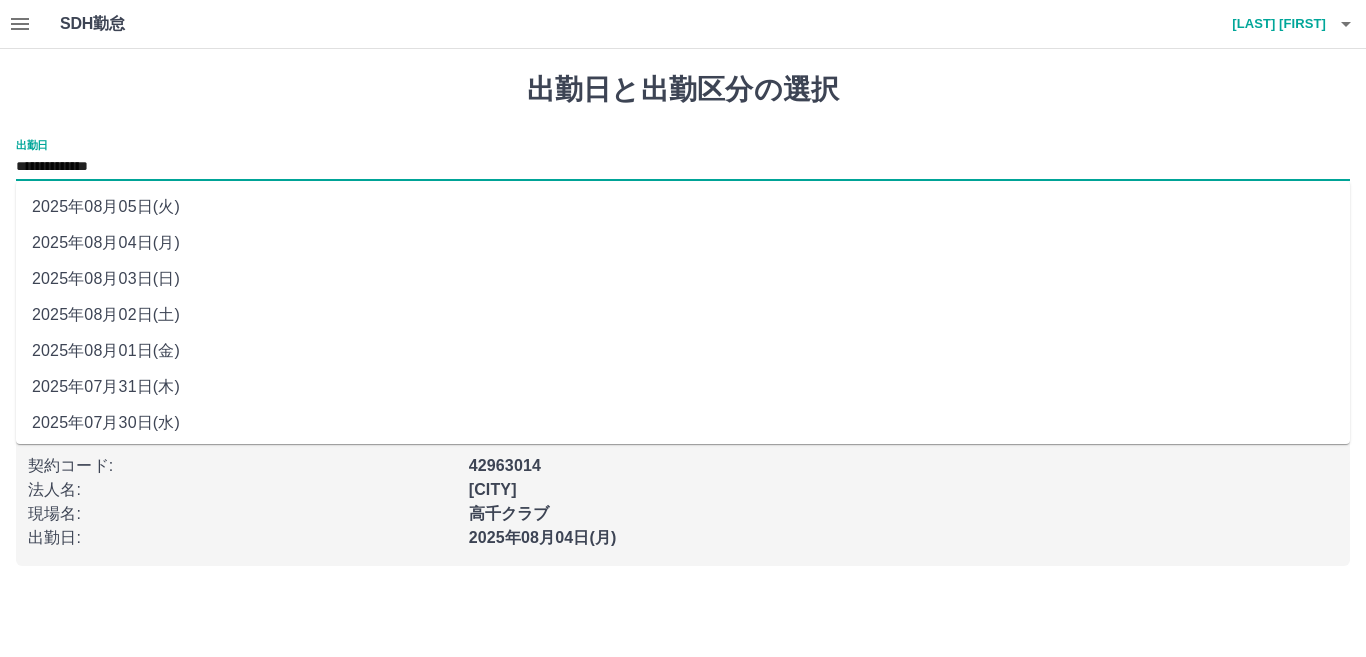 click on "**********" at bounding box center [683, 167] 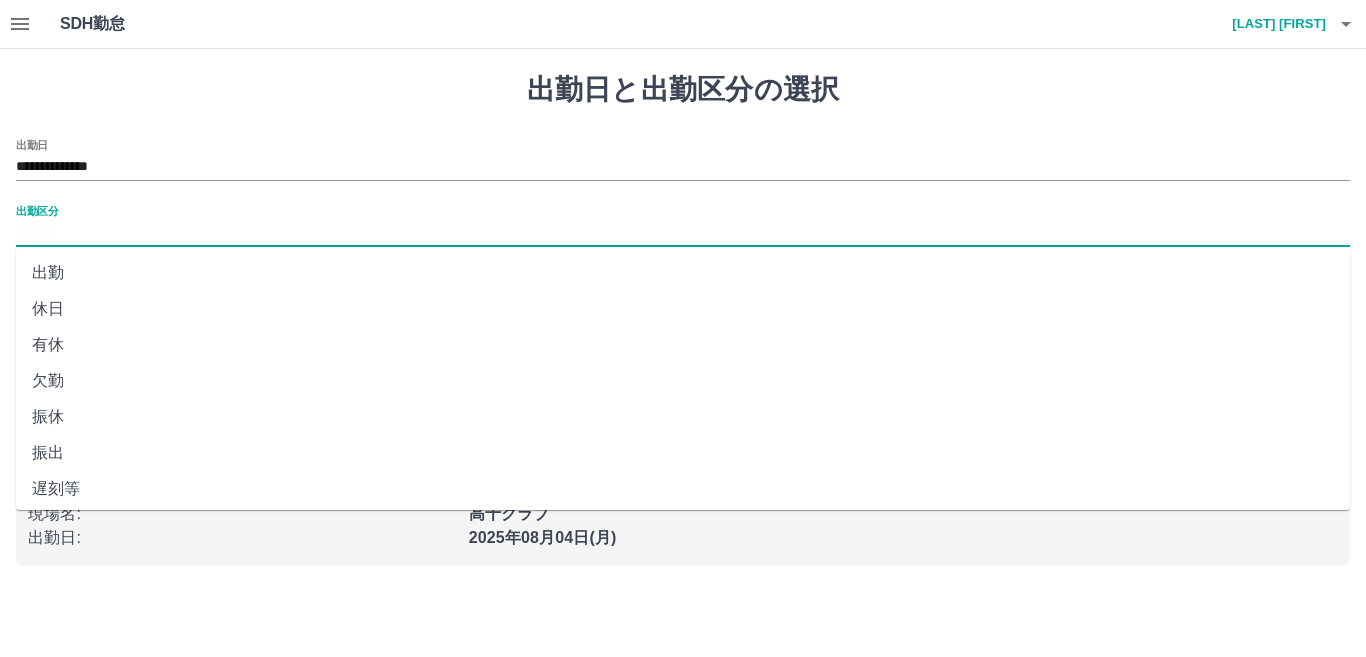 drag, startPoint x: 19, startPoint y: 228, endPoint x: 29, endPoint y: 237, distance: 13.453624 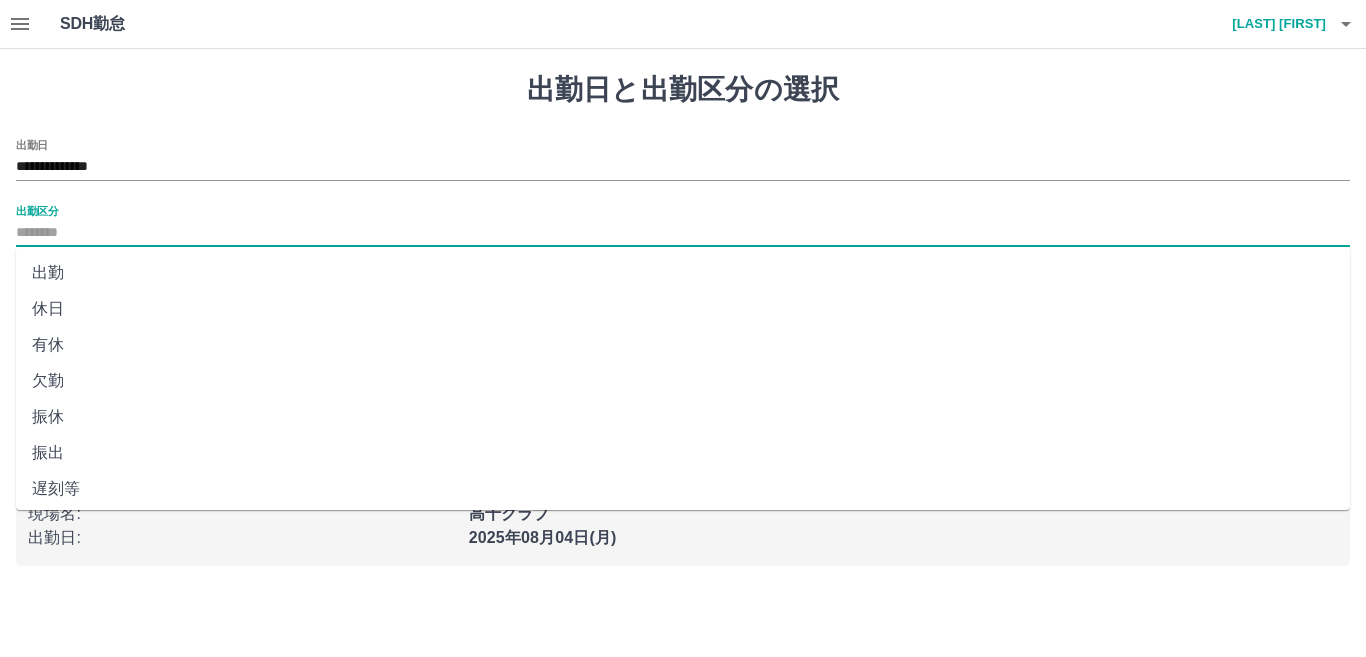click on "出勤区分" at bounding box center [683, 233] 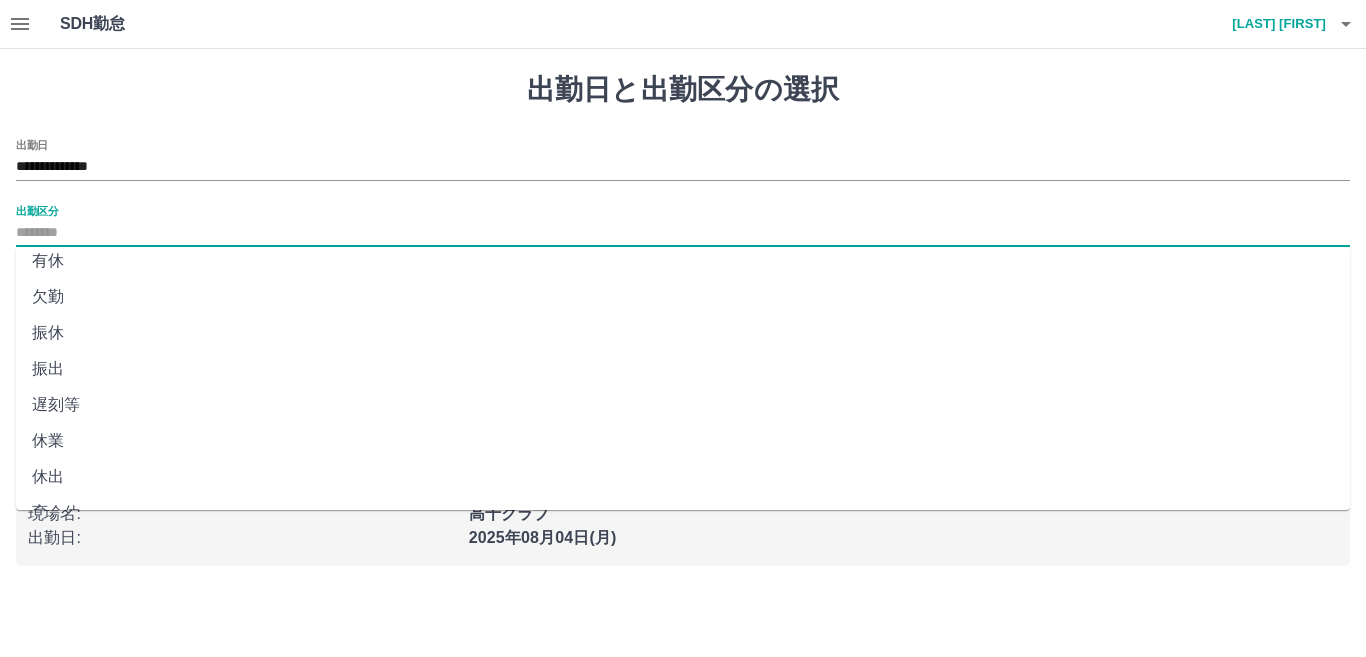 scroll, scrollTop: 400, scrollLeft: 0, axis: vertical 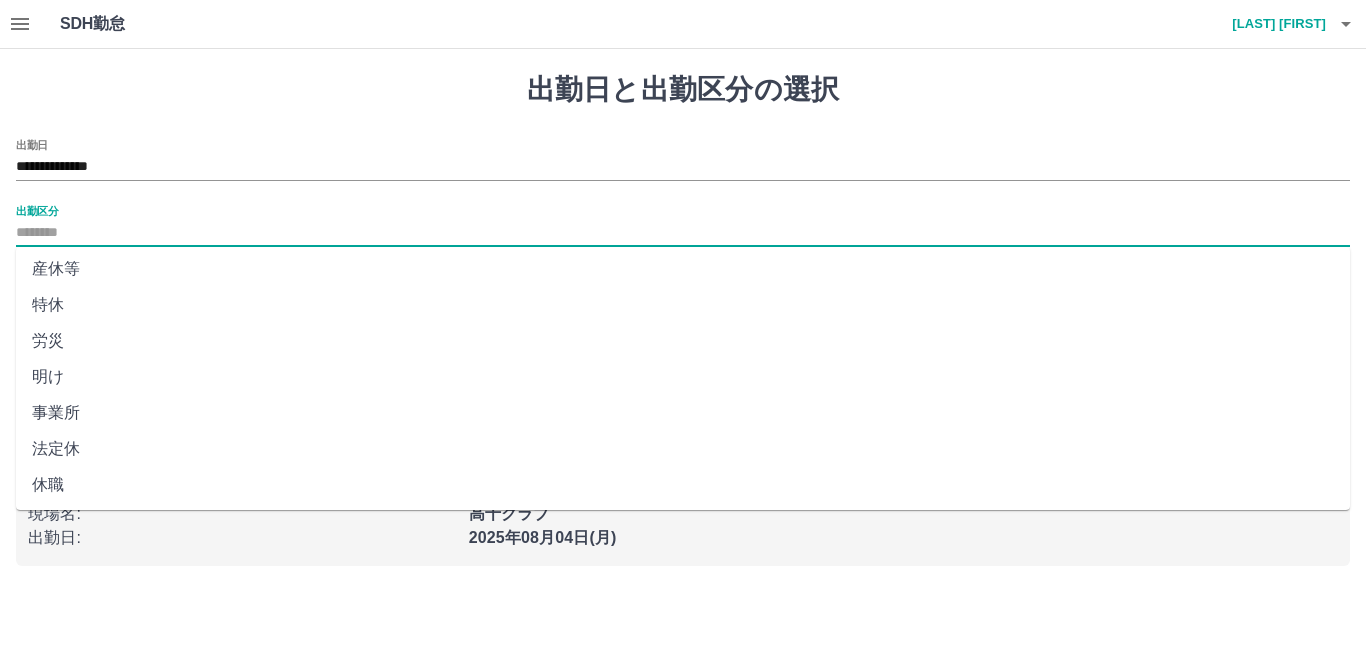 click on "法定休" at bounding box center [683, 449] 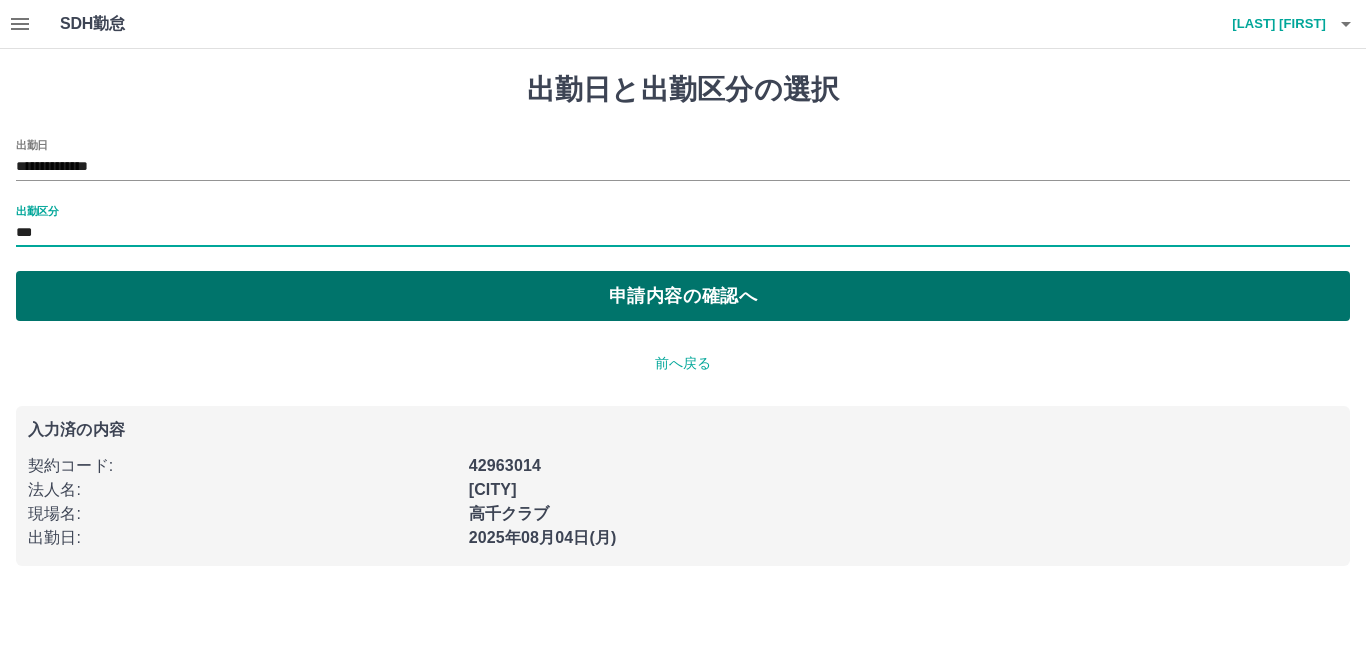 click on "申請内容の確認へ" at bounding box center (683, 296) 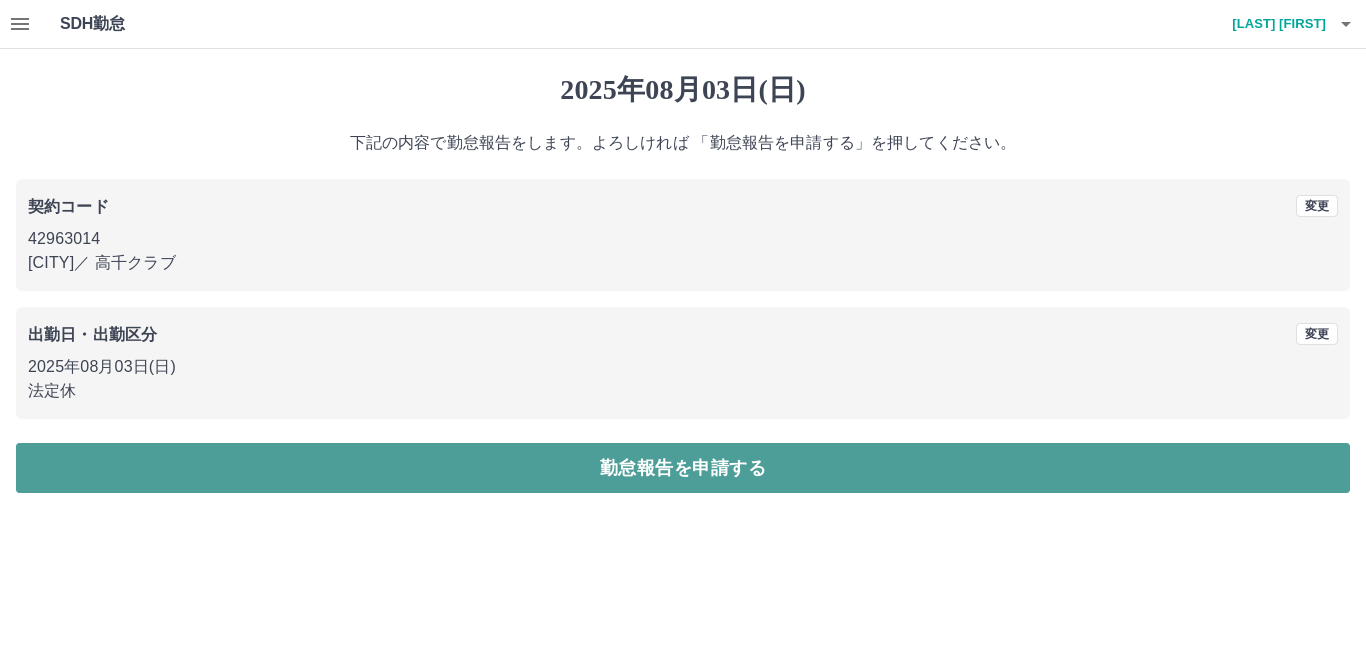 click on "勤怠報告を申請する" at bounding box center [683, 468] 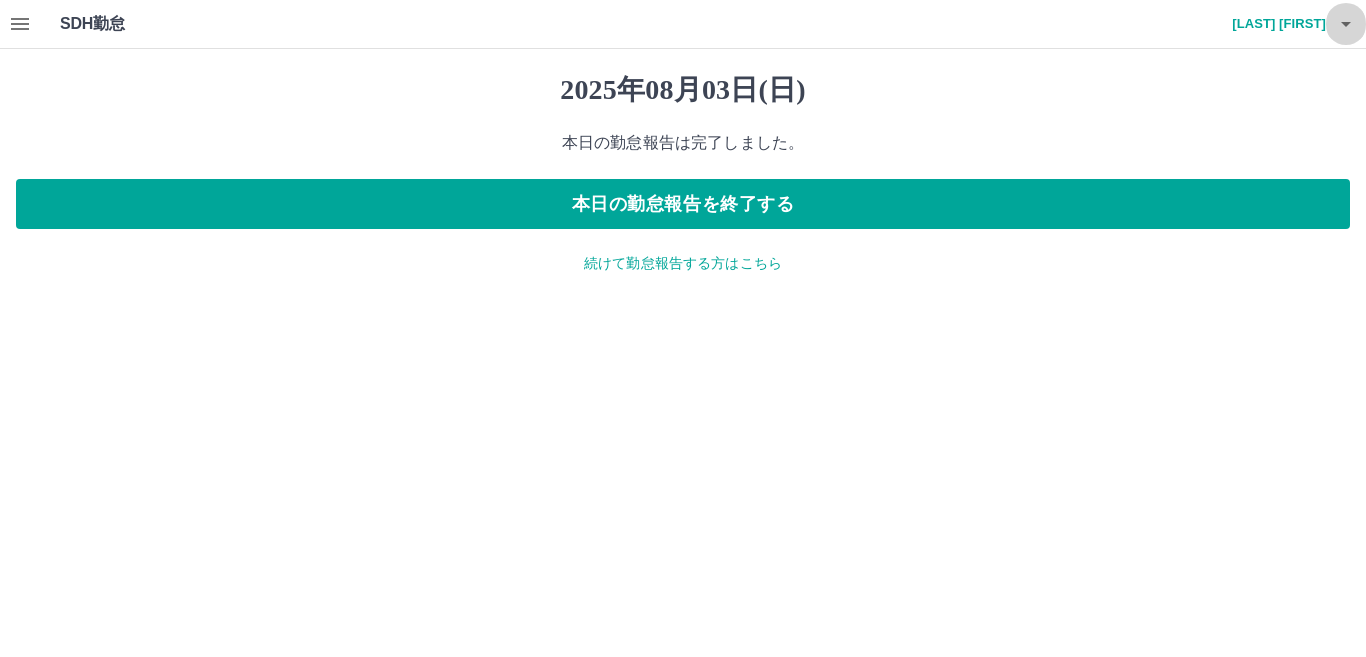 click 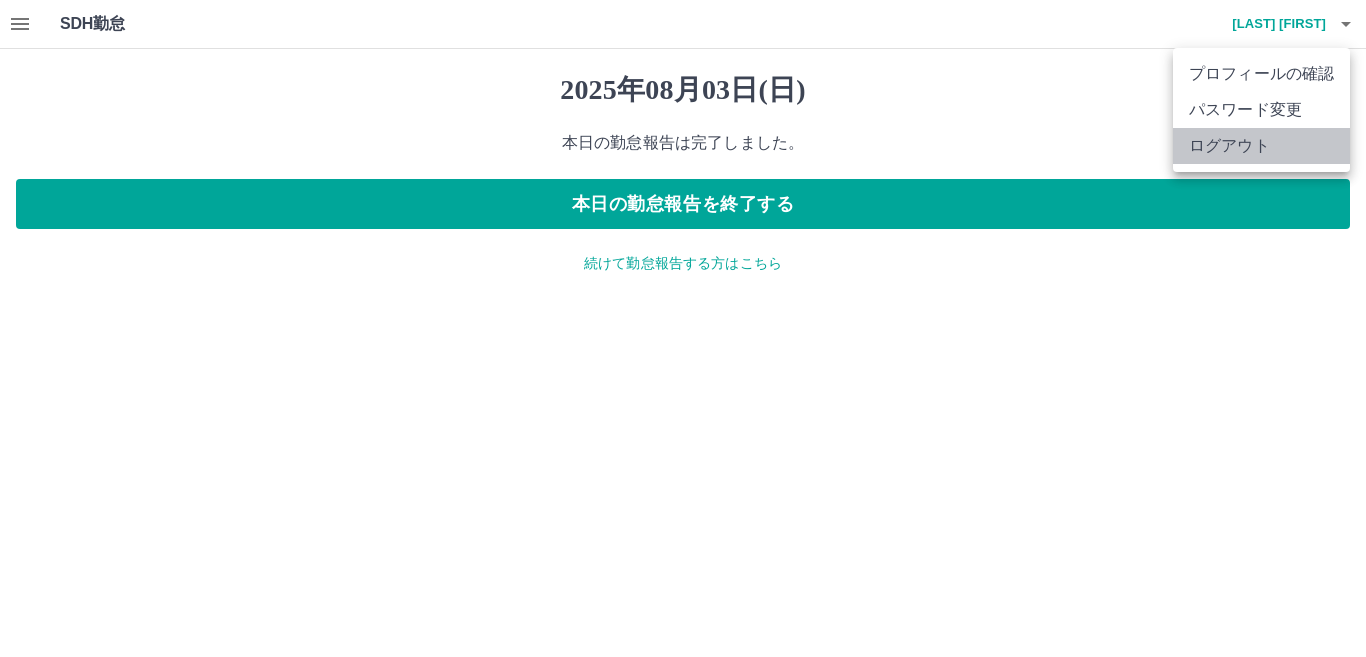 click on "ログアウト" at bounding box center (1261, 146) 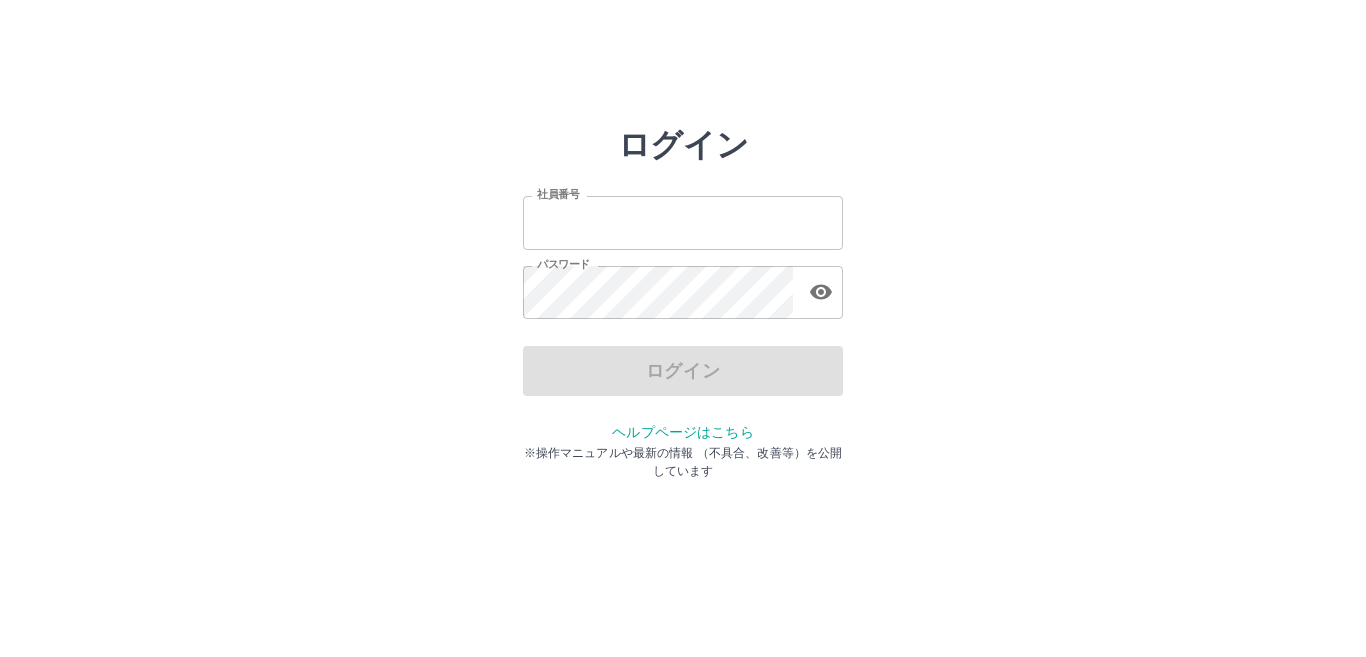 scroll, scrollTop: 0, scrollLeft: 0, axis: both 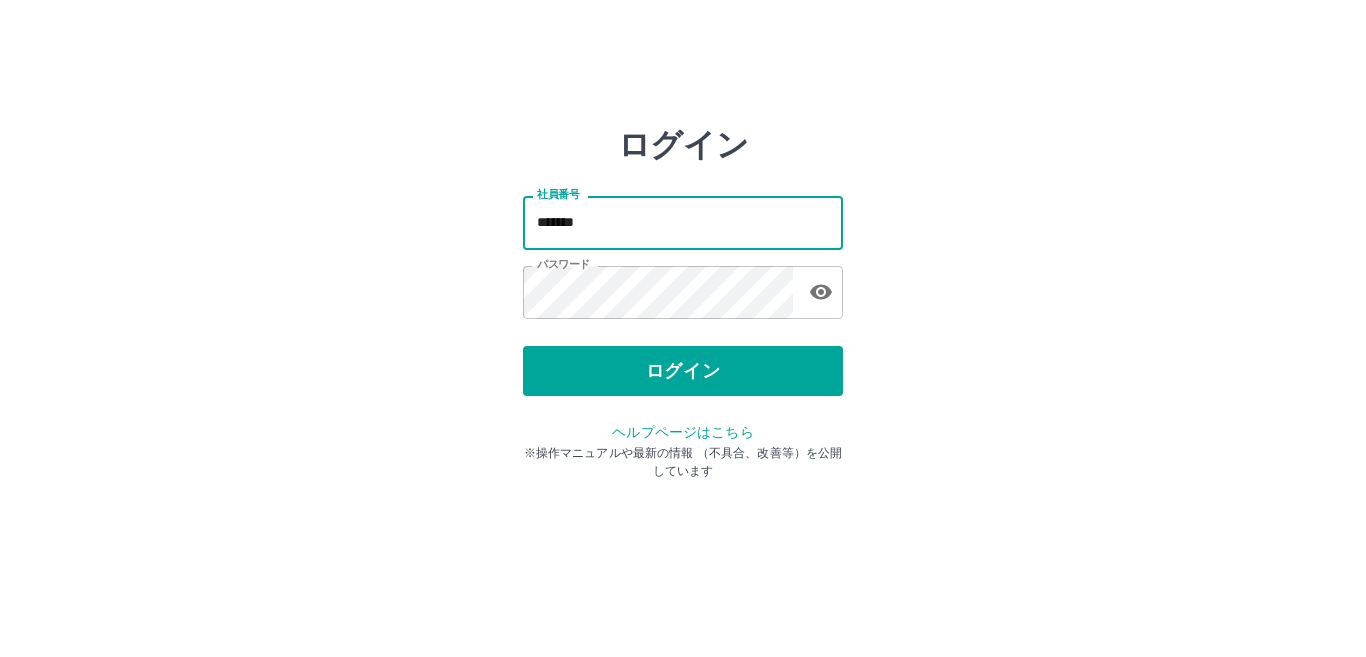 click on "*******" at bounding box center (683, 222) 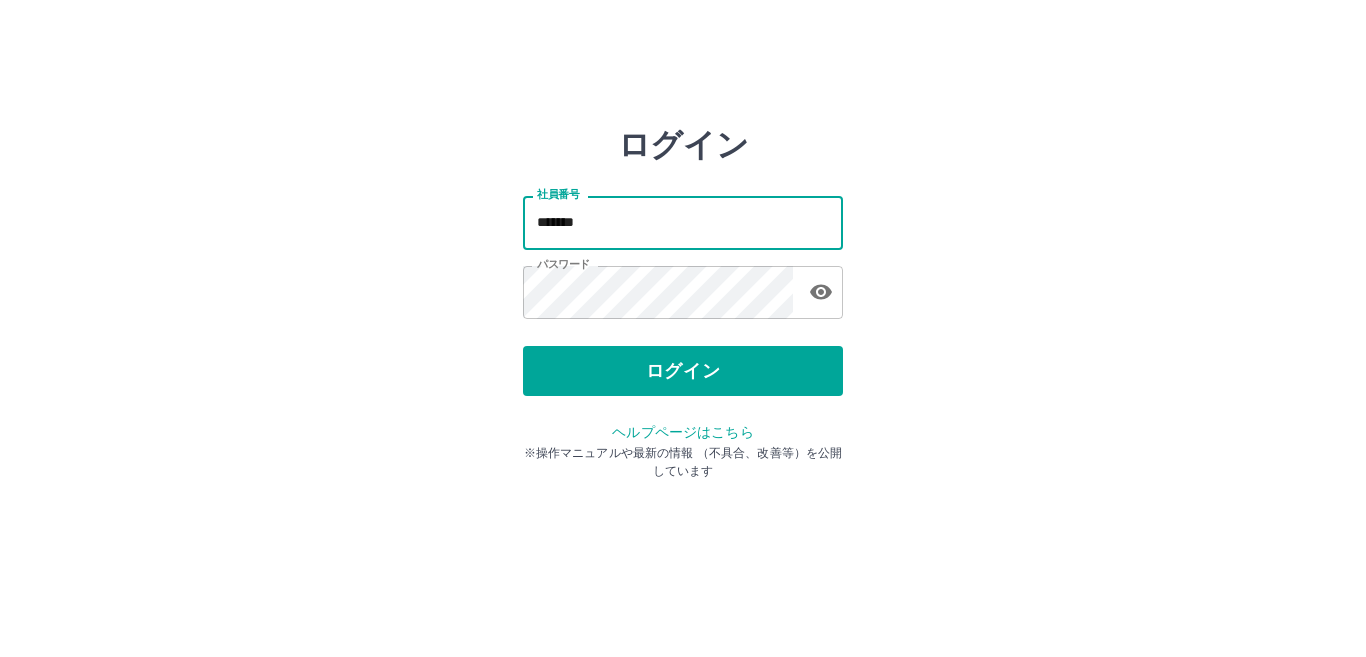 type on "*******" 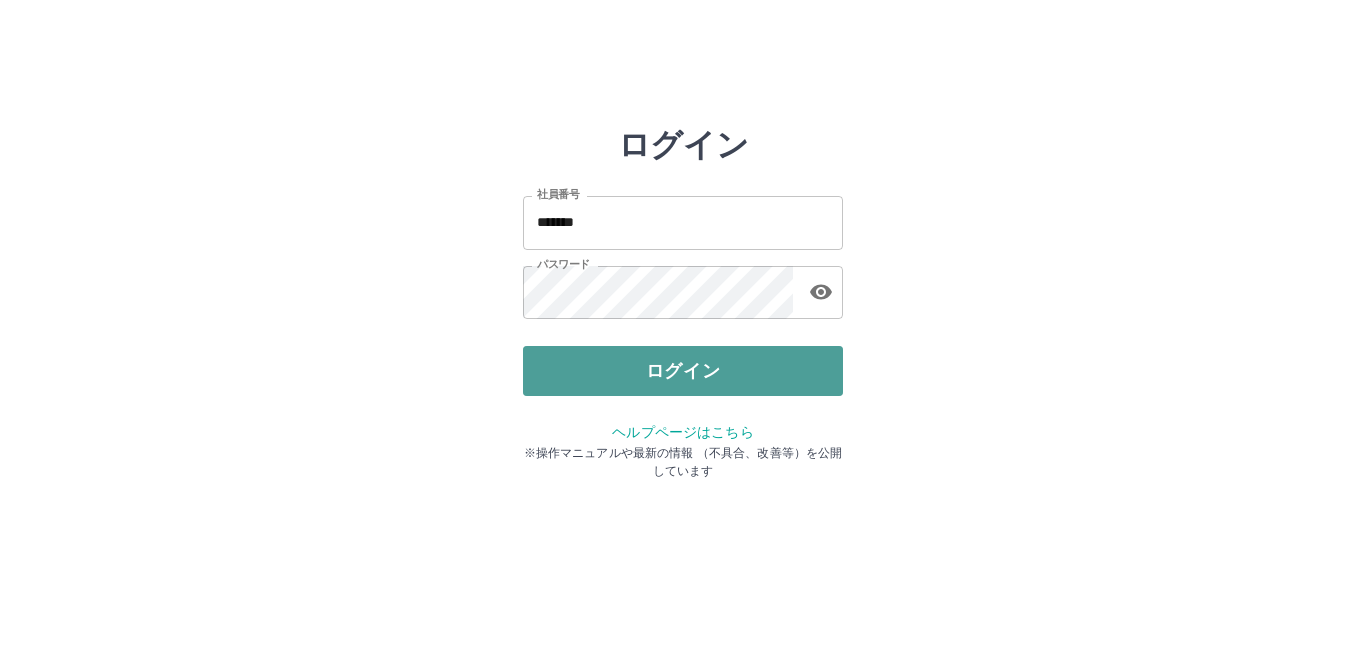 click on "ログイン" at bounding box center (683, 371) 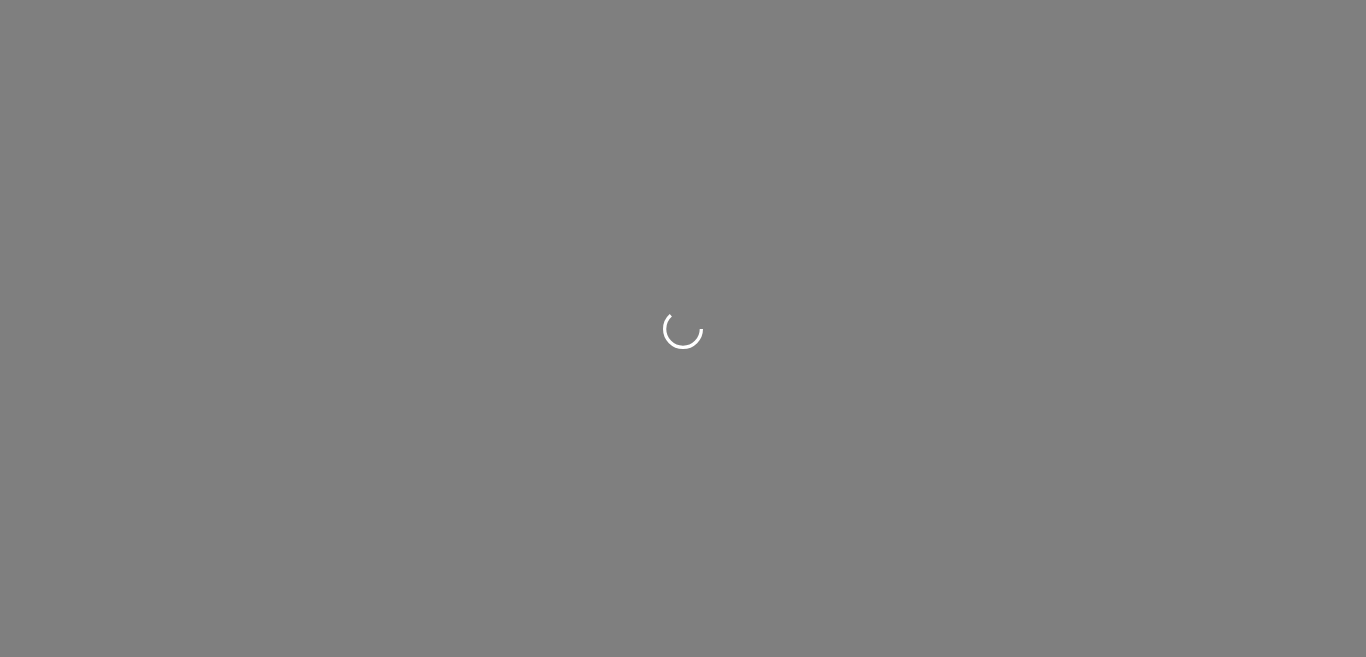 scroll, scrollTop: 0, scrollLeft: 0, axis: both 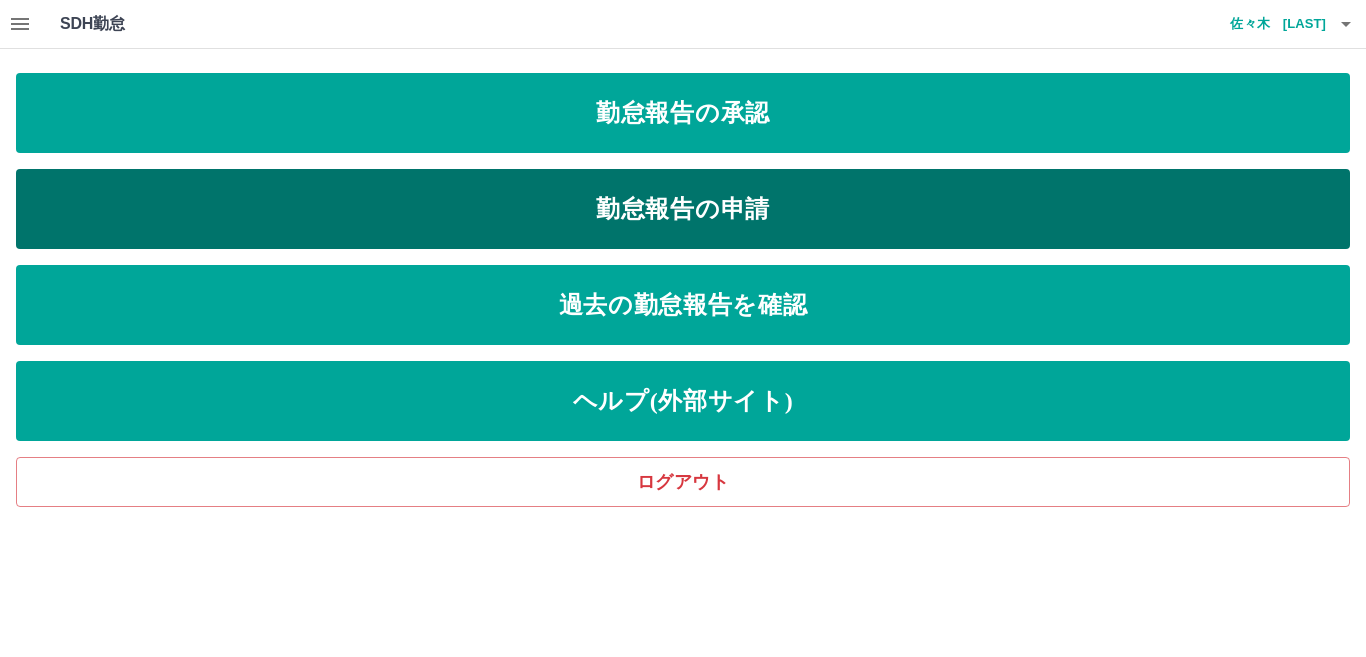 click on "勤怠報告の申請" at bounding box center (683, 209) 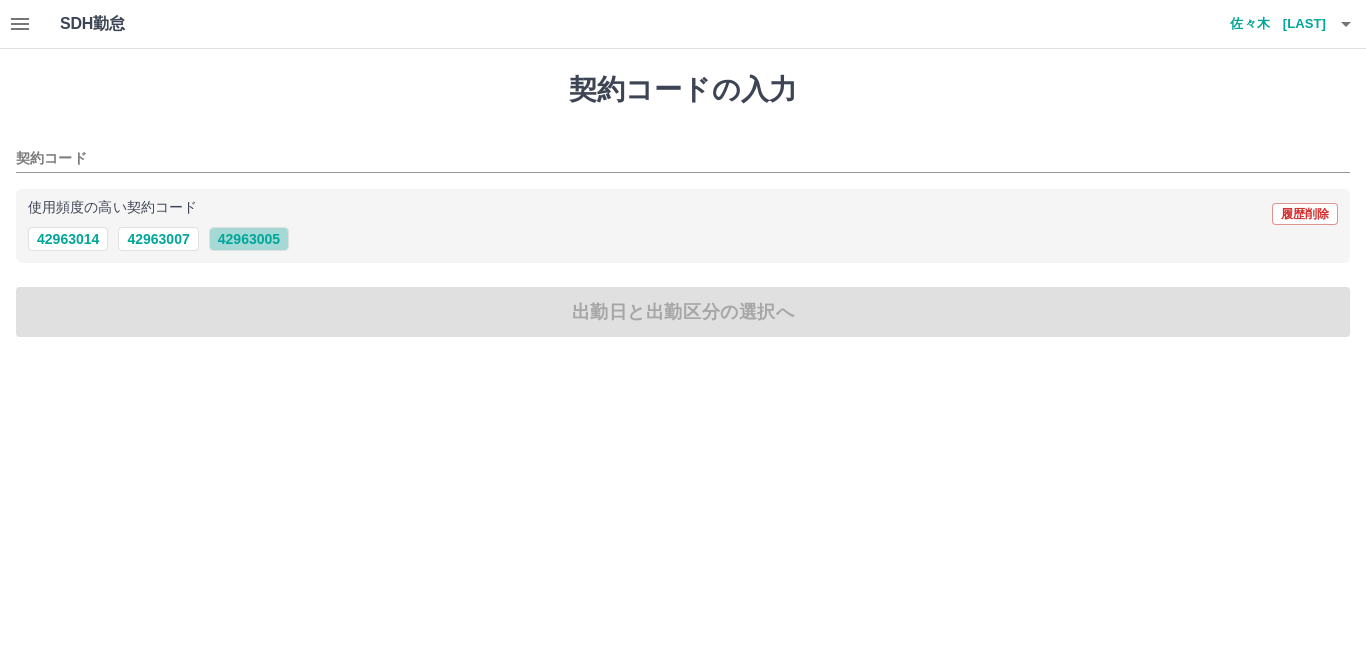 click on "42963005" at bounding box center (249, 239) 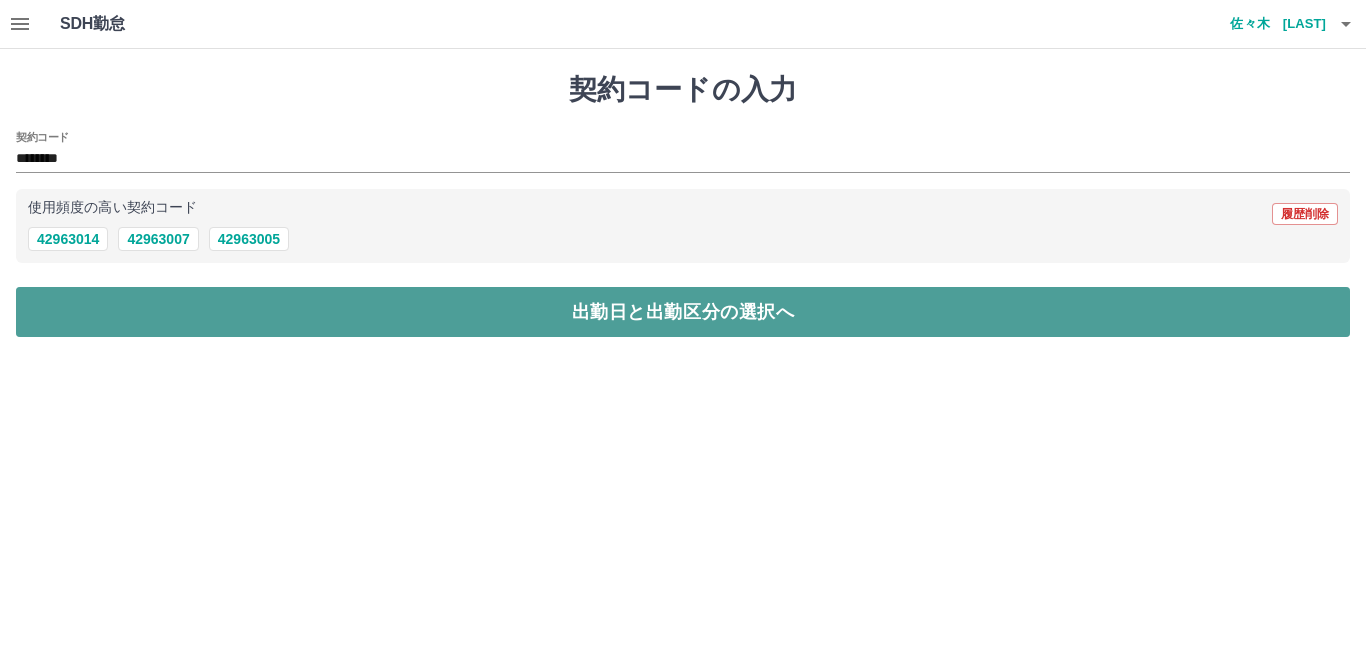 click on "出勤日と出勤区分の選択へ" at bounding box center [683, 312] 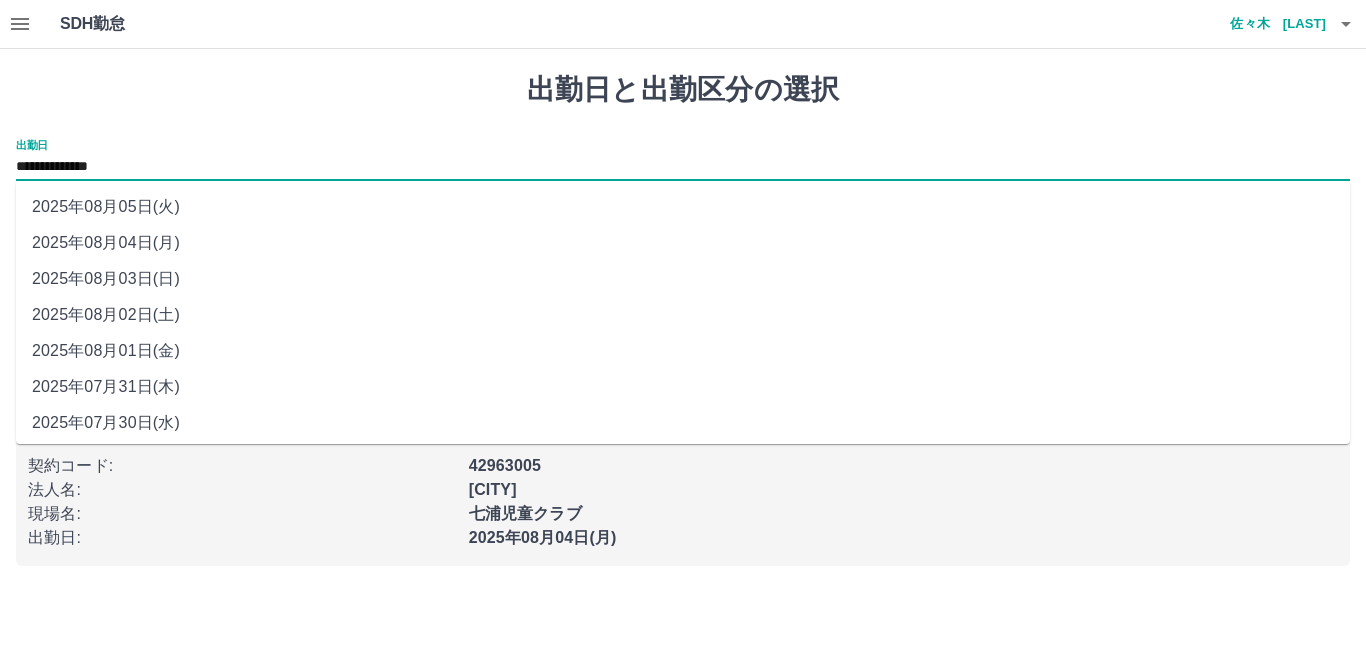 drag, startPoint x: 177, startPoint y: 158, endPoint x: 160, endPoint y: 190, distance: 36.23534 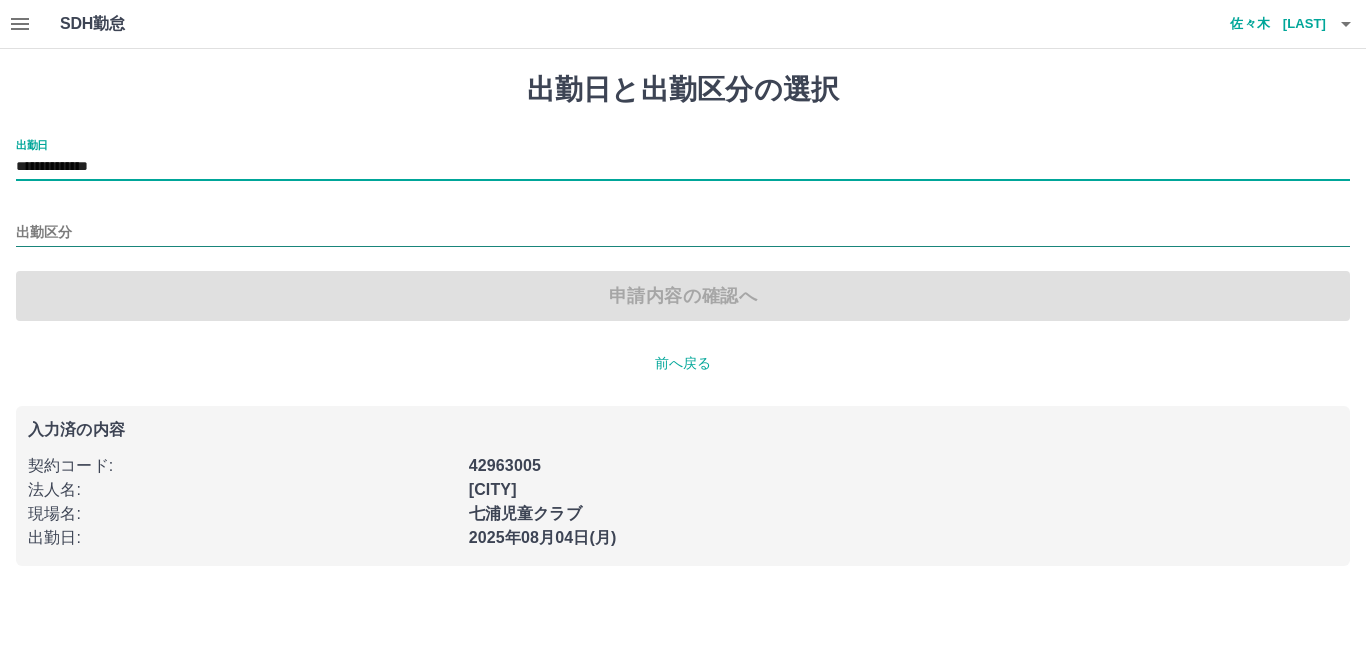 click on "出勤区分" at bounding box center (683, 233) 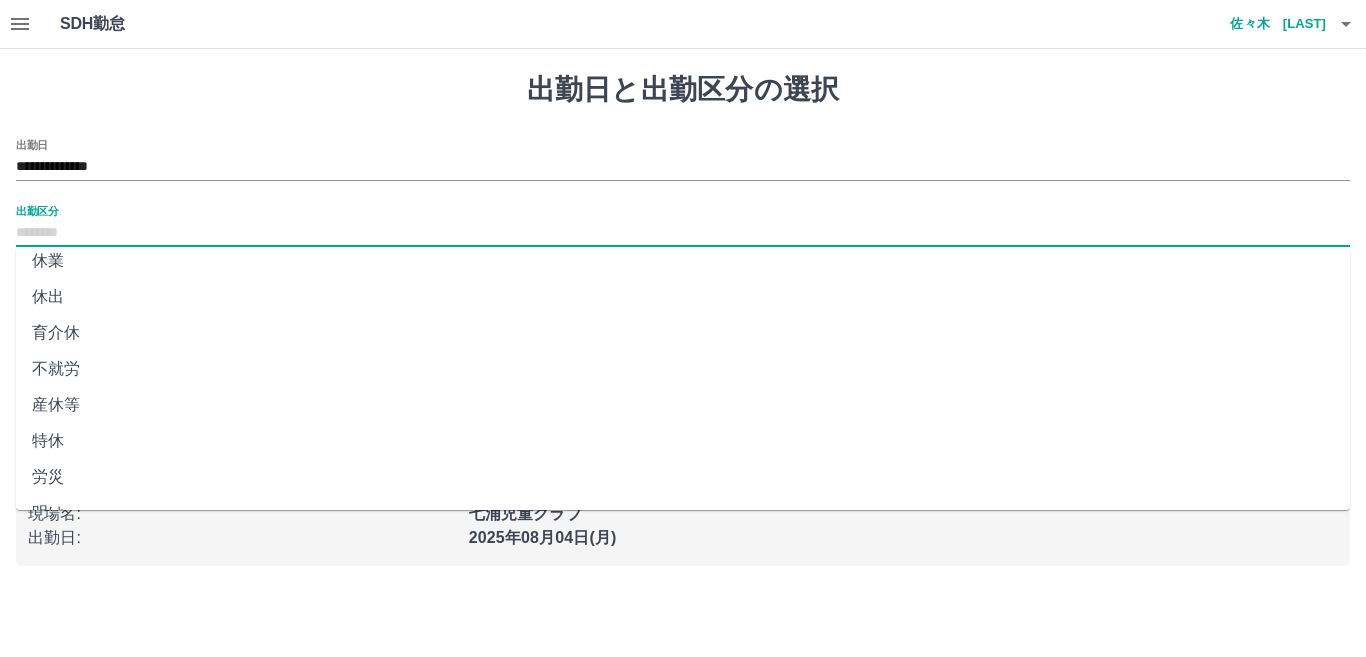 scroll, scrollTop: 400, scrollLeft: 0, axis: vertical 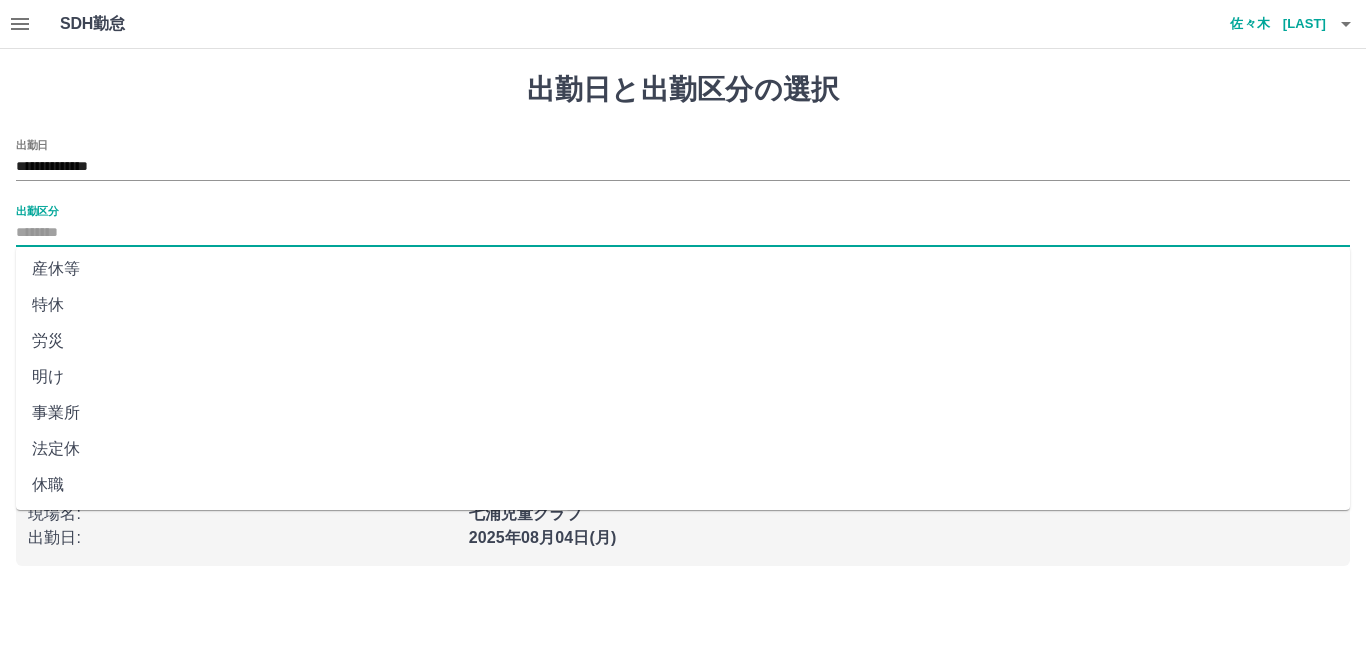 click on "法定休" at bounding box center (683, 449) 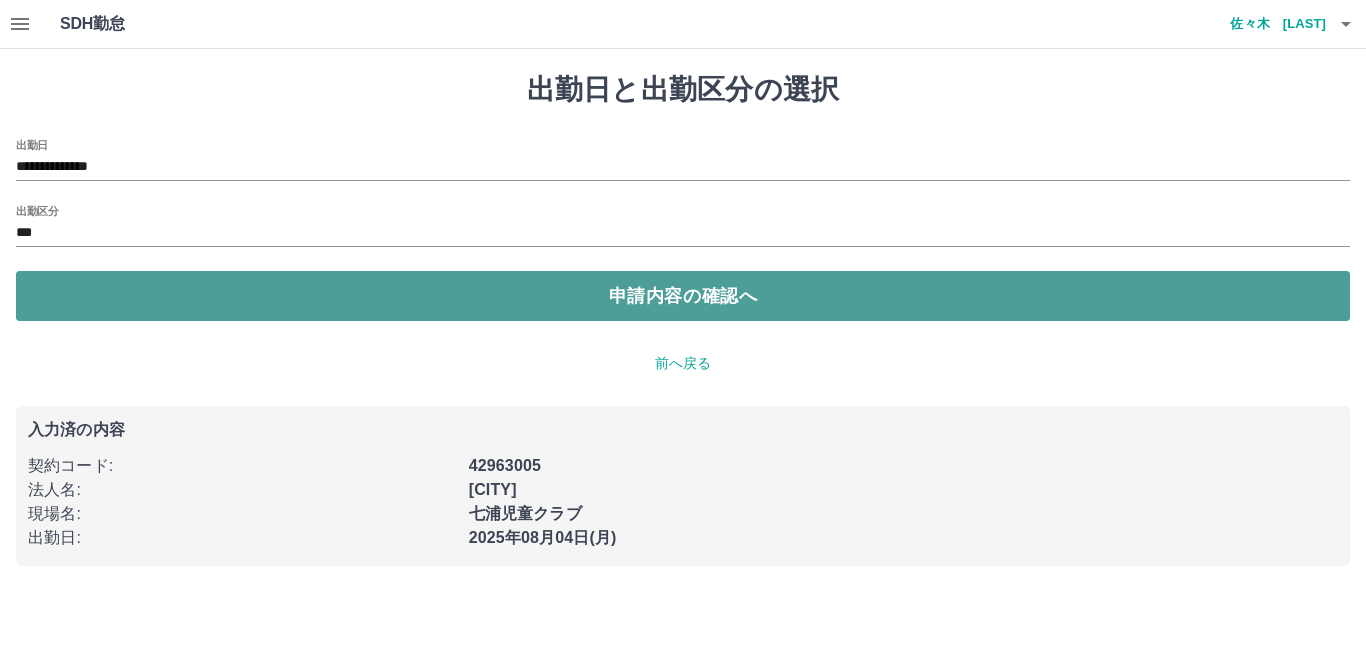 click on "申請内容の確認へ" at bounding box center [683, 296] 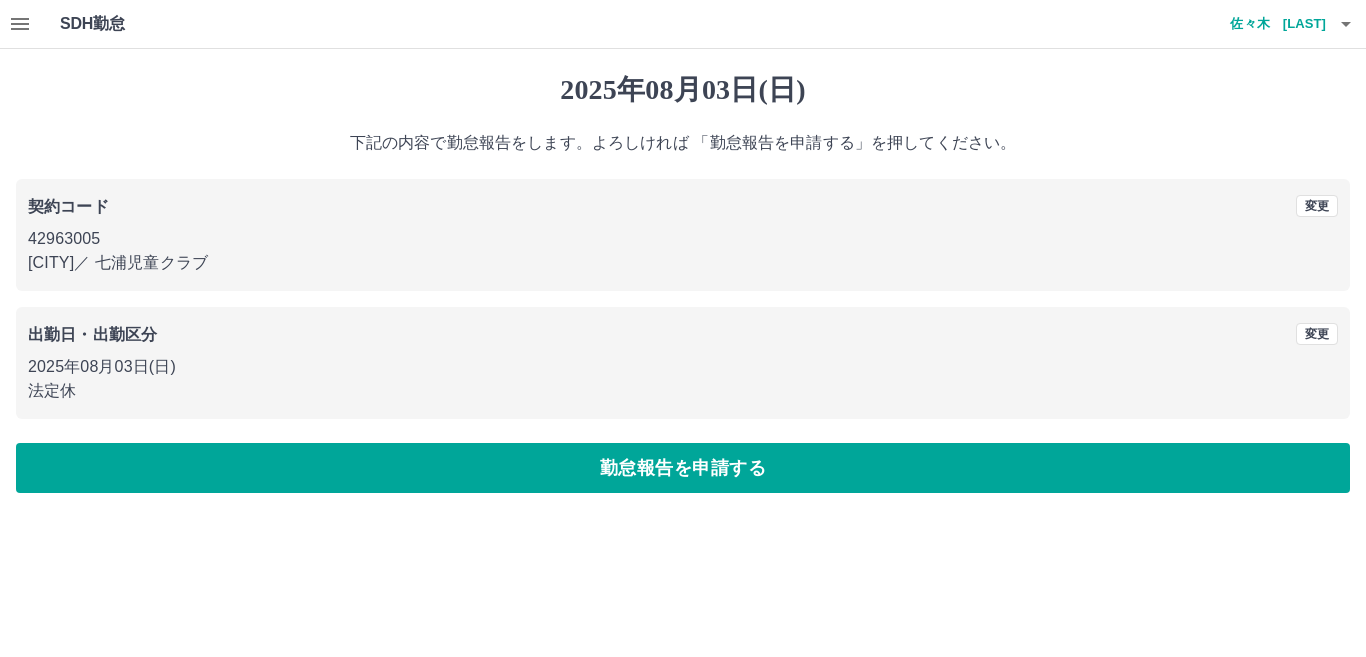 click on "勤怠報告を申請する" at bounding box center [683, 468] 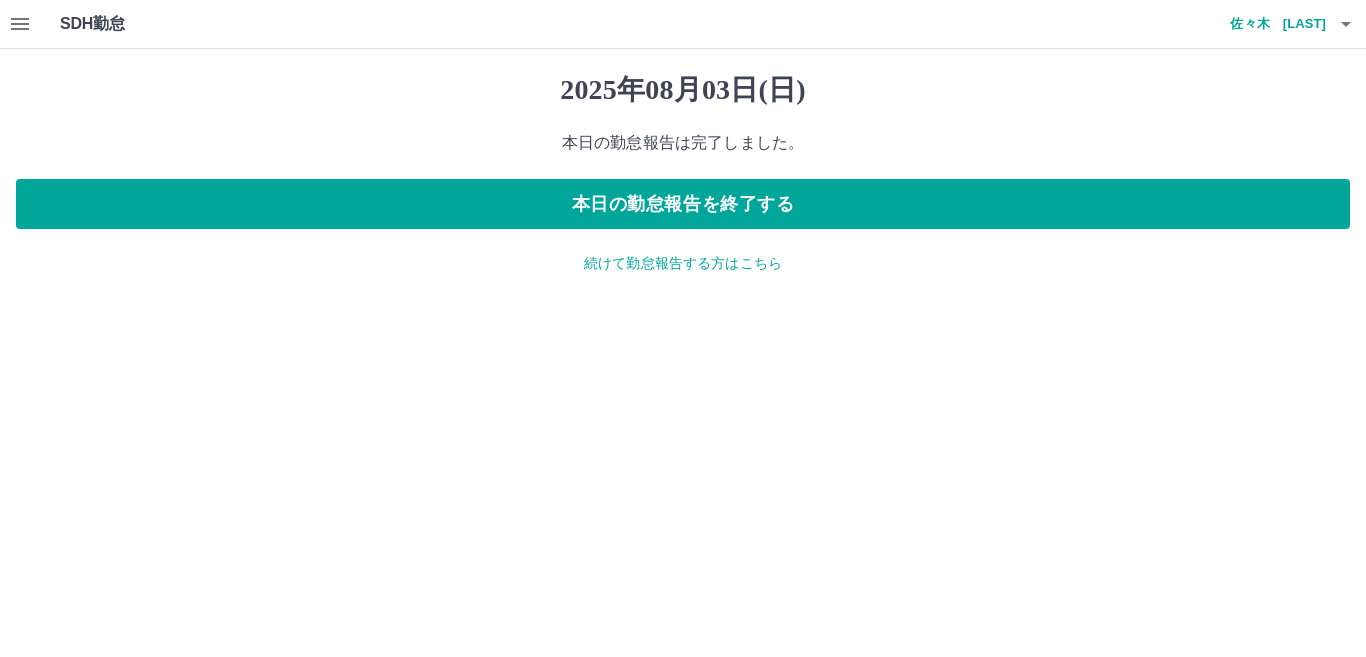 click 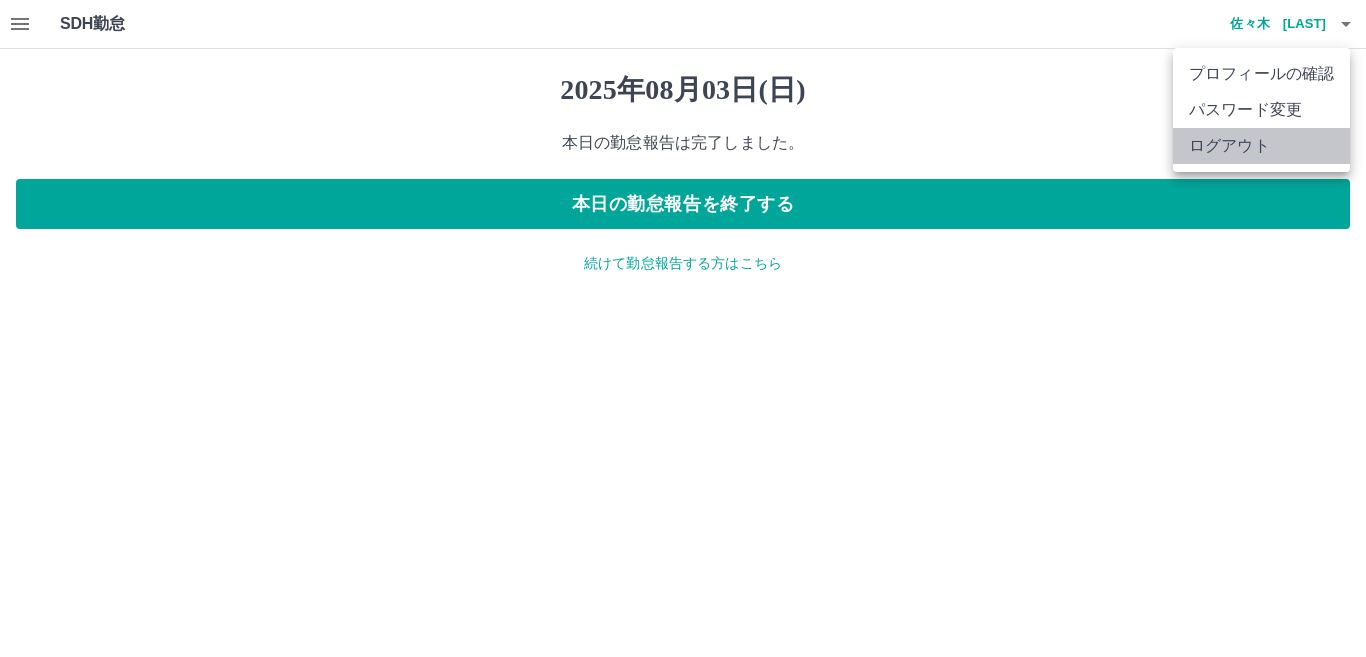 click on "ログアウト" at bounding box center (1261, 146) 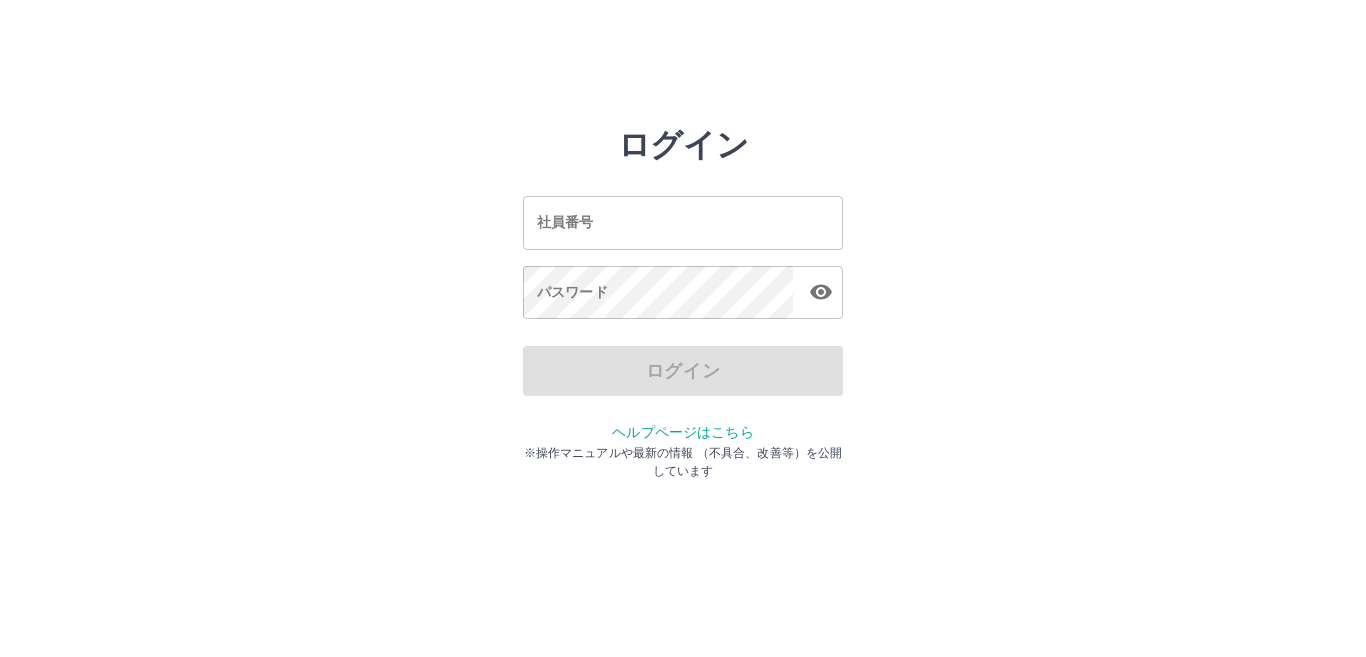 scroll, scrollTop: 0, scrollLeft: 0, axis: both 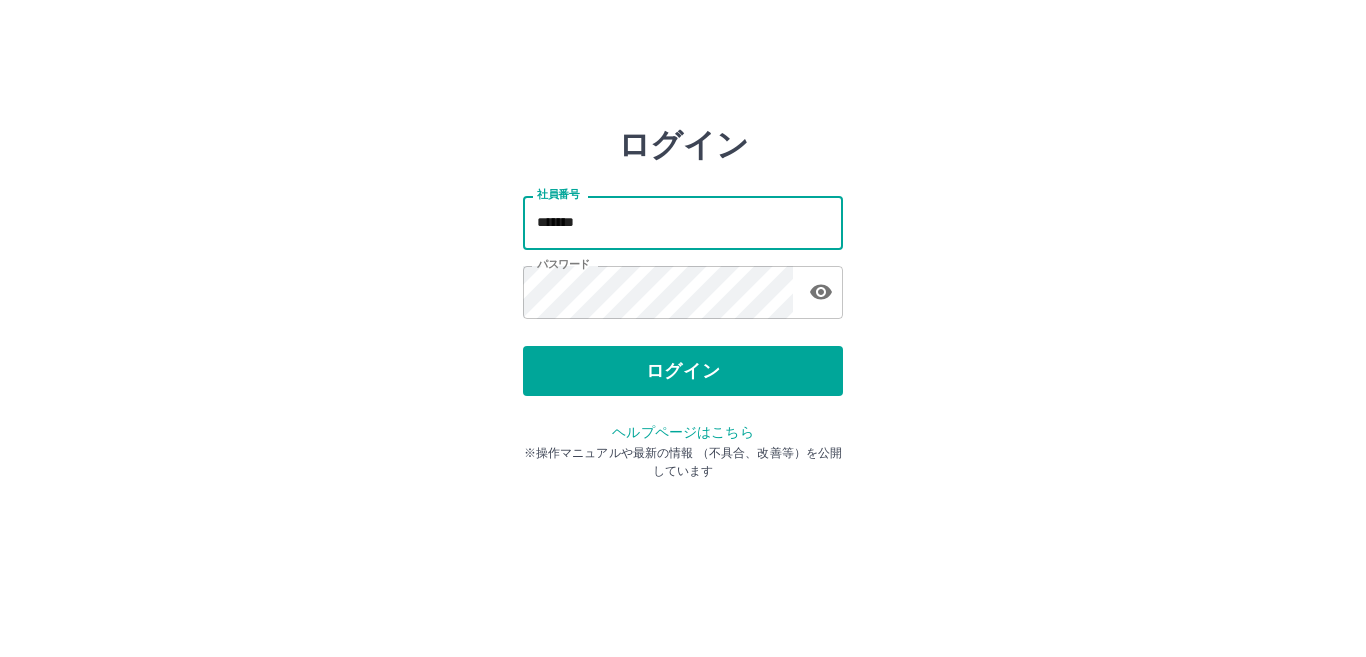 click on "*******" at bounding box center (683, 222) 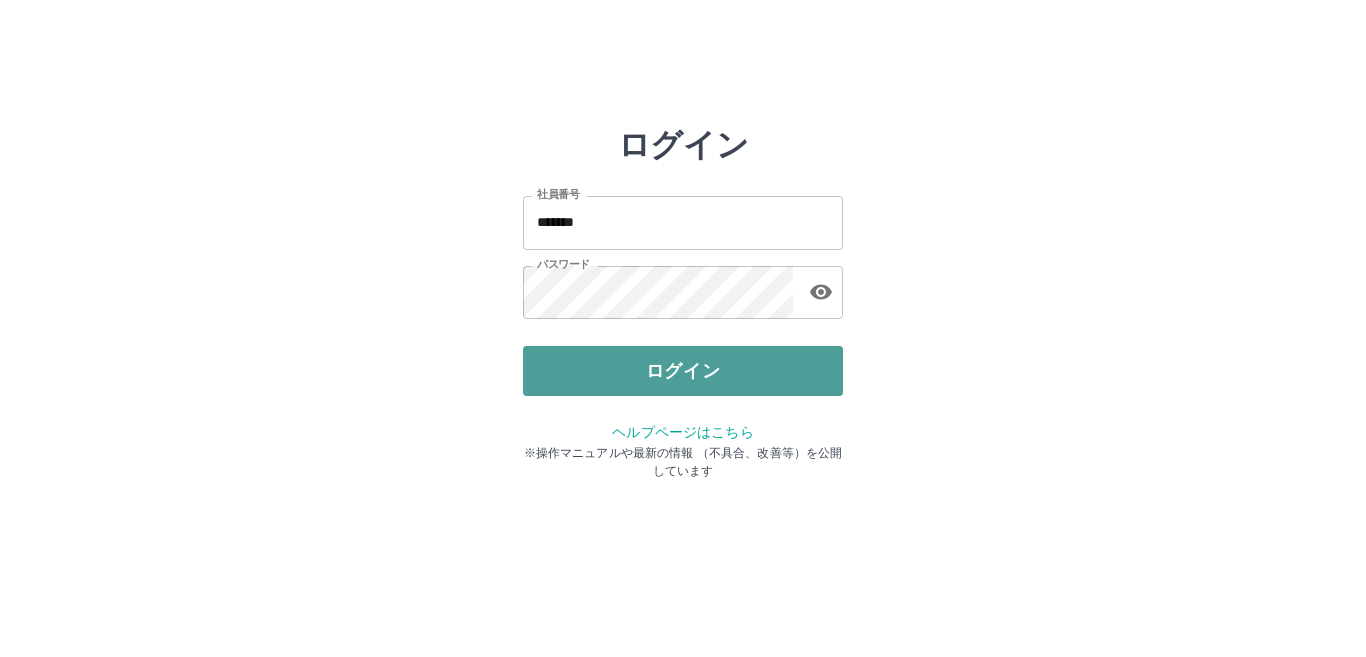 click on "ログイン" at bounding box center (683, 371) 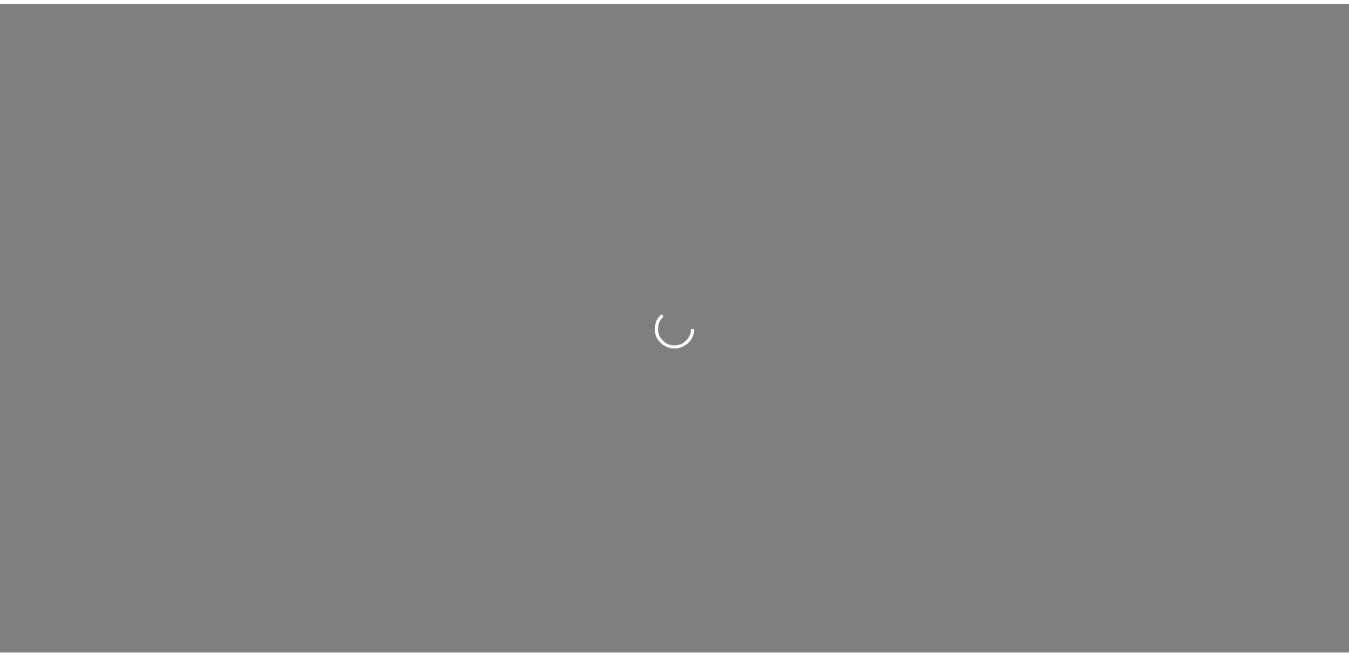 scroll, scrollTop: 0, scrollLeft: 0, axis: both 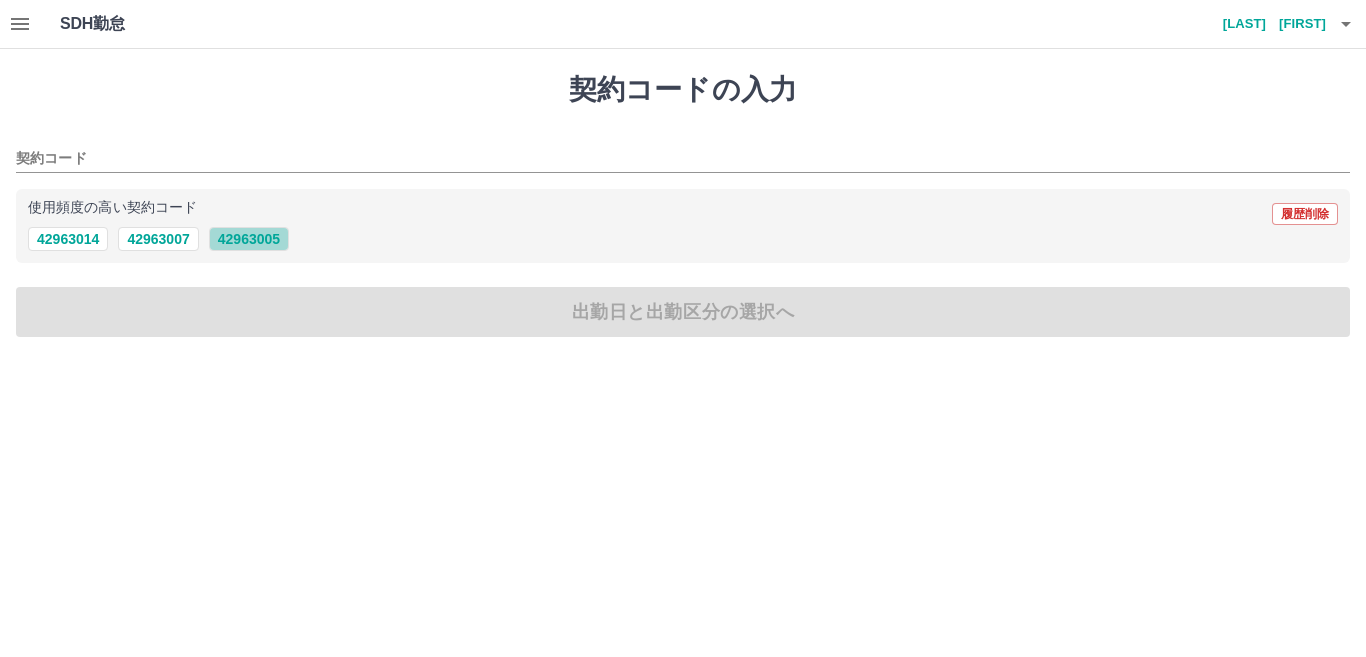 click on "42963005" at bounding box center [249, 239] 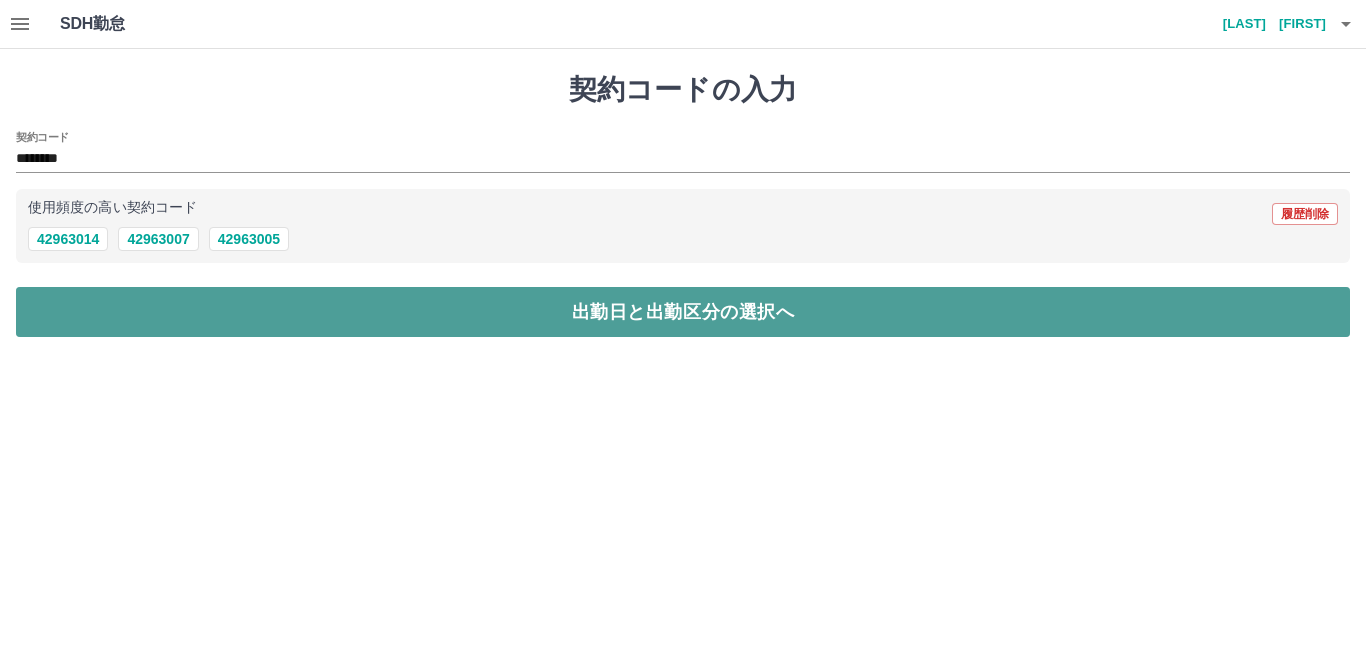 click on "出勤日と出勤区分の選択へ" at bounding box center (683, 312) 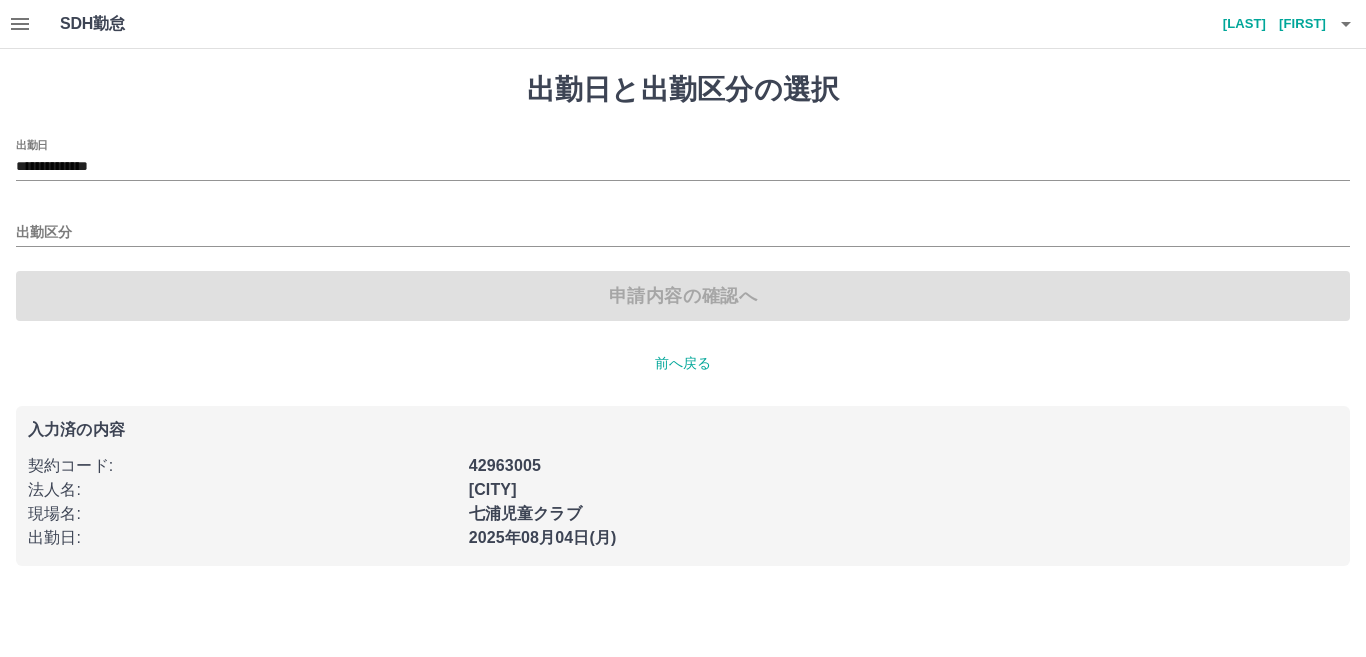 click on "出勤区分" at bounding box center [683, 226] 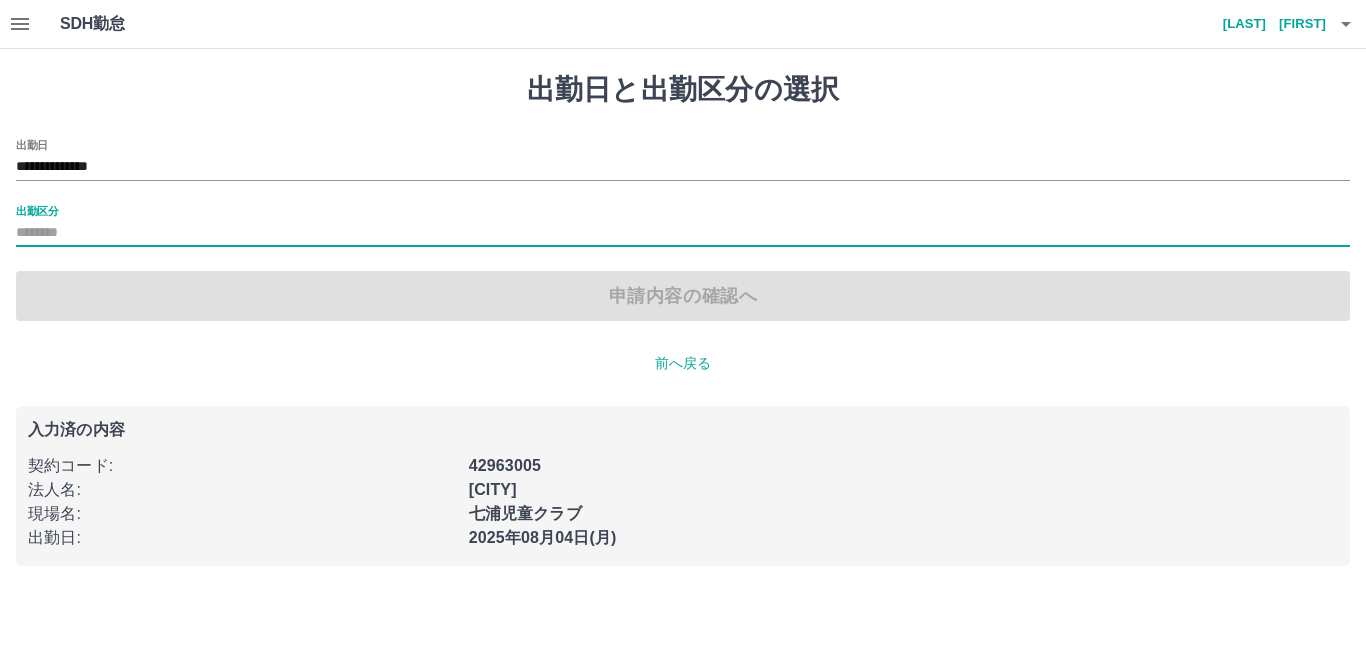 click on "出勤区分" at bounding box center (37, 210) 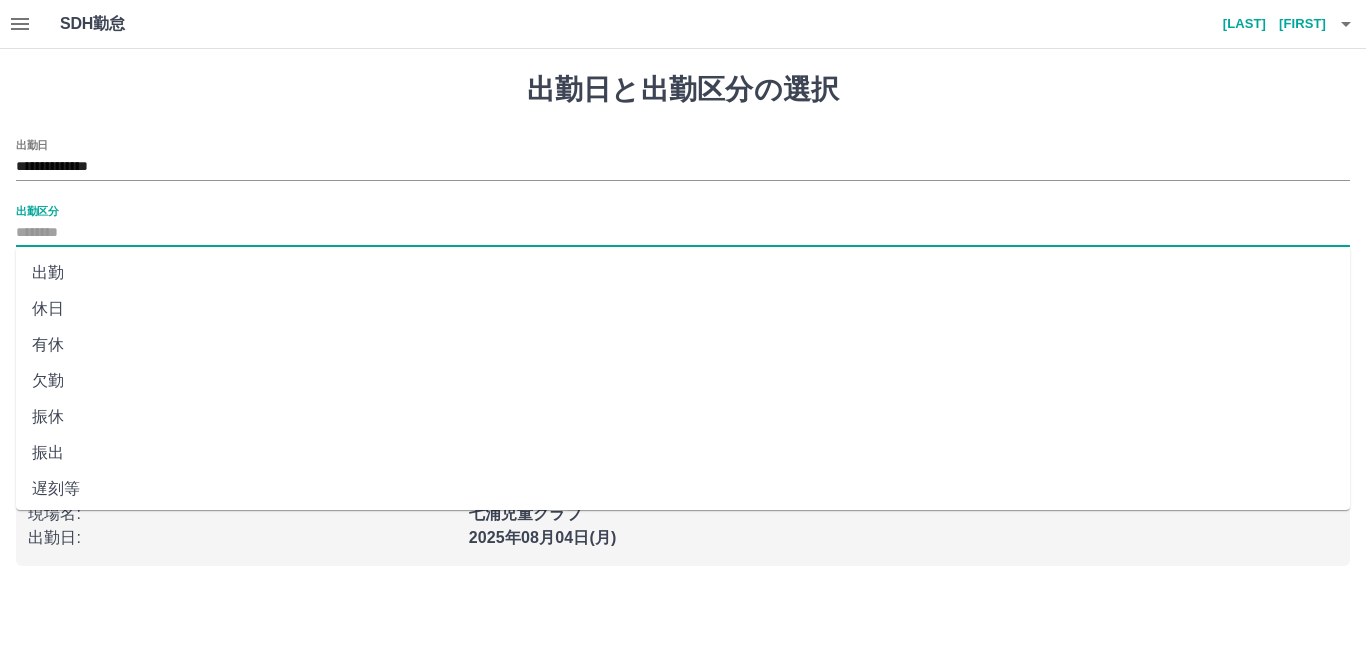 click on "出勤" at bounding box center (683, 273) 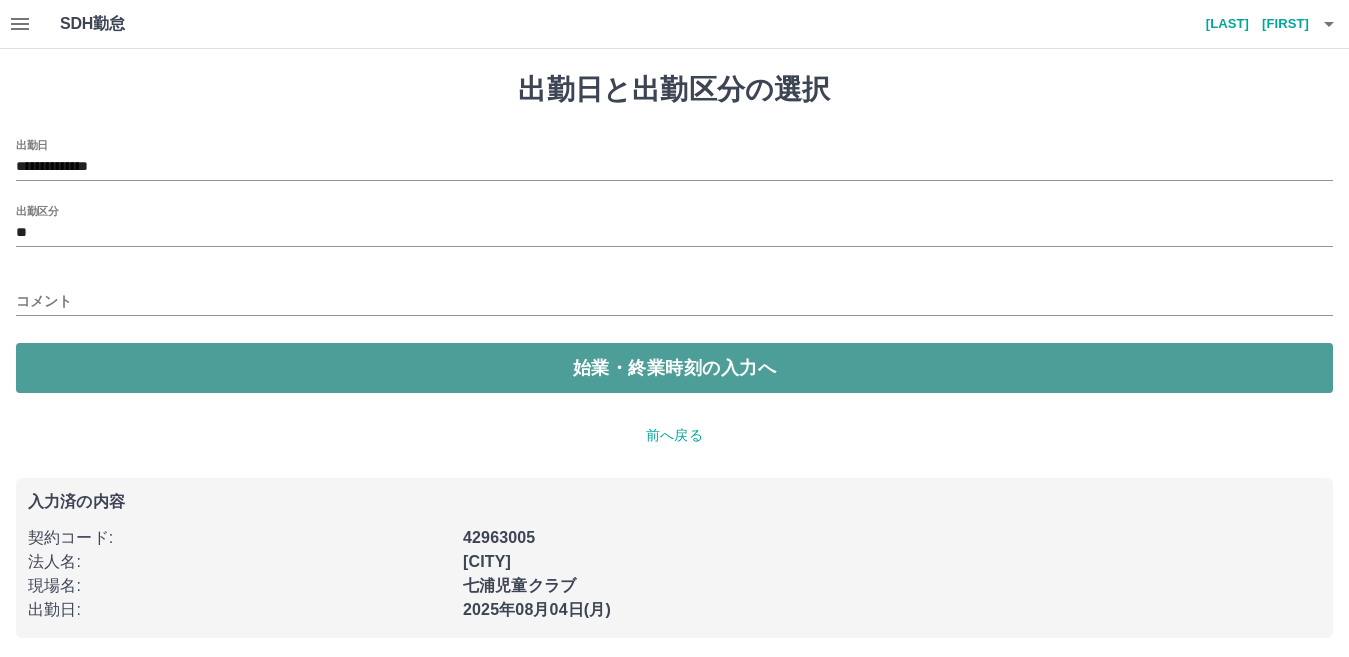 click on "始業・終業時刻の入力へ" at bounding box center [674, 368] 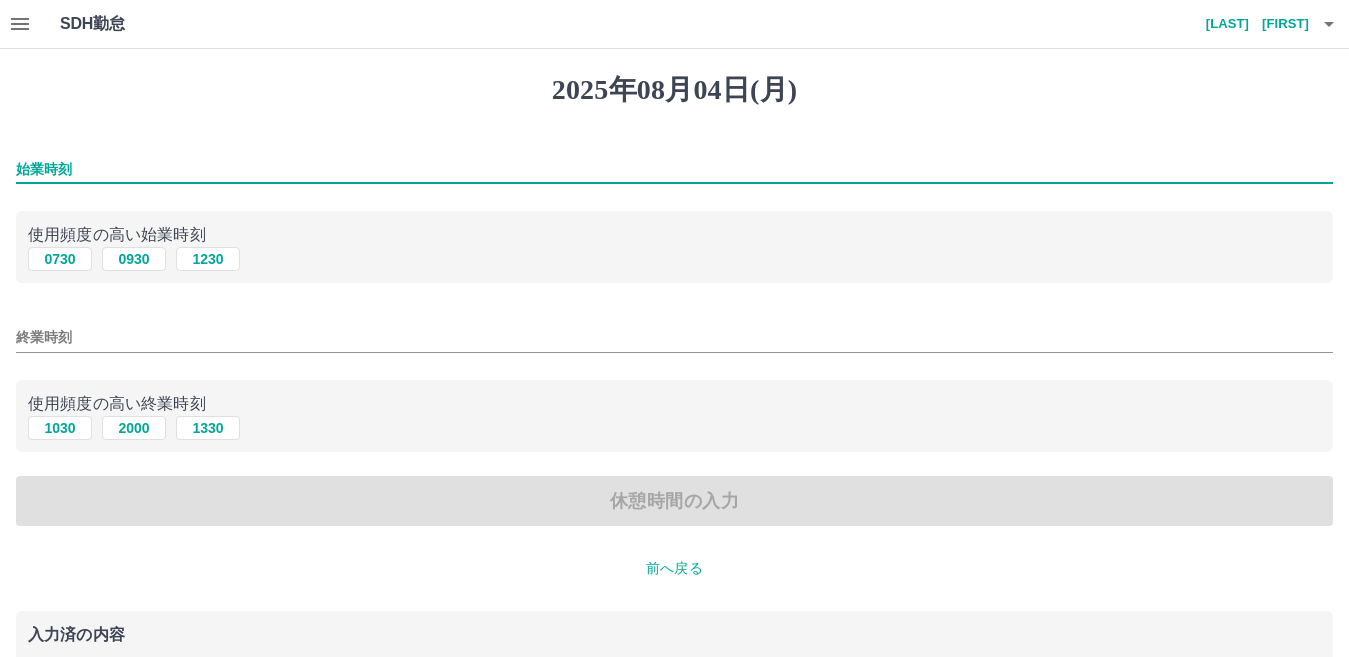 click on "始業時刻" at bounding box center [674, 169] 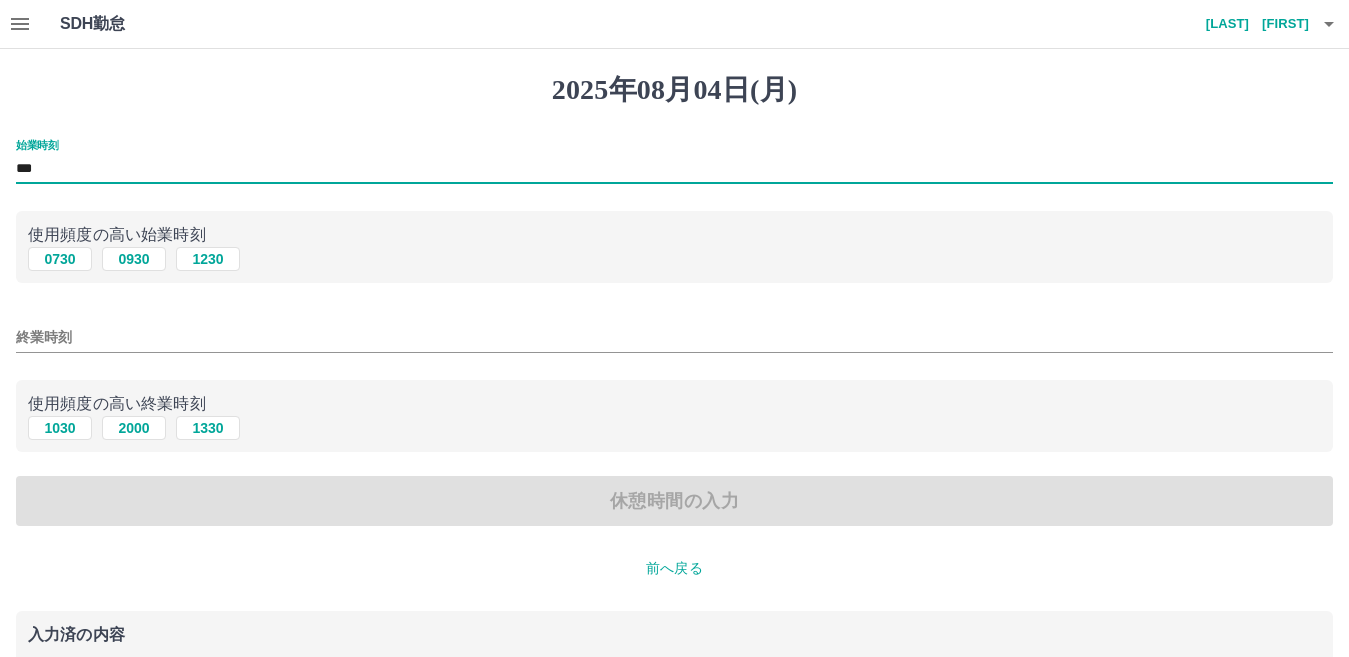 click on "***" at bounding box center [674, 169] 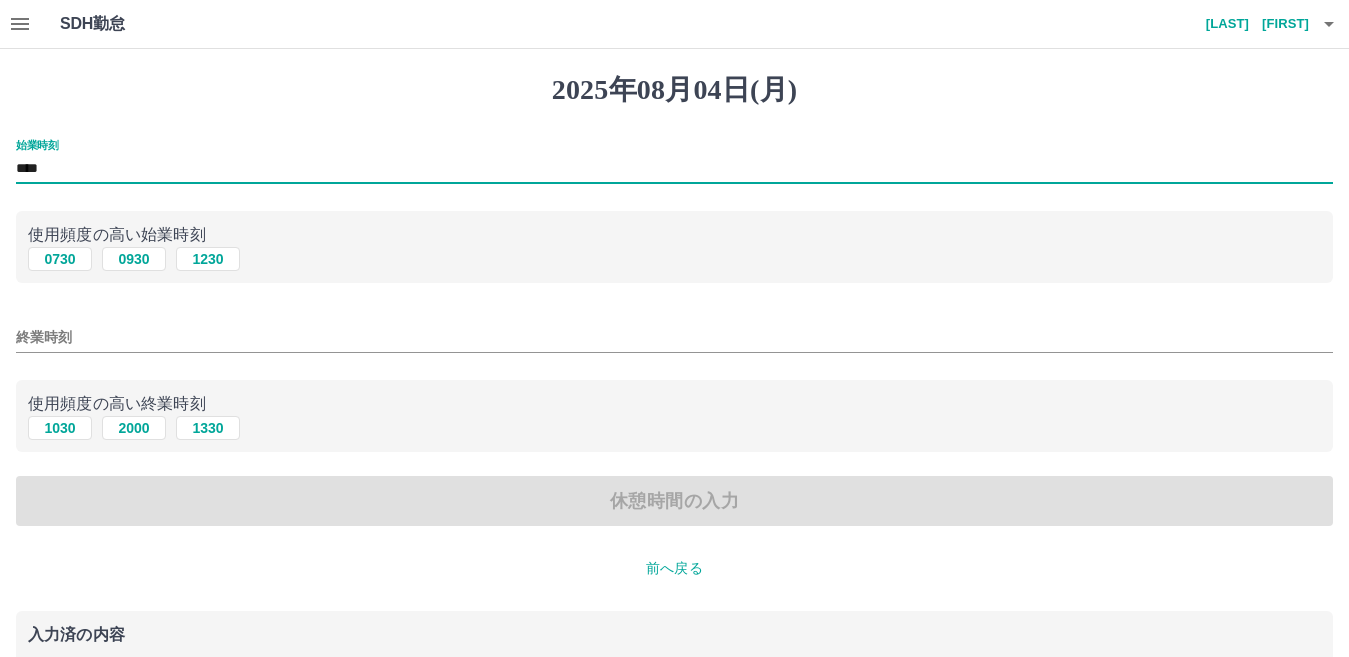 type on "****" 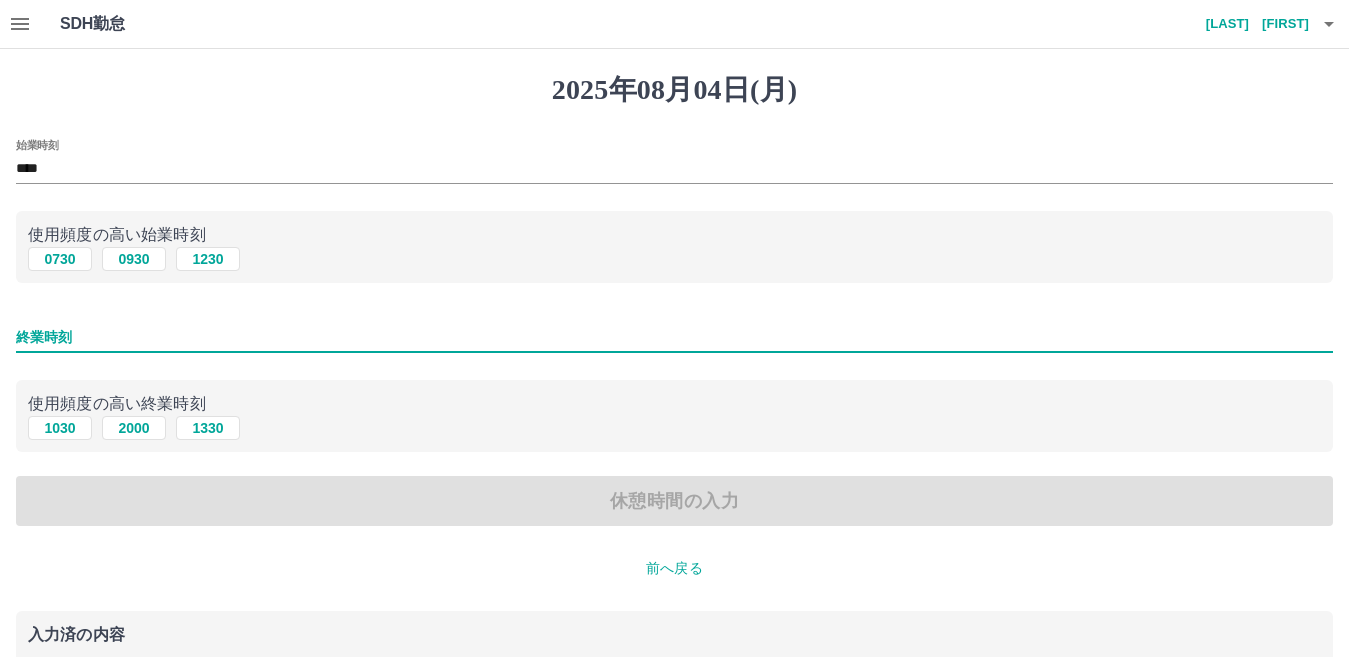 click on "終業時刻" at bounding box center (674, 337) 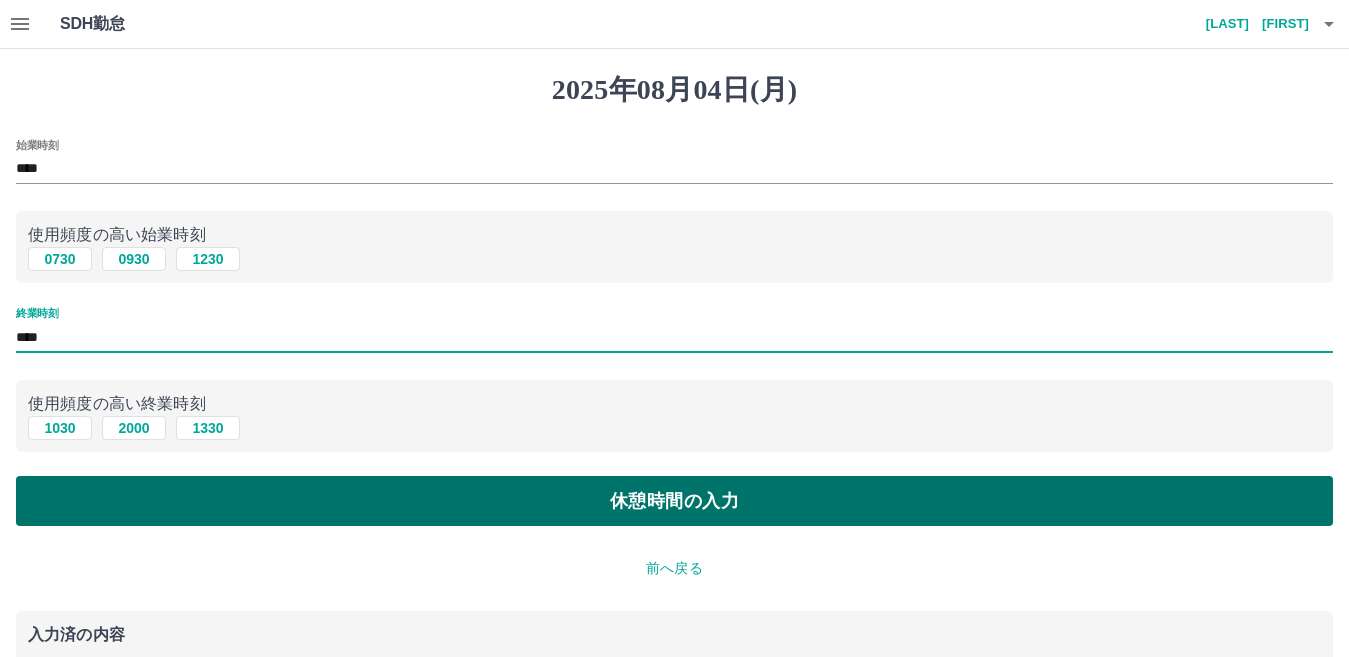 type on "****" 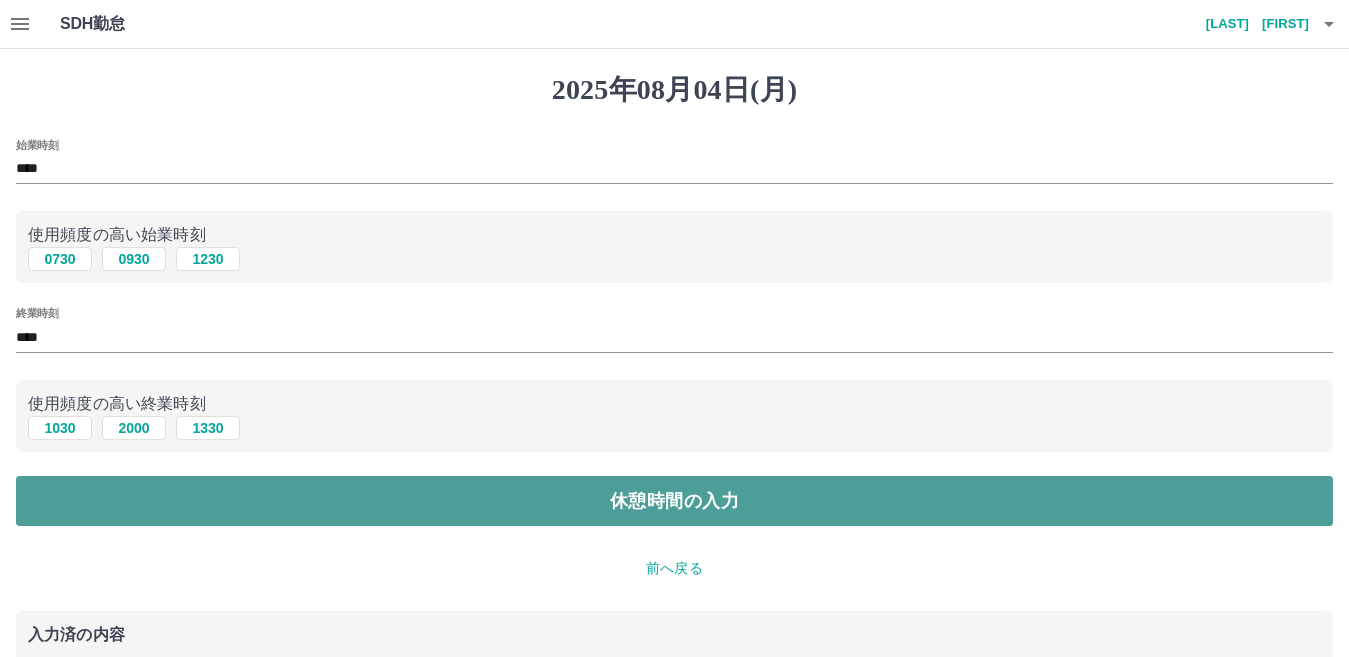 click on "休憩時間の入力" at bounding box center [674, 501] 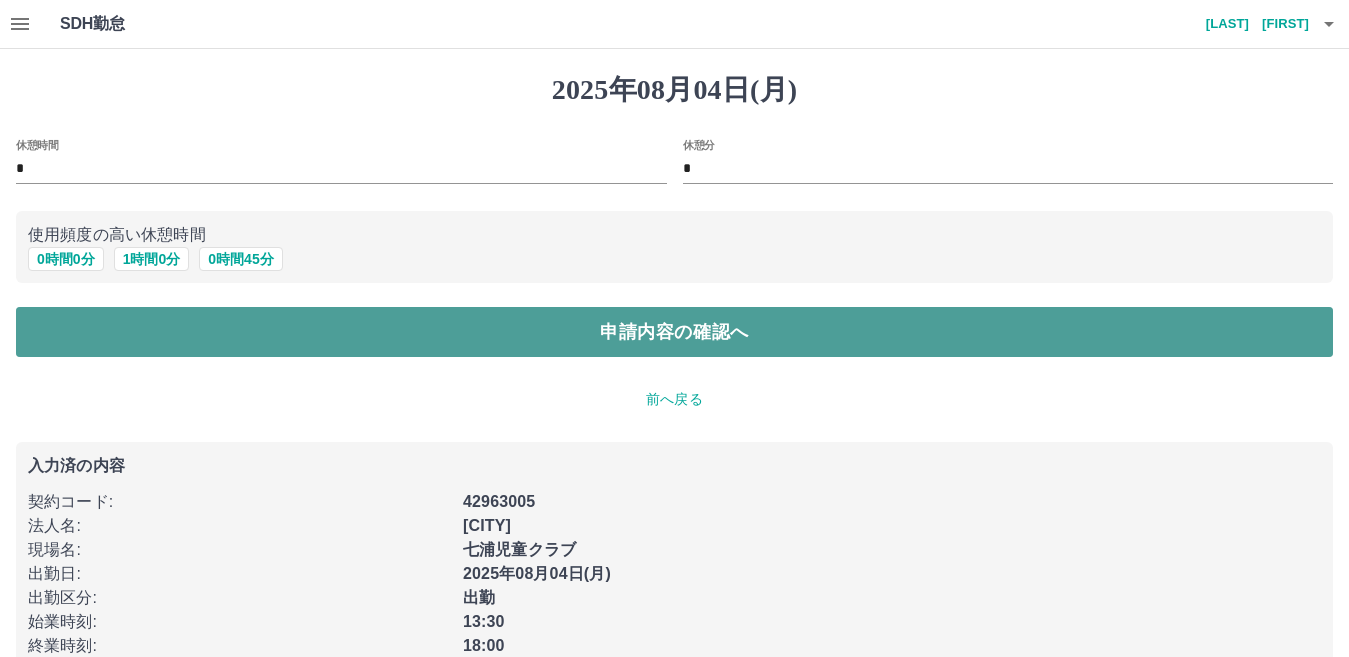 click on "申請内容の確認へ" at bounding box center [674, 332] 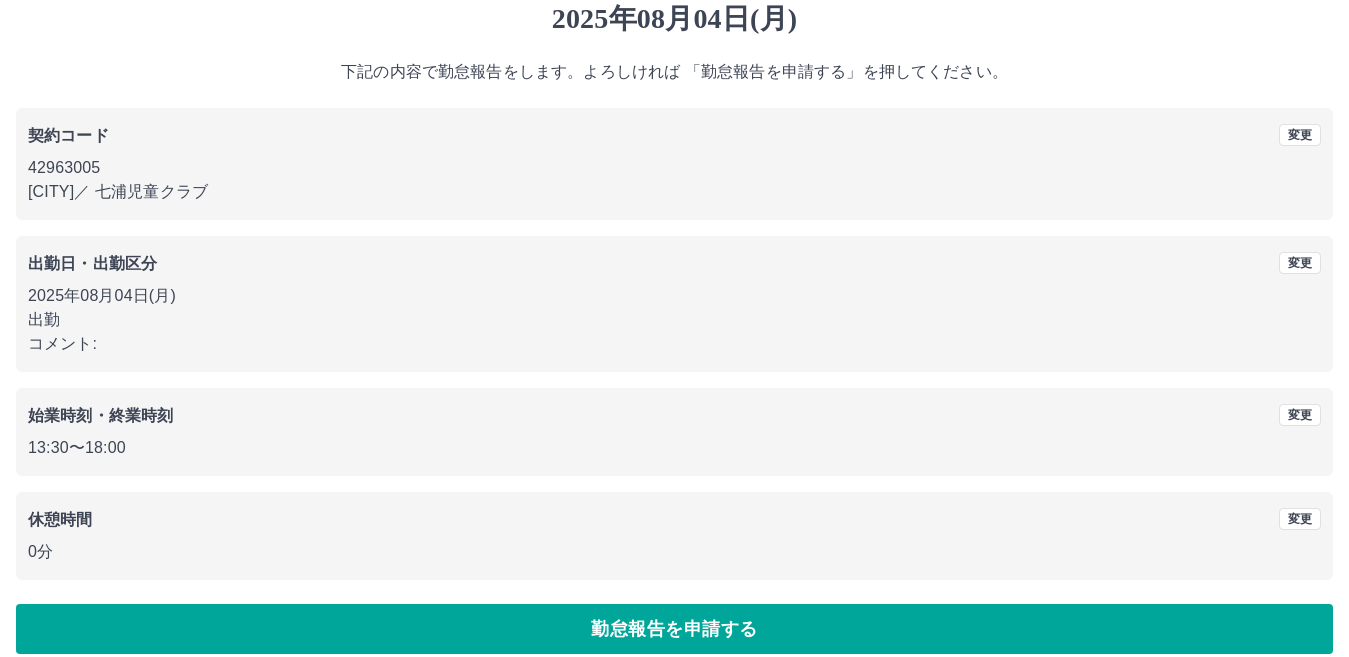 scroll, scrollTop: 92, scrollLeft: 0, axis: vertical 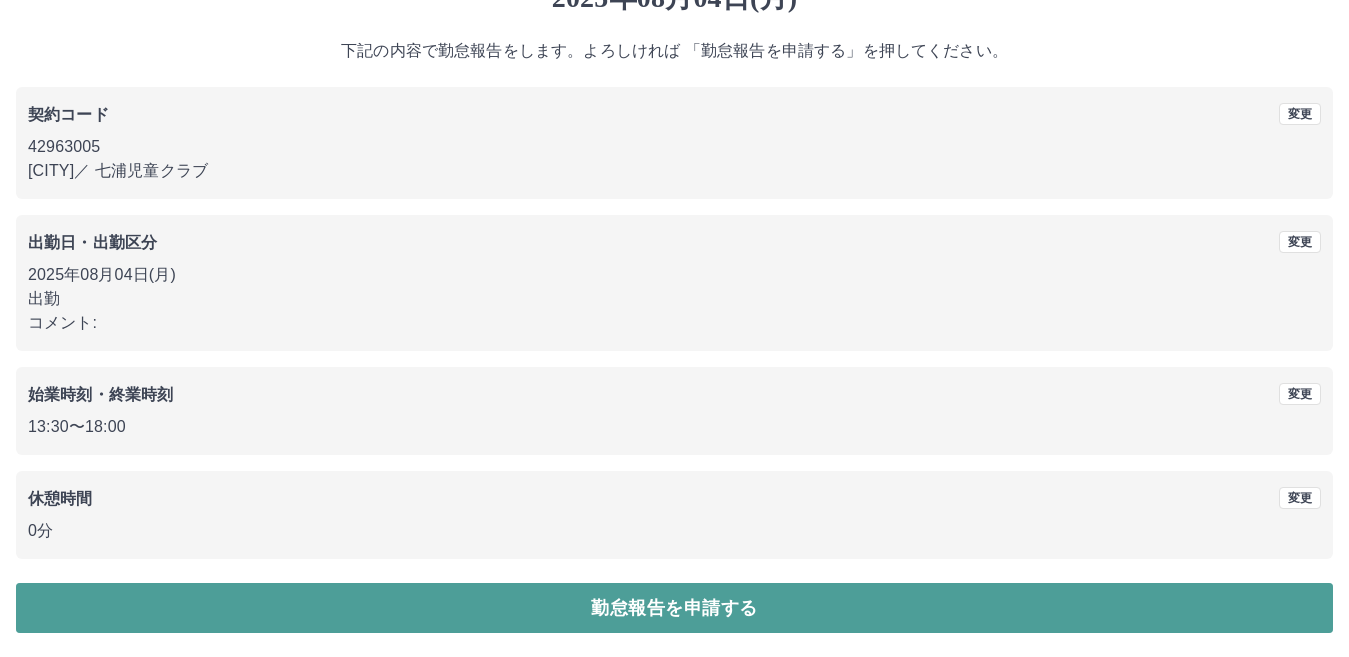 click on "勤怠報告を申請する" at bounding box center [674, 608] 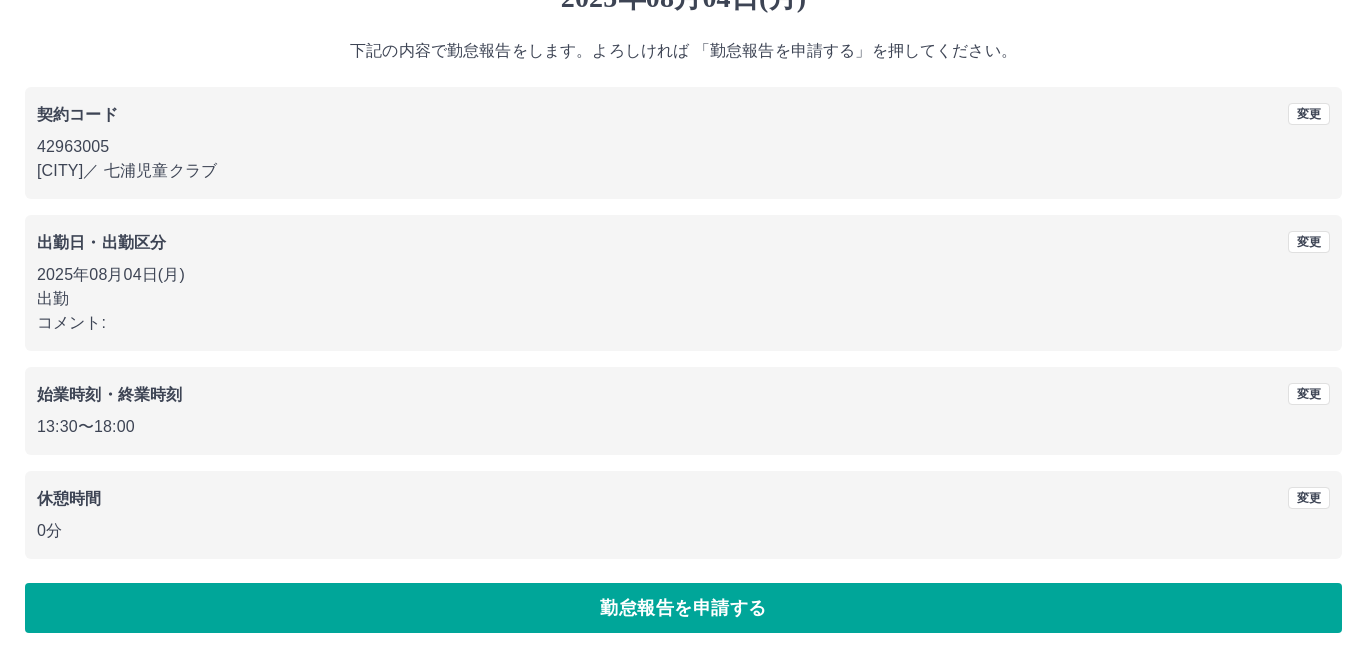 scroll, scrollTop: 0, scrollLeft: 0, axis: both 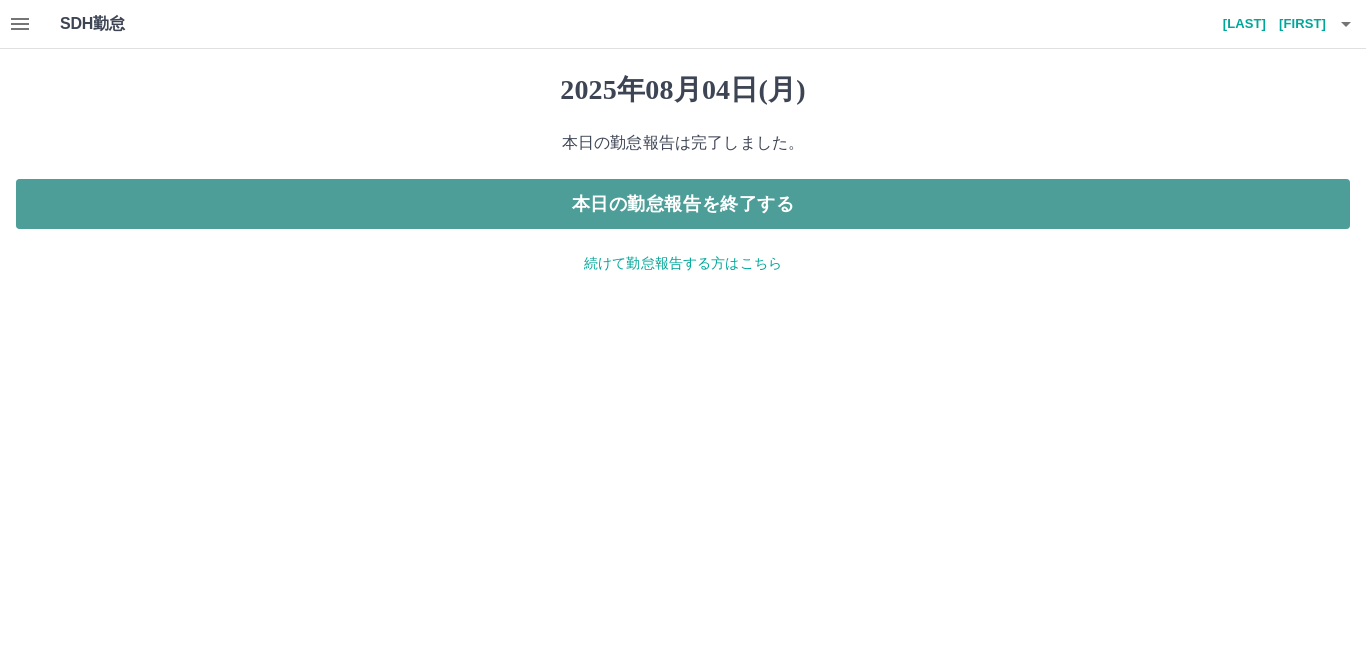click on "本日の勤怠報告を終了する" at bounding box center [683, 204] 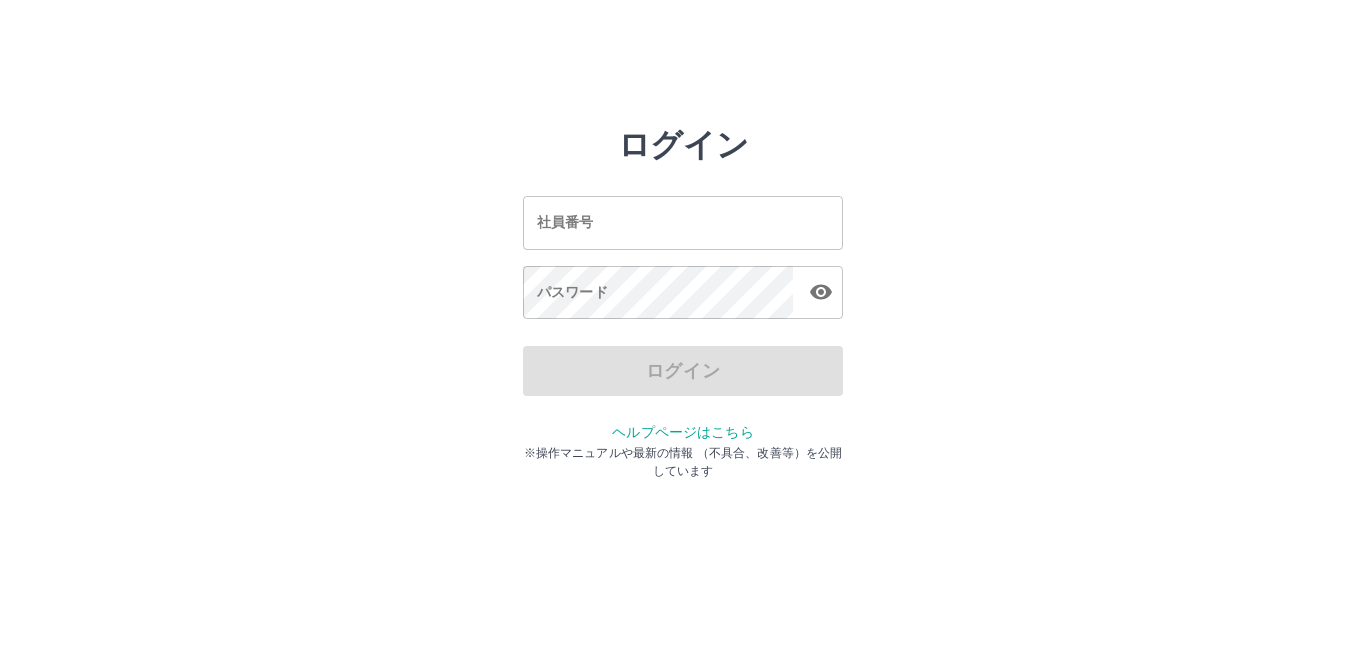 scroll, scrollTop: 0, scrollLeft: 0, axis: both 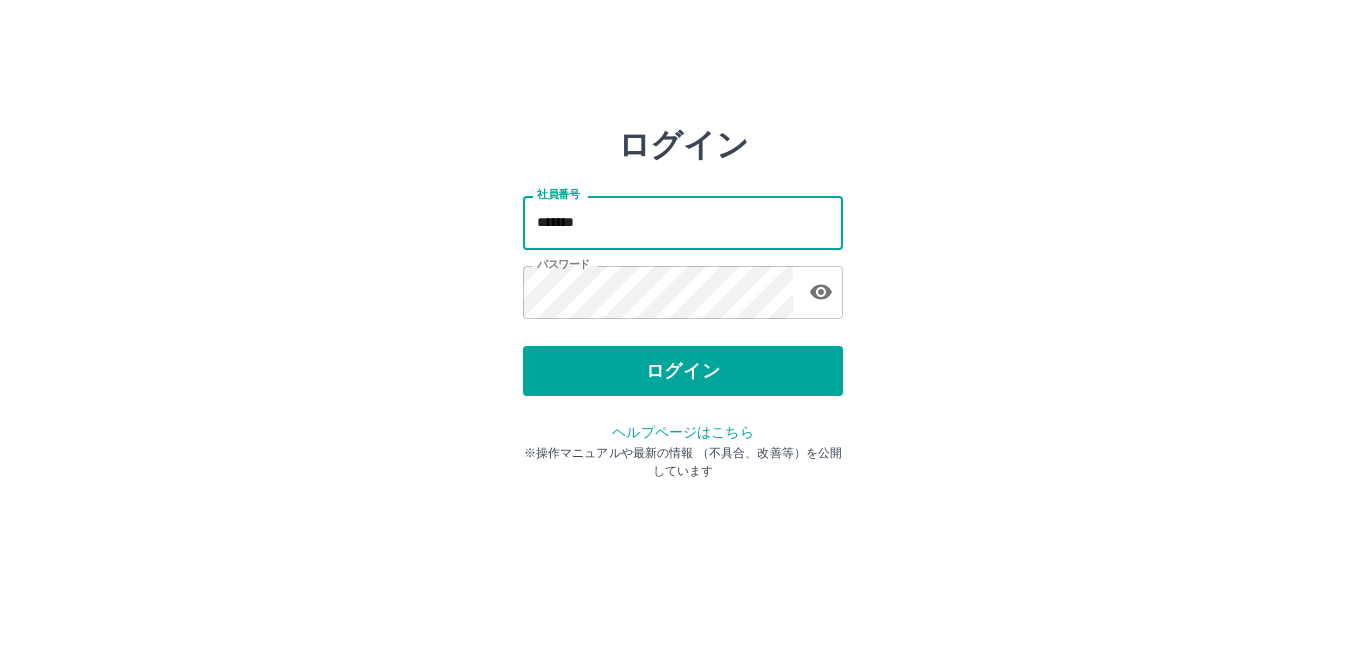 click on "*******" at bounding box center (683, 222) 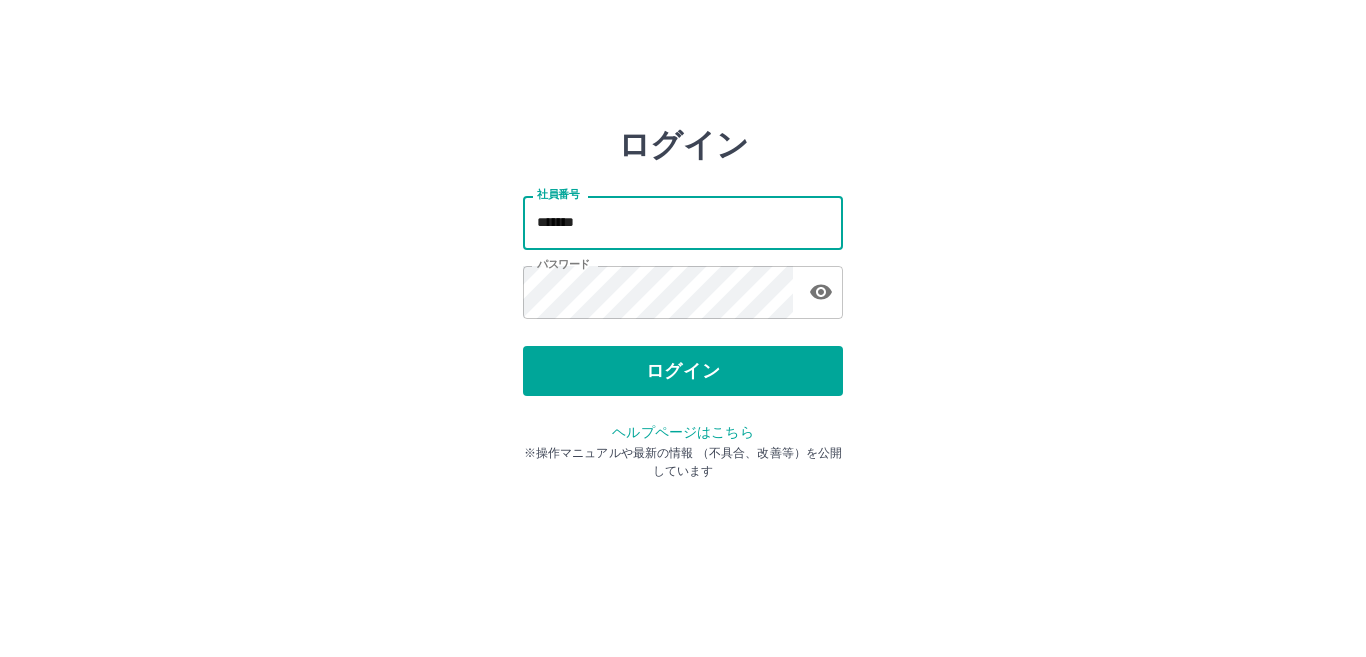 type on "*******" 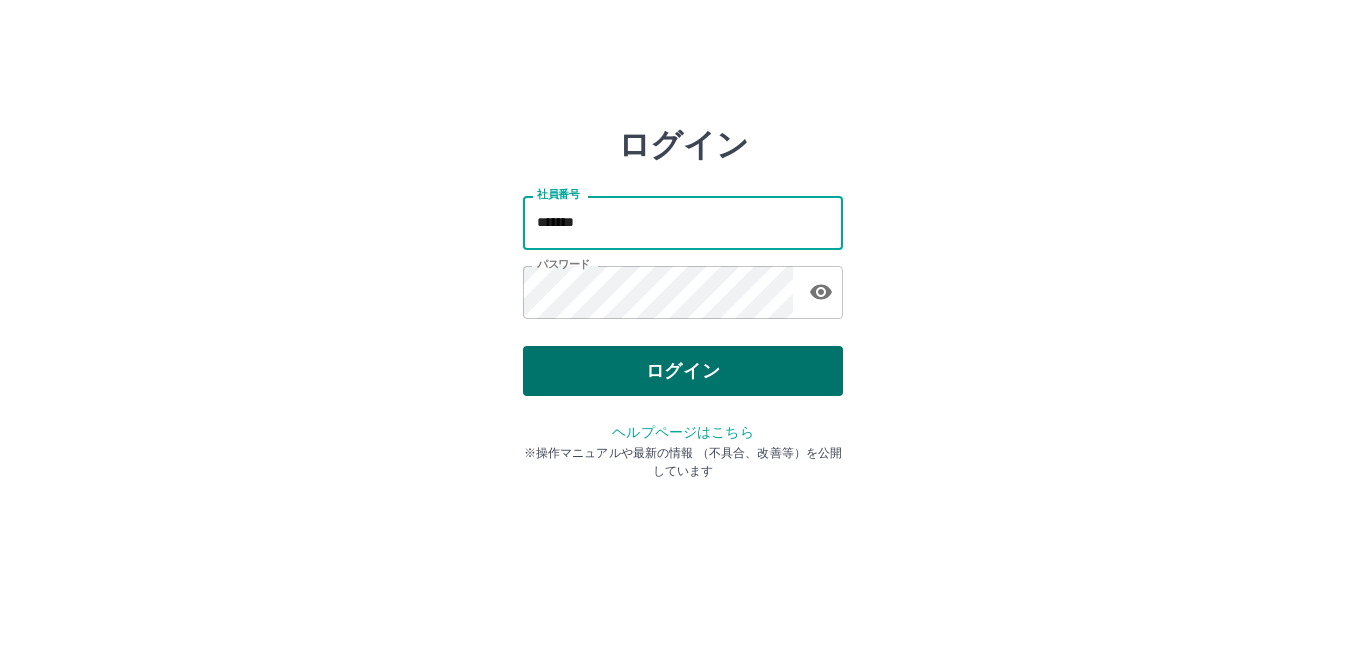 click on "ログイン" at bounding box center (683, 371) 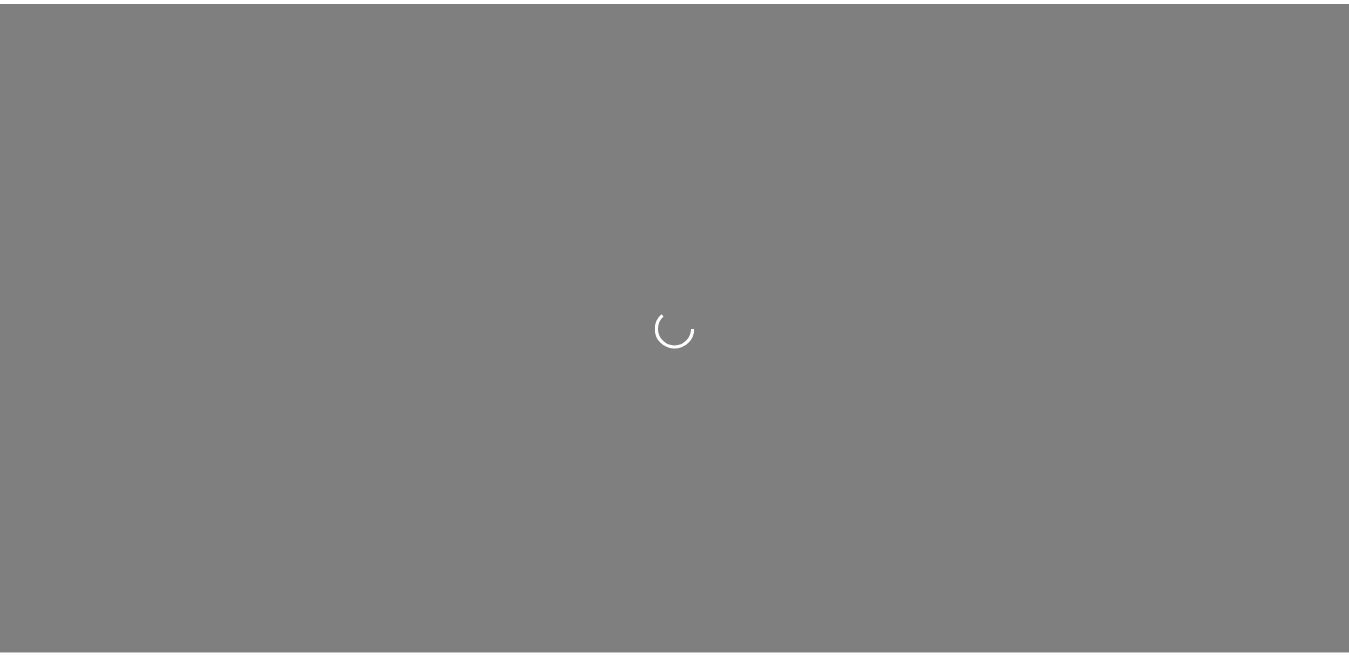 scroll, scrollTop: 0, scrollLeft: 0, axis: both 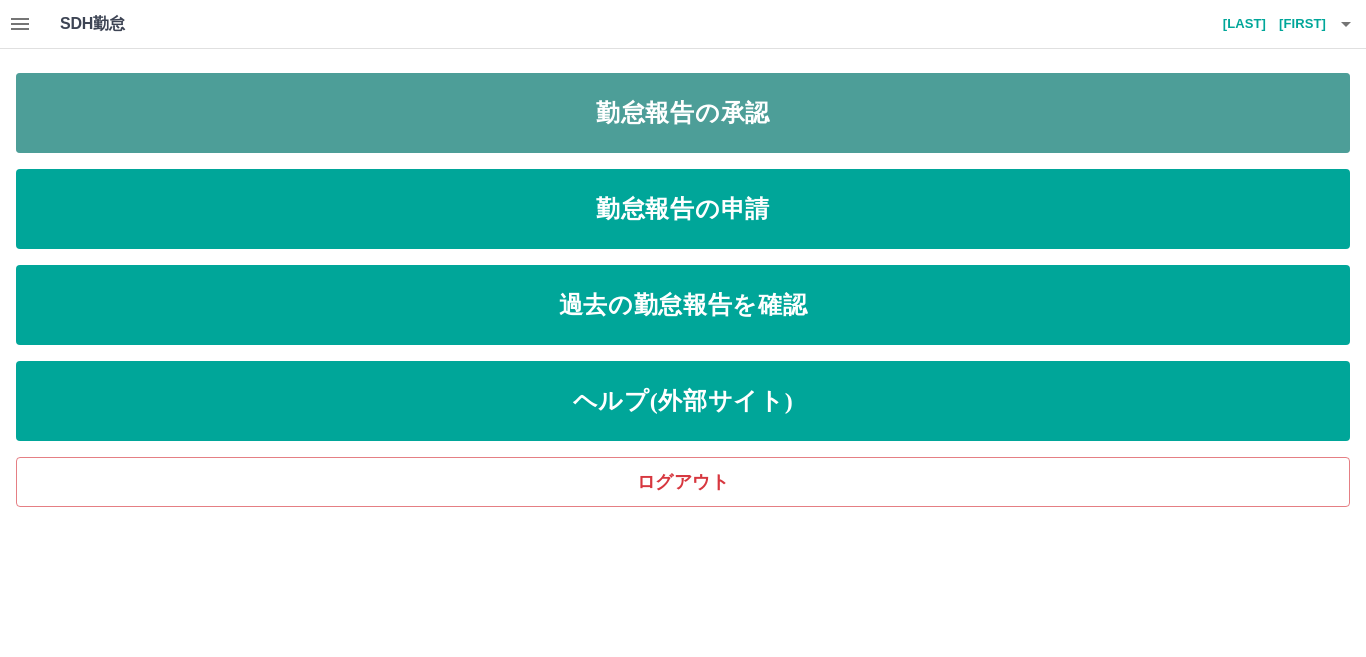 click on "勤怠報告の承認" at bounding box center (683, 113) 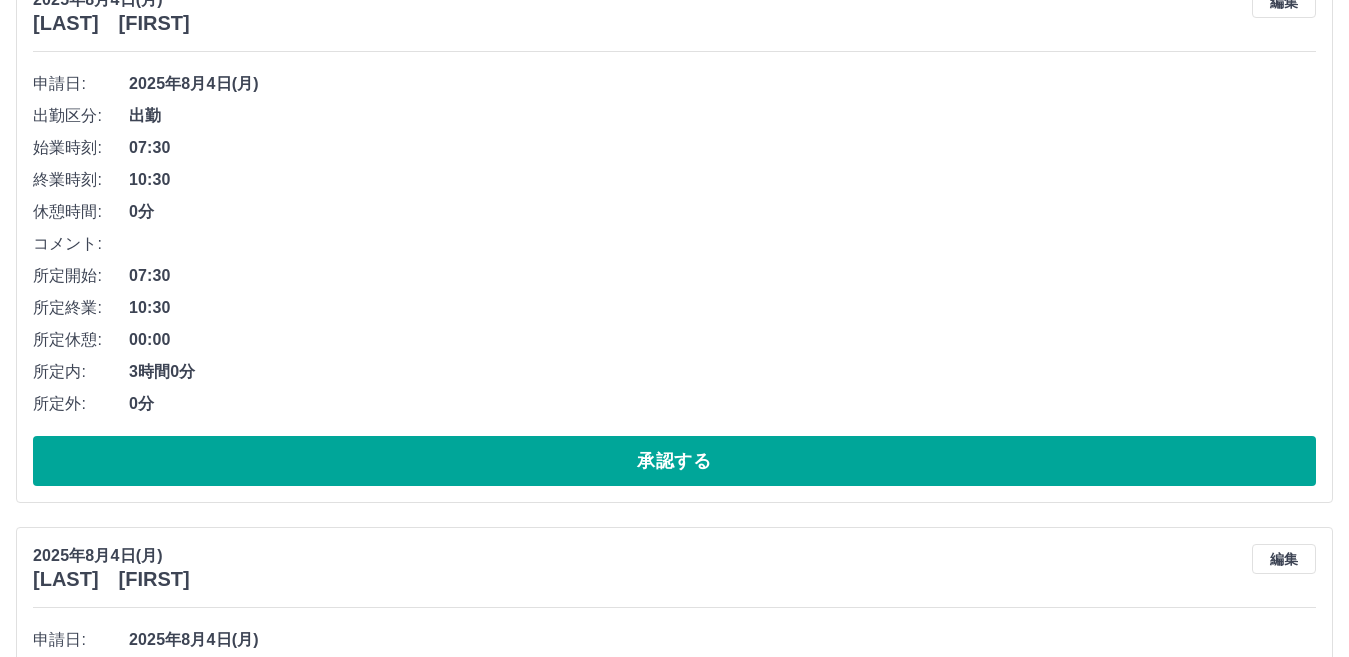 scroll, scrollTop: 300, scrollLeft: 0, axis: vertical 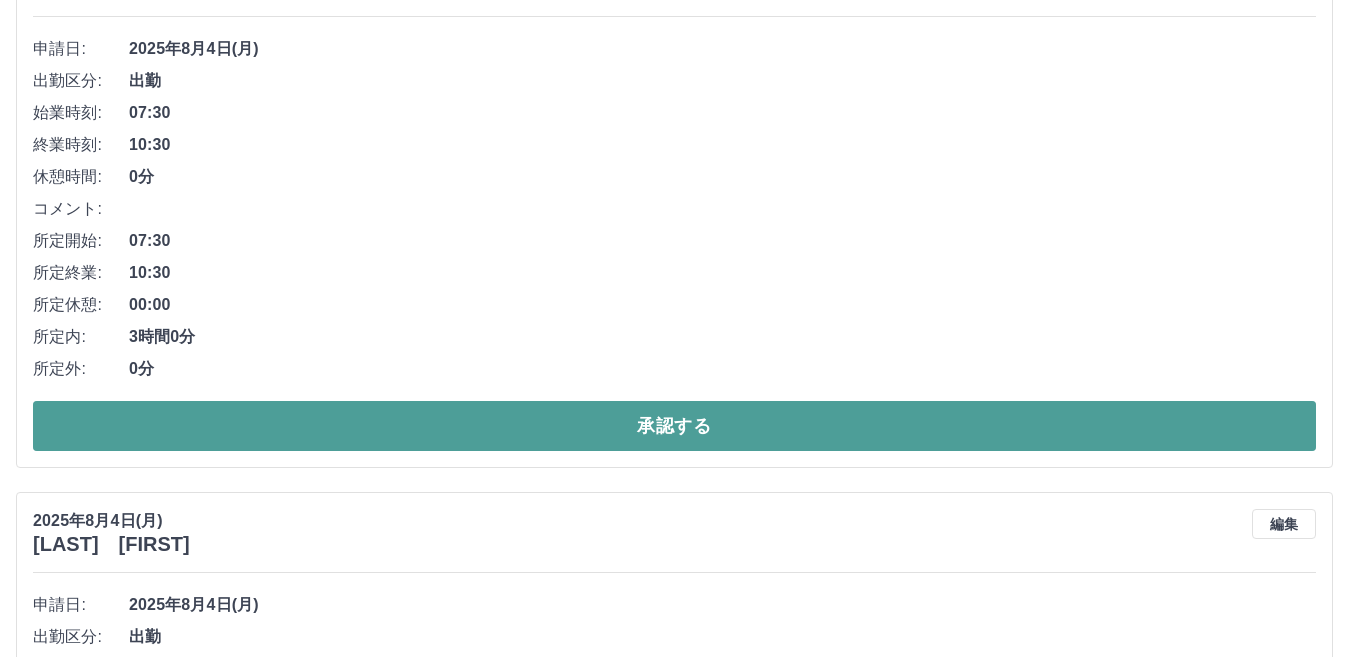 drag, startPoint x: 469, startPoint y: 433, endPoint x: 448, endPoint y: 432, distance: 21.023796 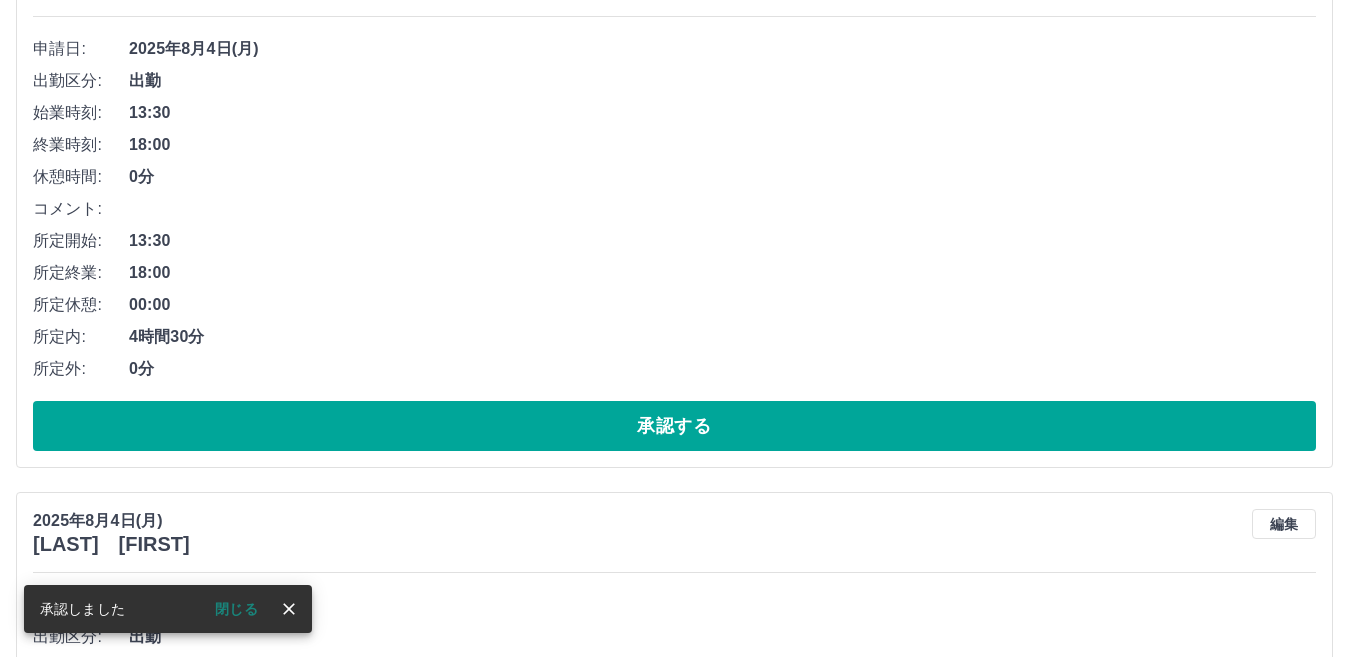 scroll, scrollTop: 0, scrollLeft: 0, axis: both 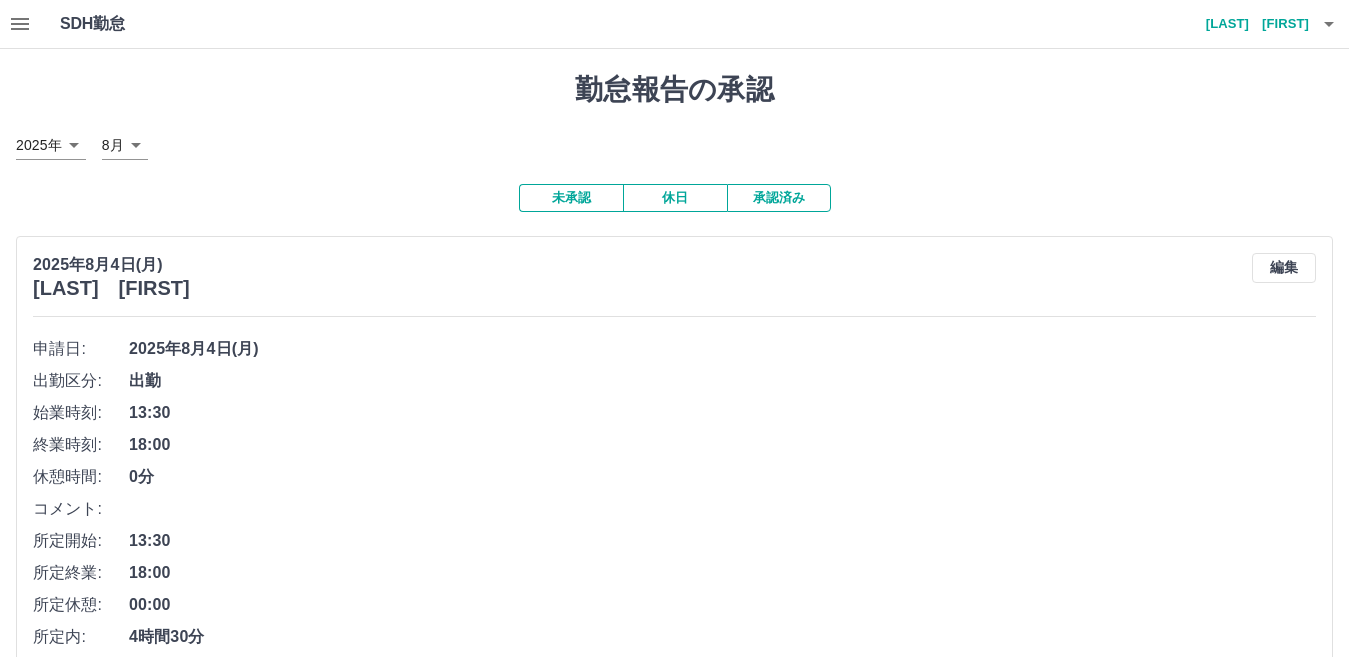 click on "承認済み" at bounding box center (779, 198) 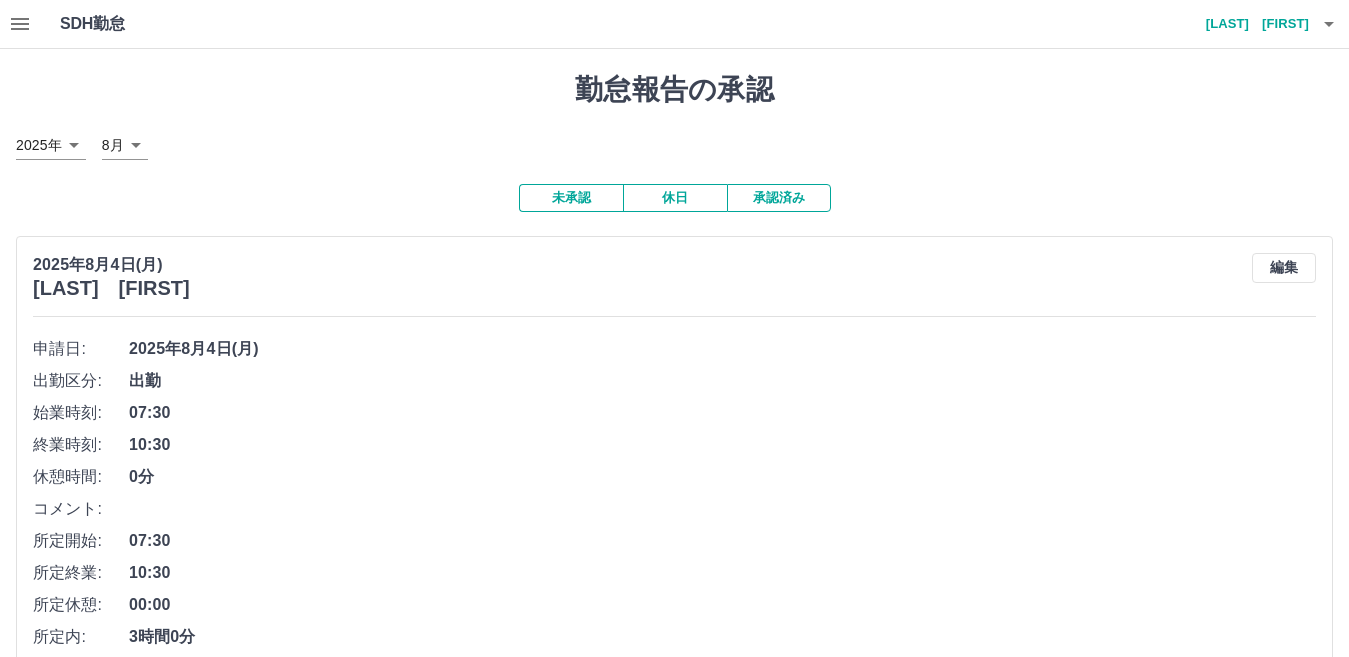 click on "未承認" at bounding box center (571, 198) 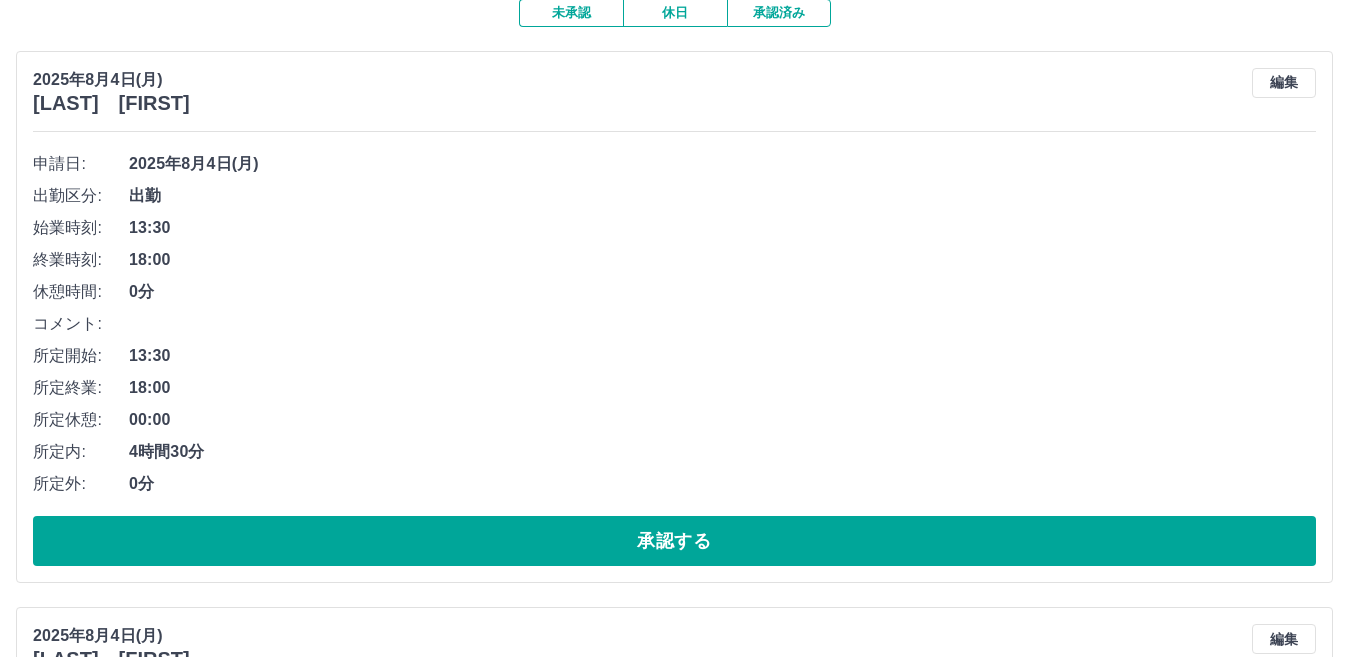 scroll, scrollTop: 200, scrollLeft: 0, axis: vertical 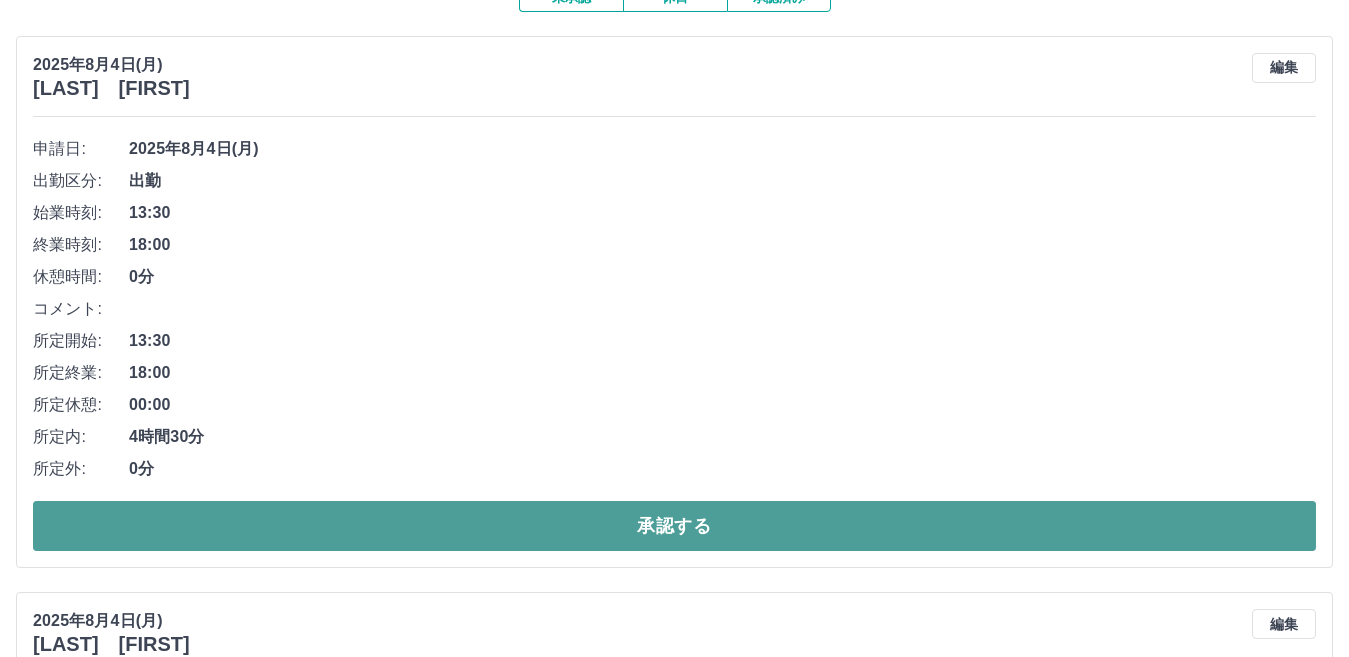 click on "承認する" at bounding box center [674, 526] 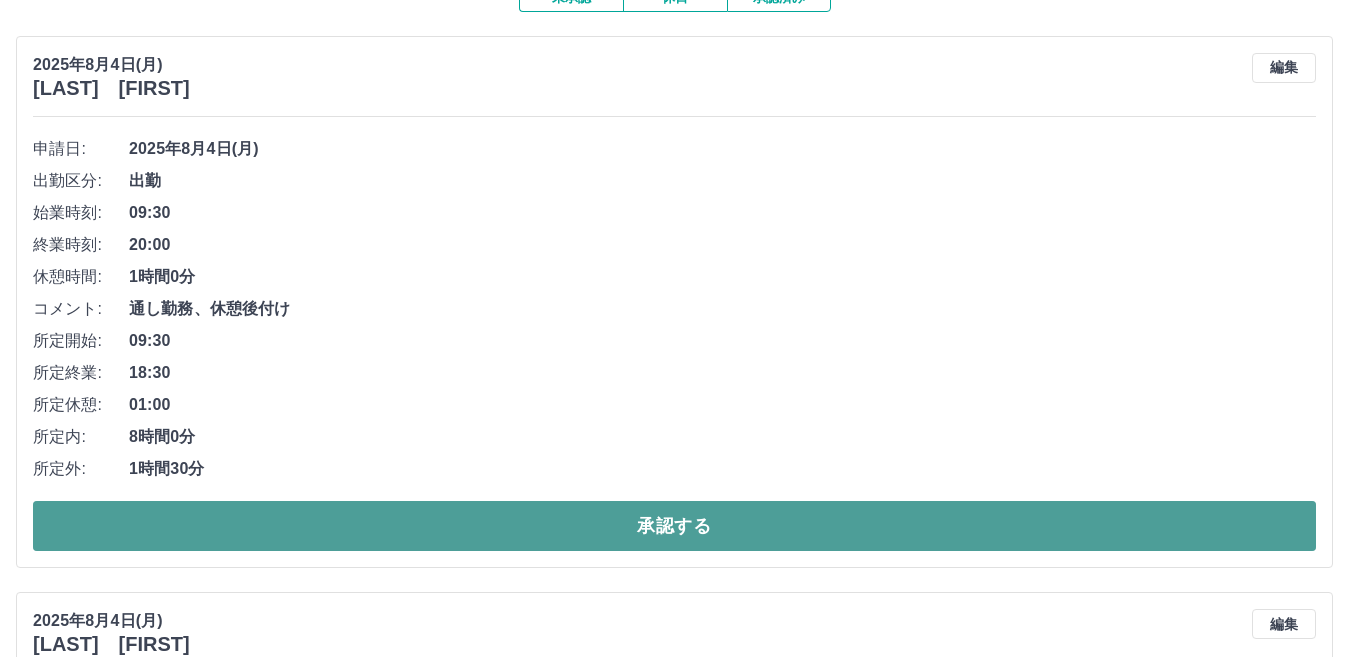 click on "承認する" at bounding box center (674, 526) 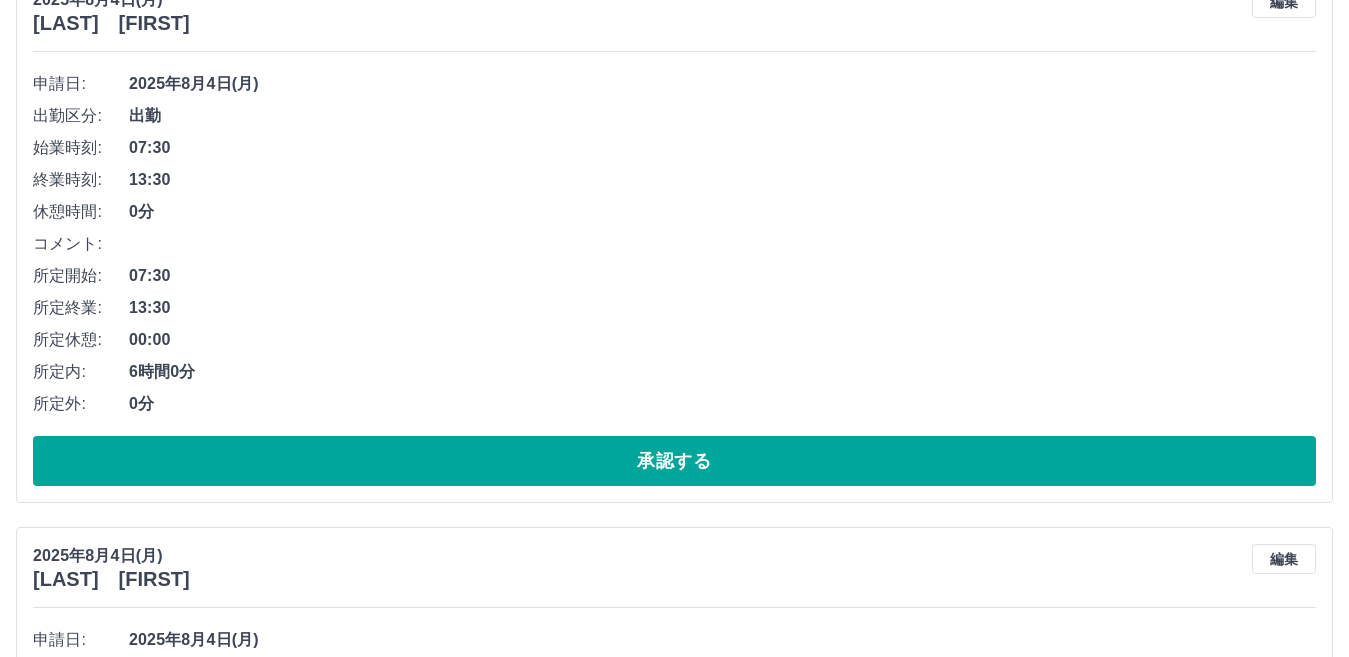 scroll, scrollTop: 300, scrollLeft: 0, axis: vertical 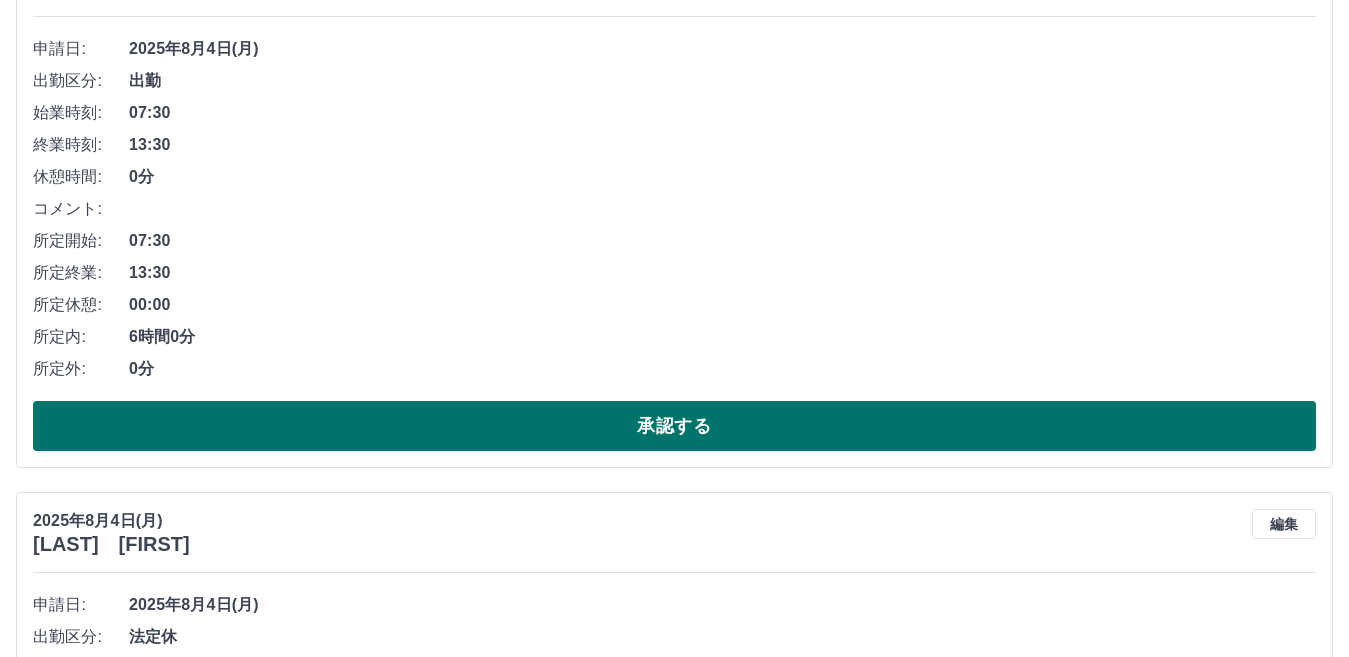 click on "承認する" at bounding box center [674, 426] 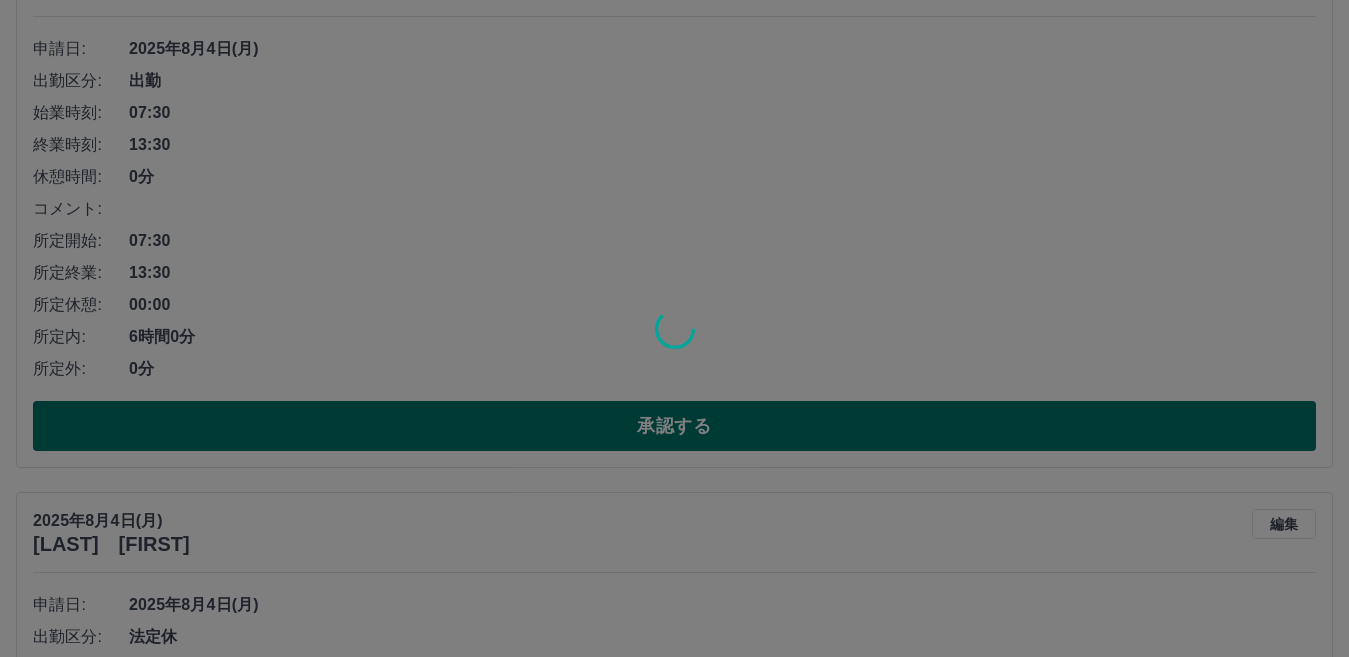 scroll, scrollTop: 0, scrollLeft: 0, axis: both 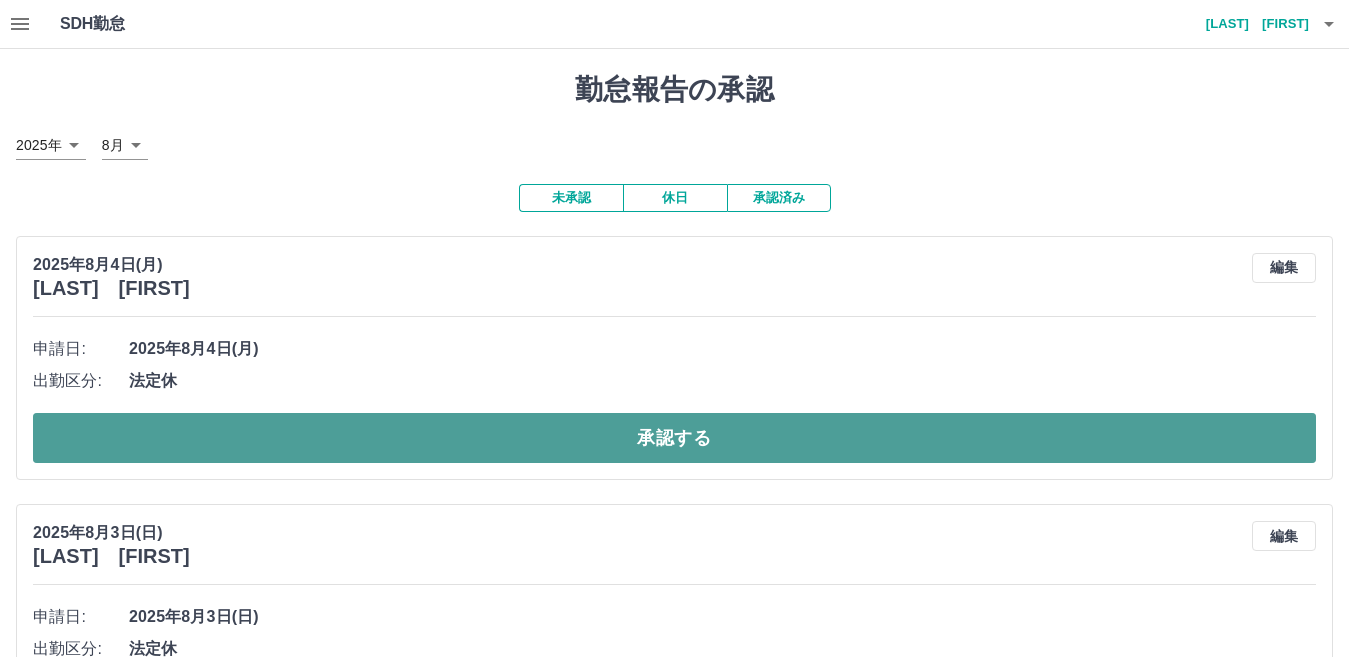 click on "承認する" at bounding box center [674, 438] 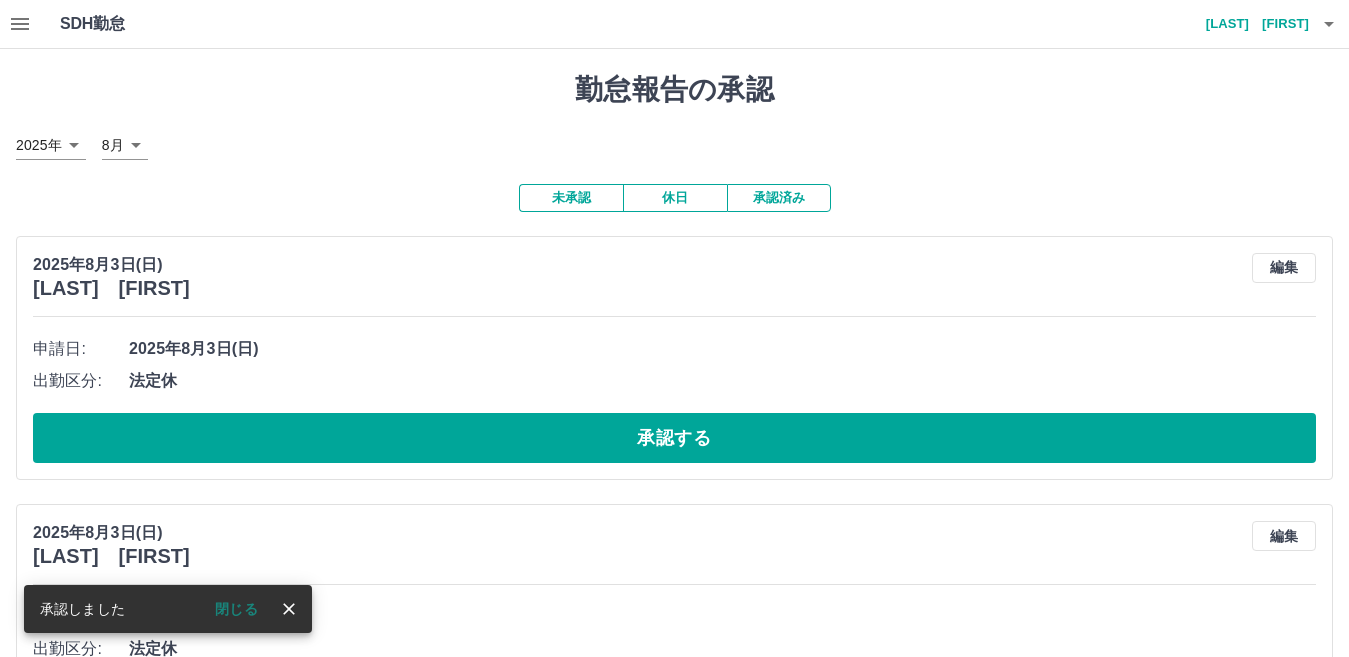 click on "承認済み" at bounding box center (779, 198) 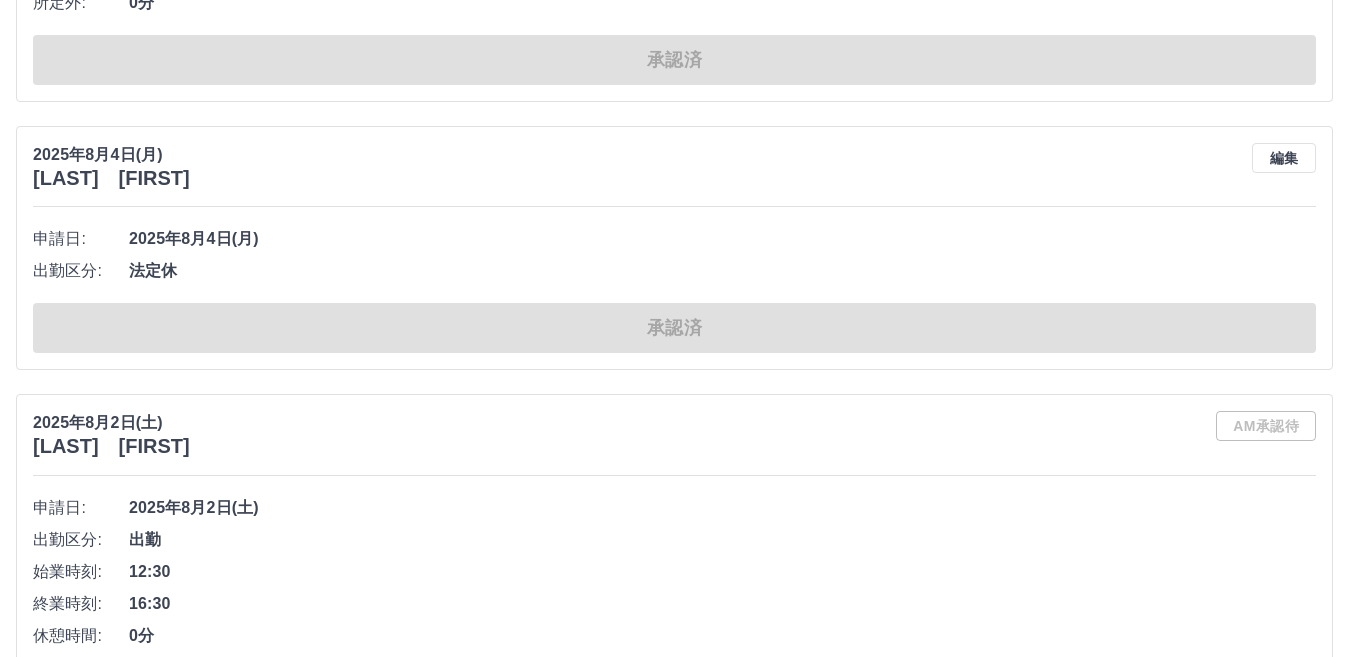 scroll, scrollTop: 2300, scrollLeft: 0, axis: vertical 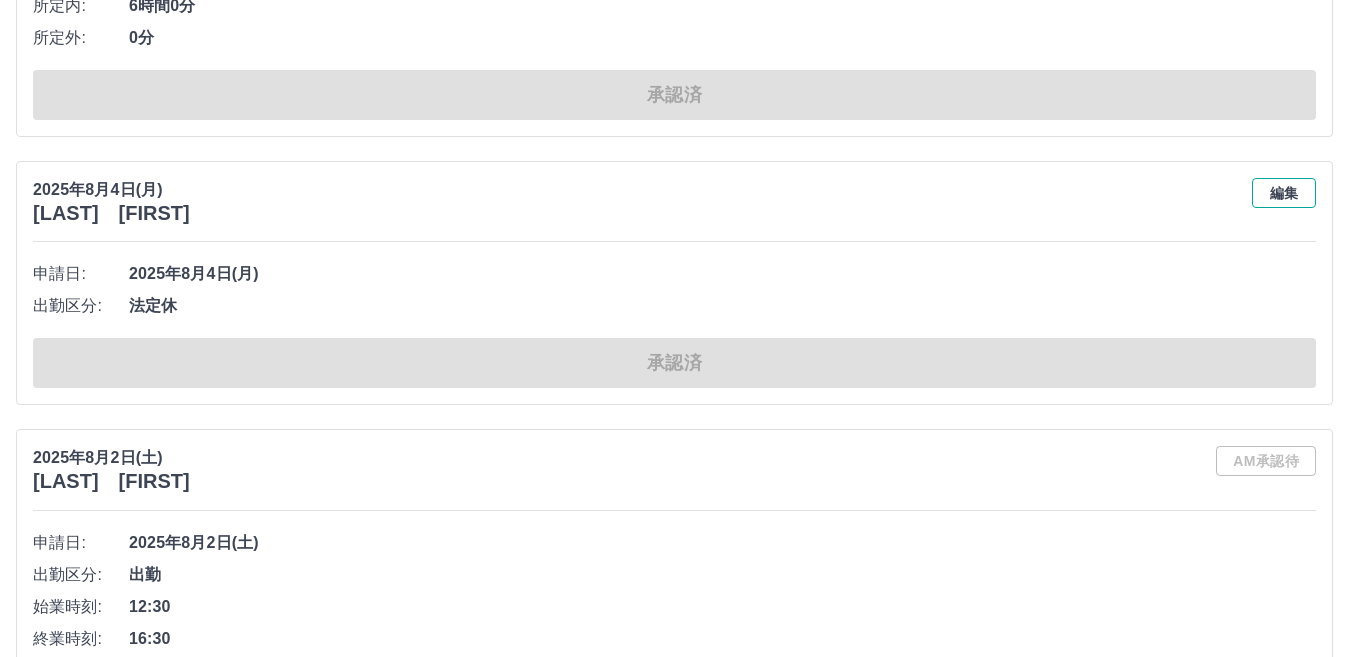 click on "編集" at bounding box center [1284, 193] 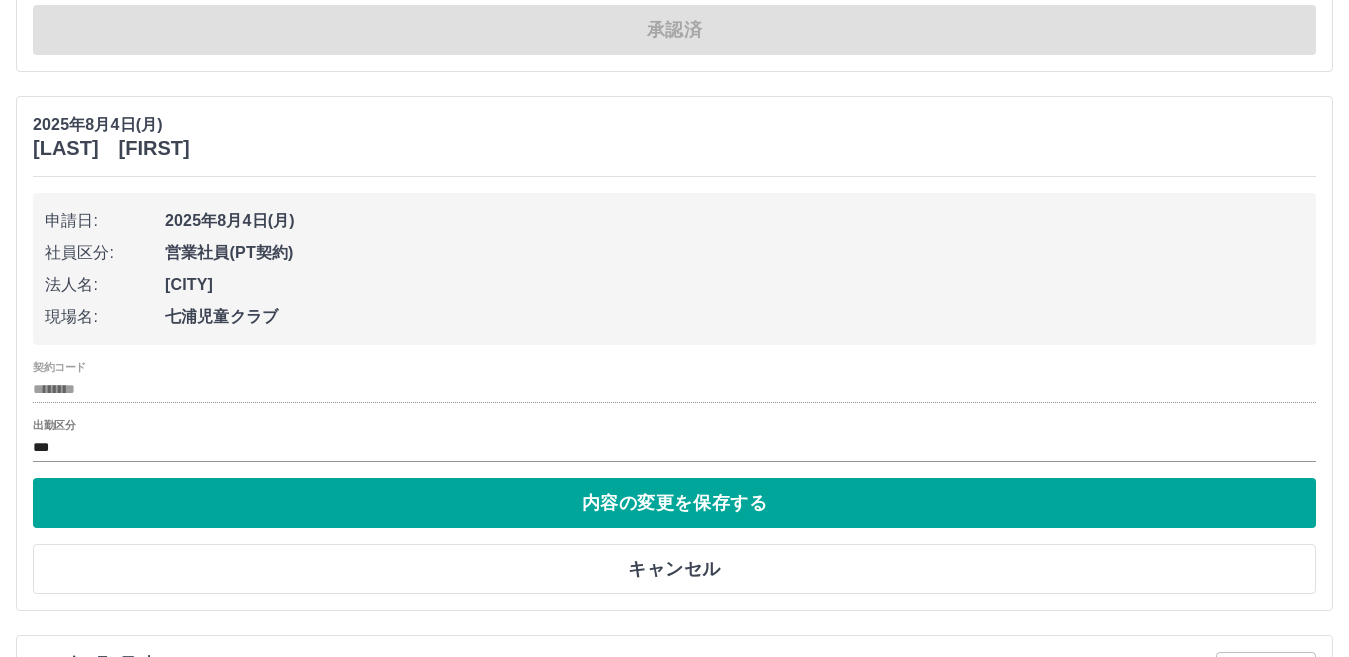 scroll, scrollTop: 2400, scrollLeft: 0, axis: vertical 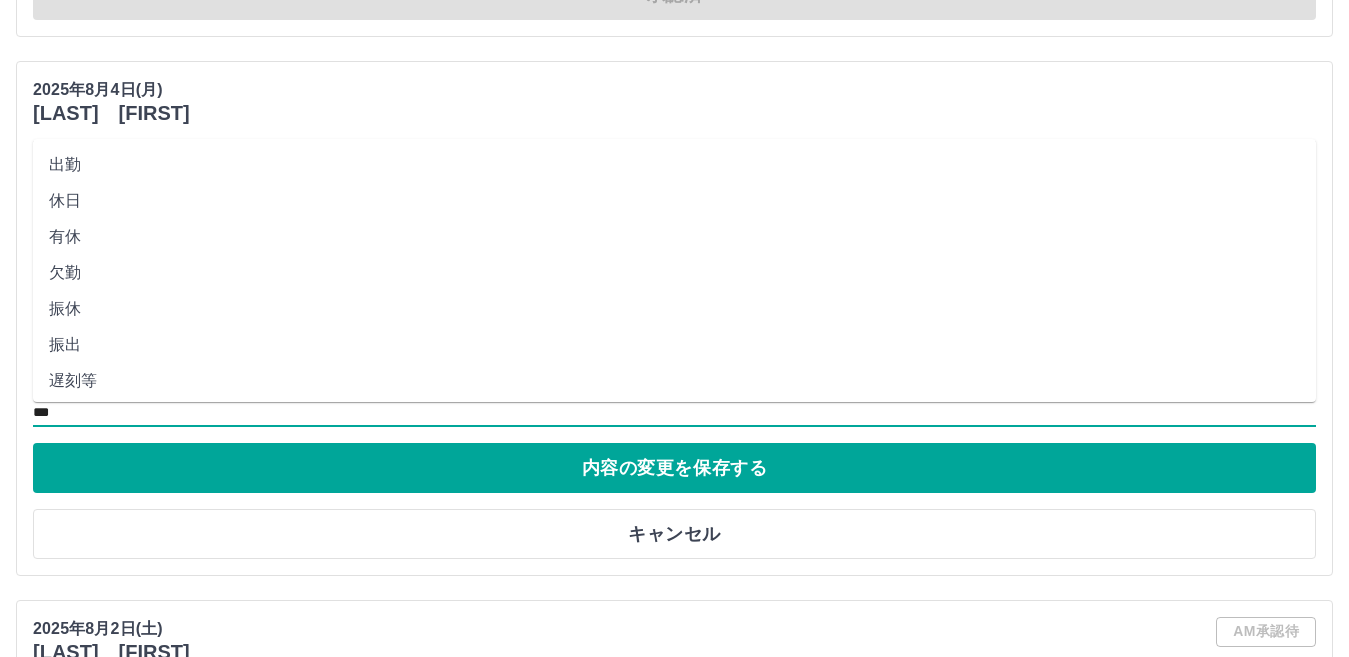 click on "***" at bounding box center [674, 412] 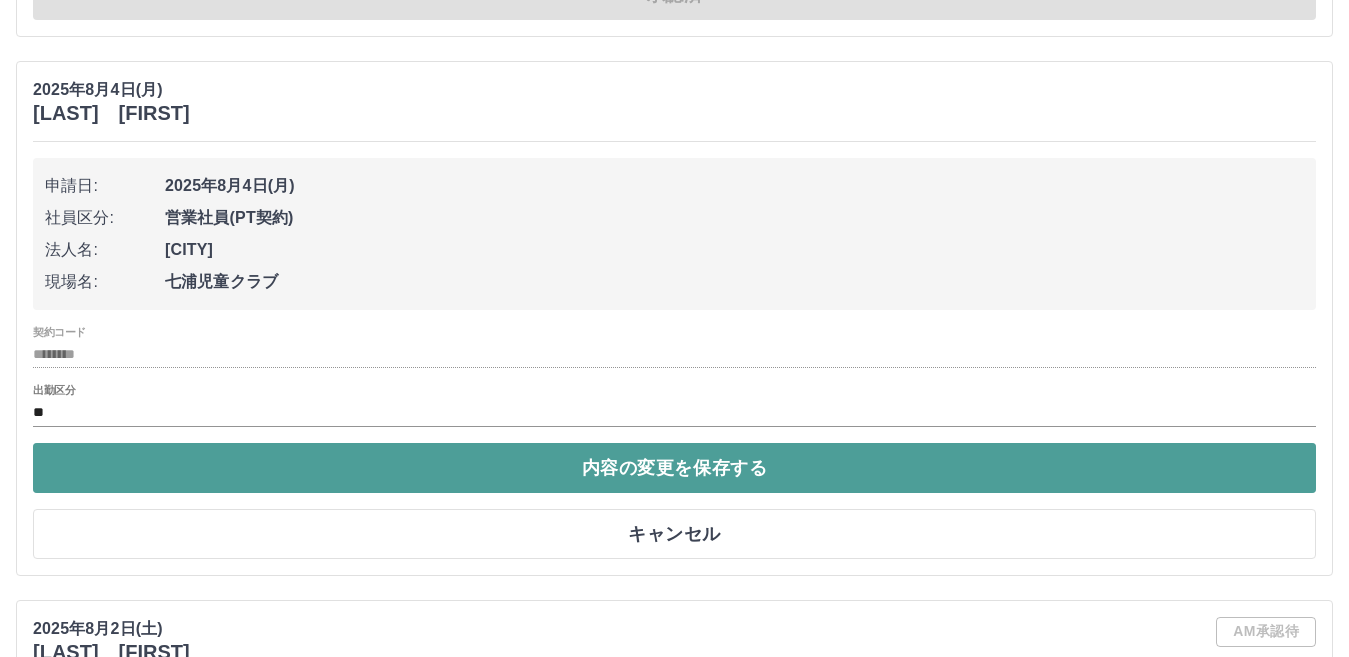 click on "内容の変更を保存する" at bounding box center (674, 468) 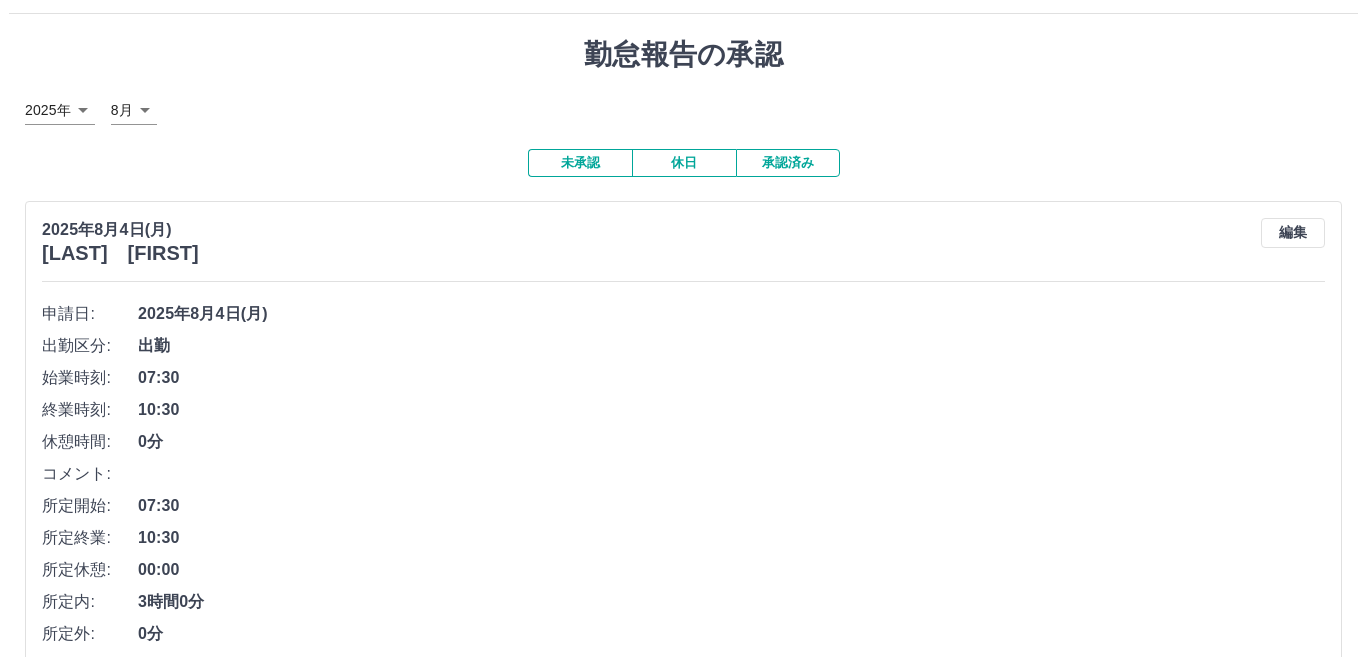 scroll, scrollTop: 0, scrollLeft: 0, axis: both 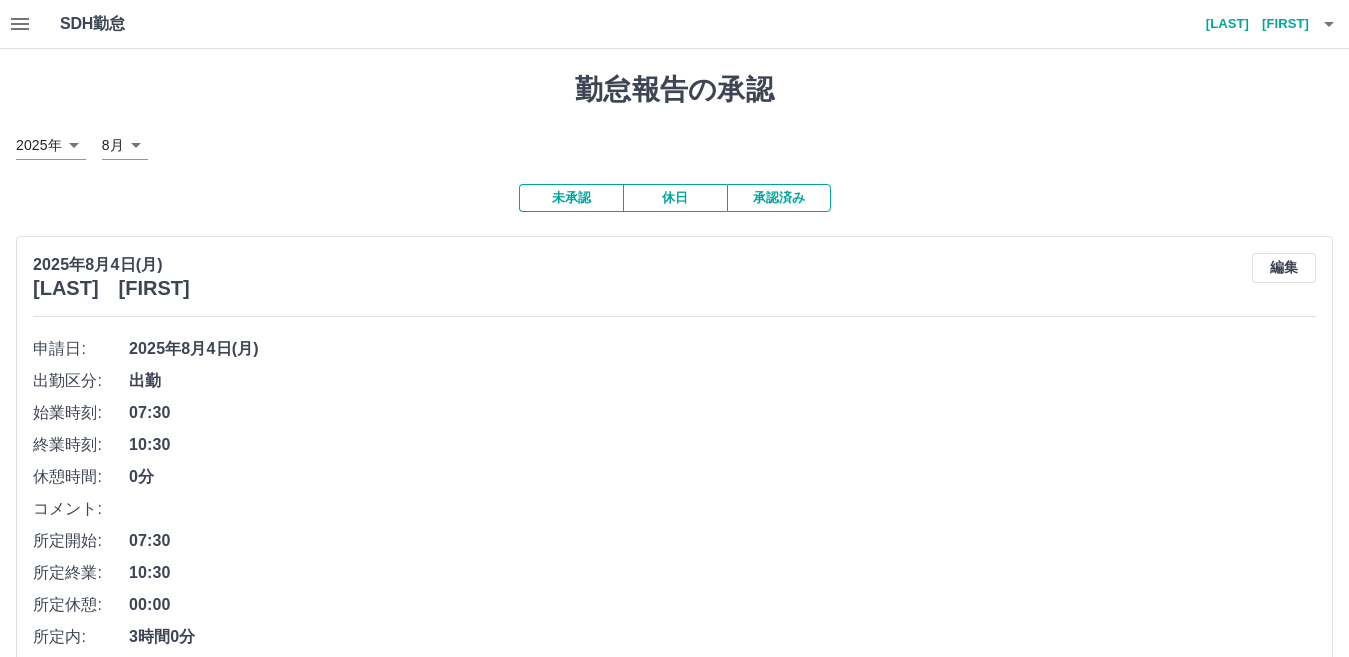 click on "未承認" at bounding box center [571, 198] 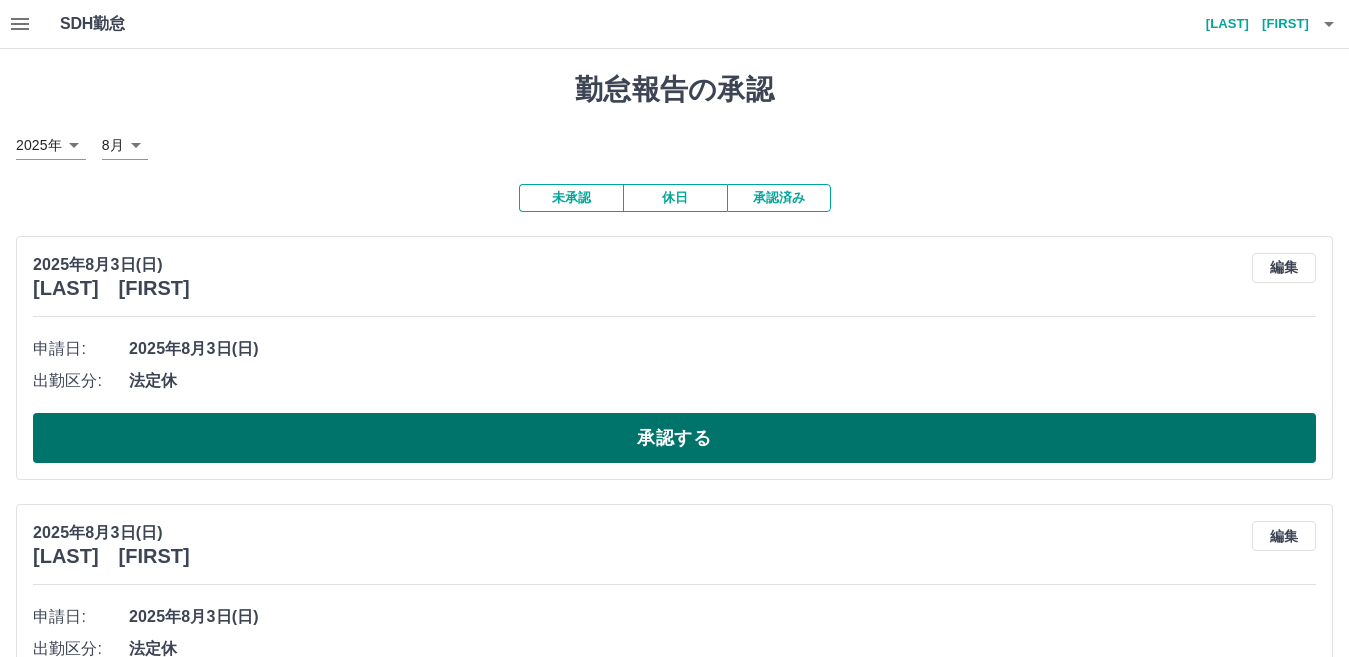 click on "承認する" at bounding box center (674, 438) 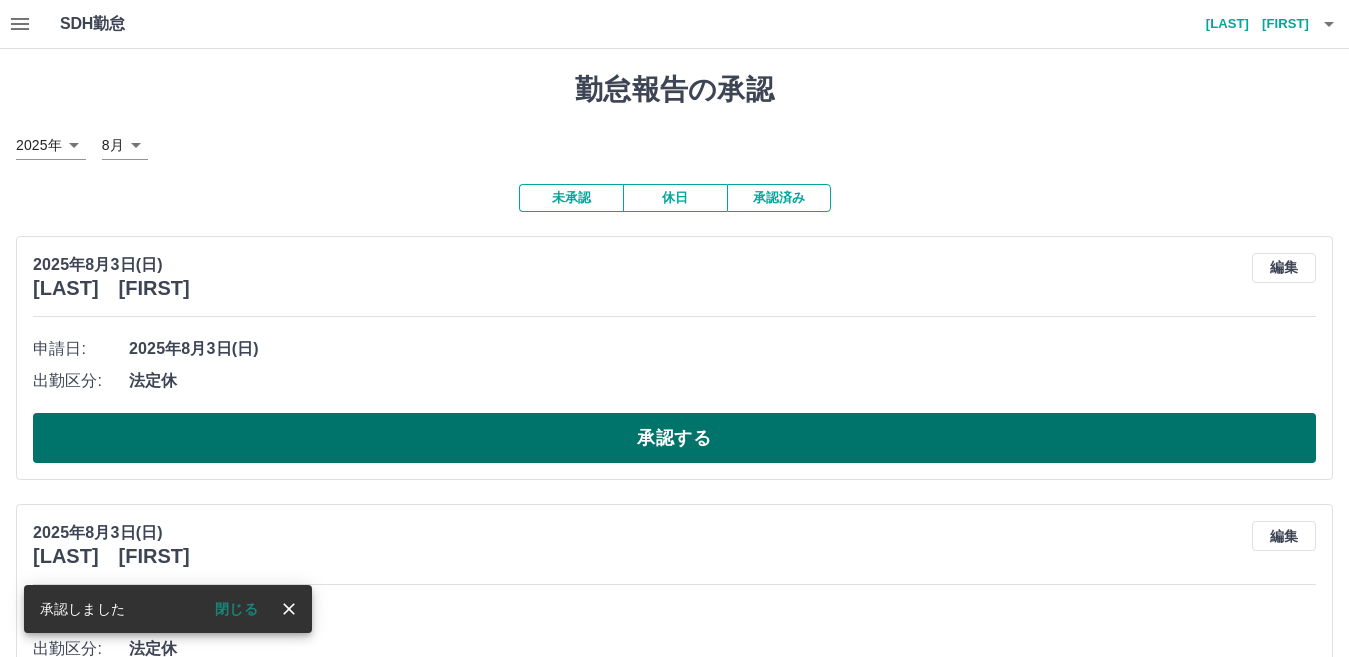 click on "承認する" at bounding box center (674, 438) 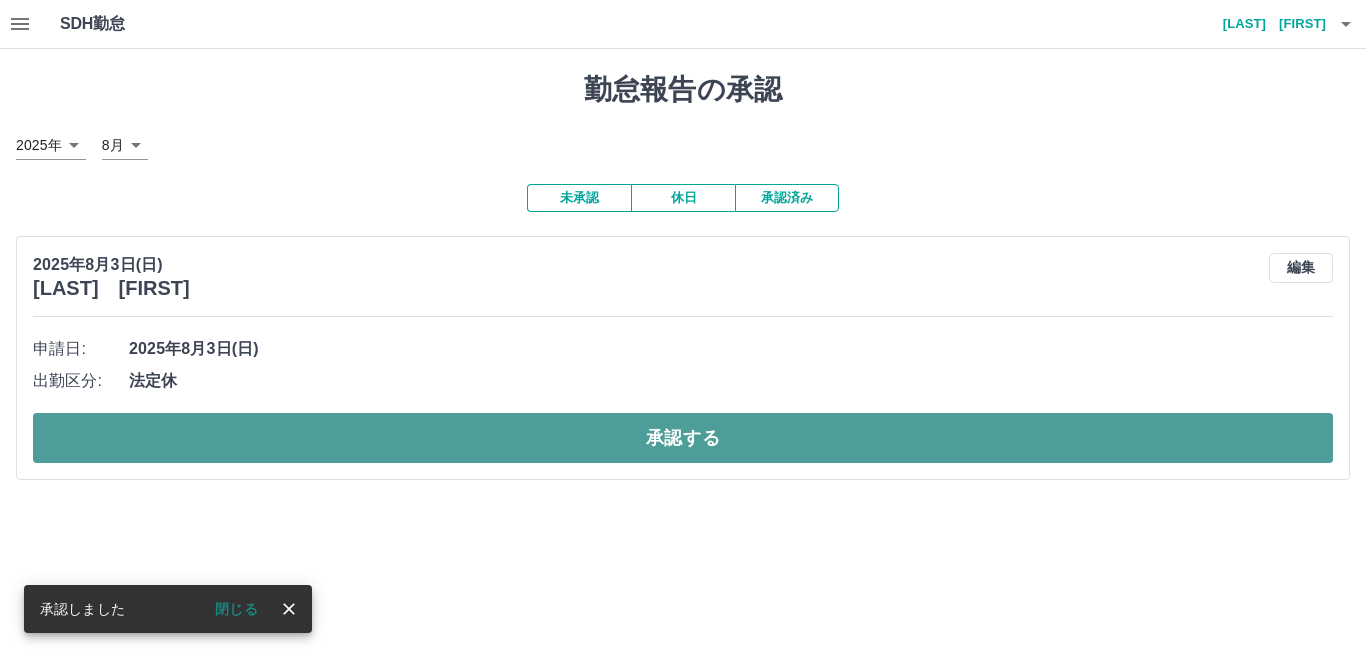 click on "承認する" at bounding box center [683, 438] 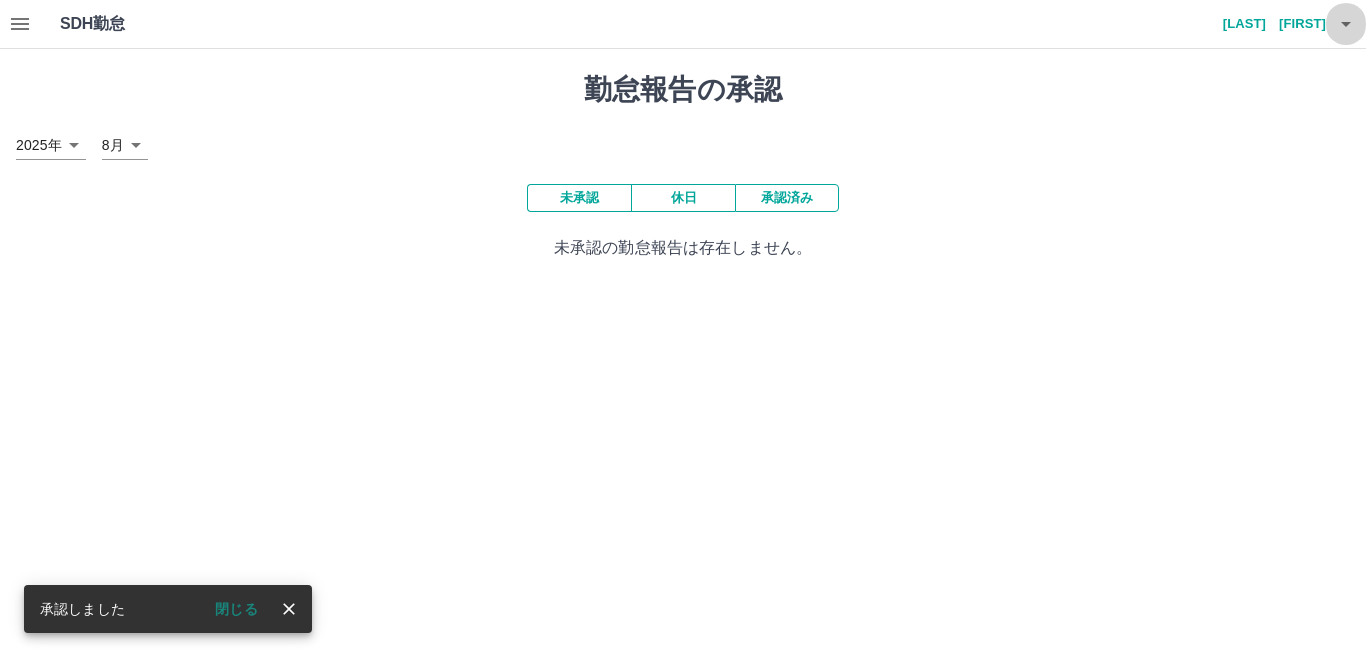 click 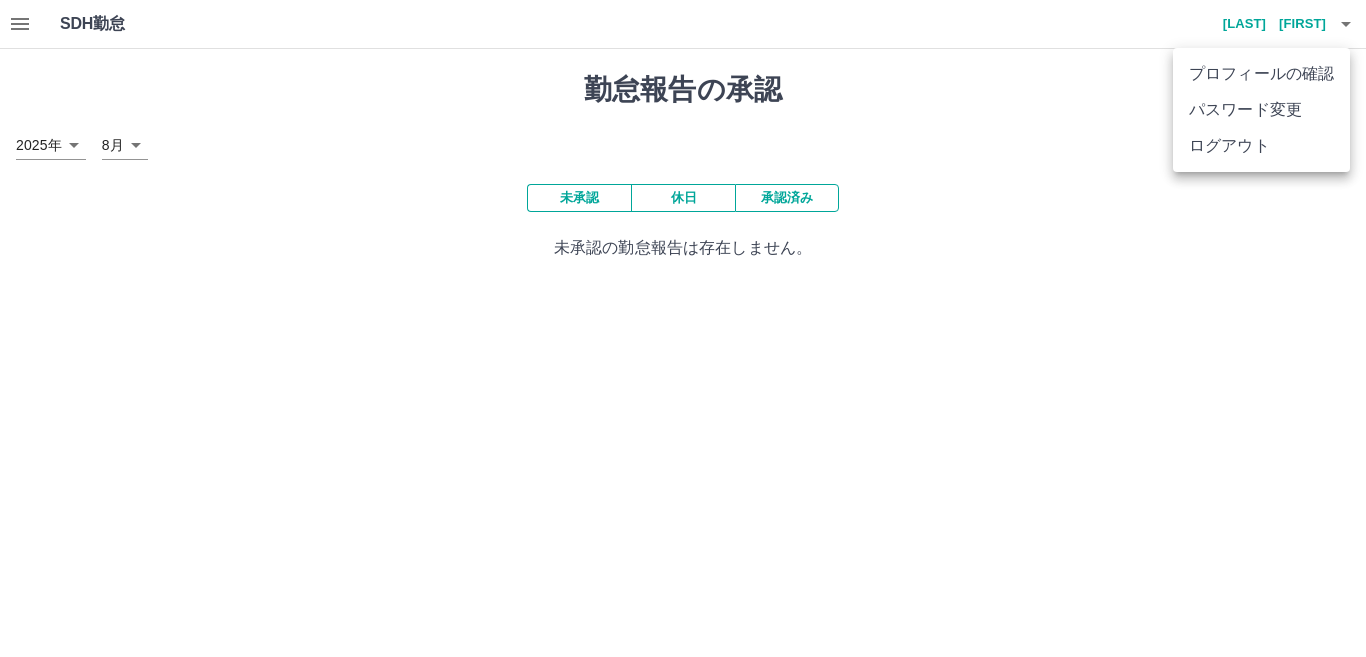click on "ログアウト" at bounding box center [1261, 146] 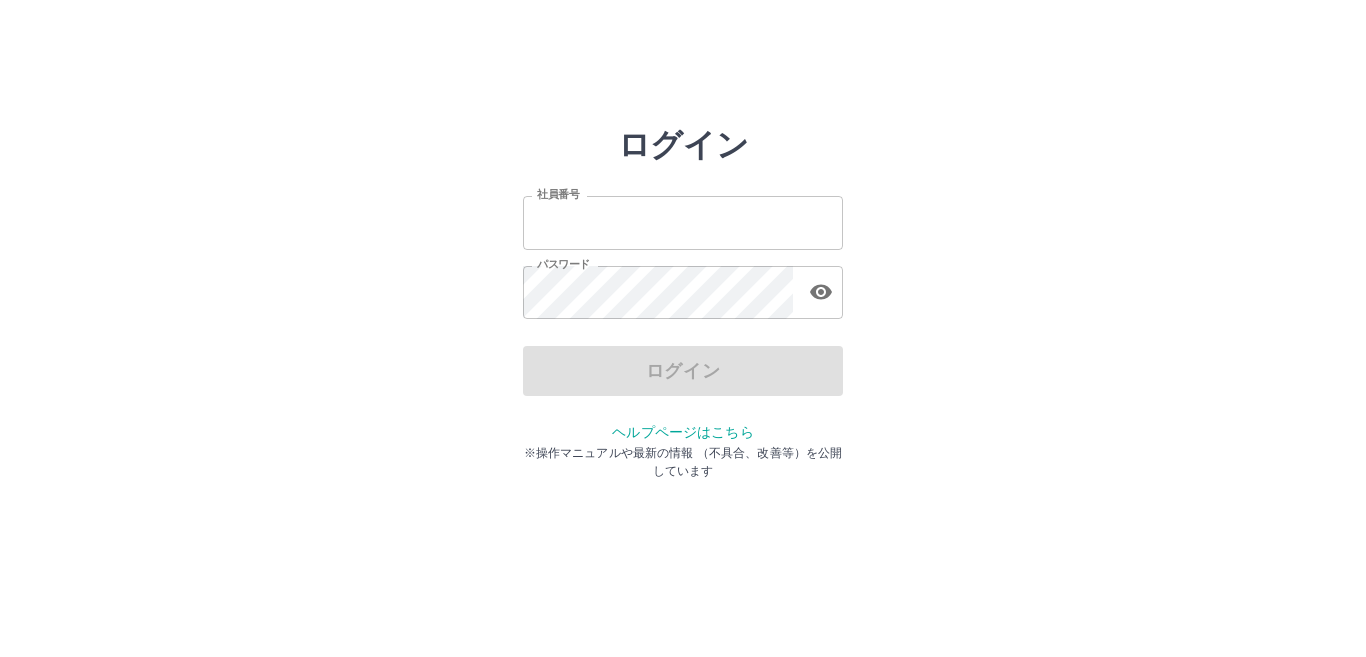 scroll, scrollTop: 0, scrollLeft: 0, axis: both 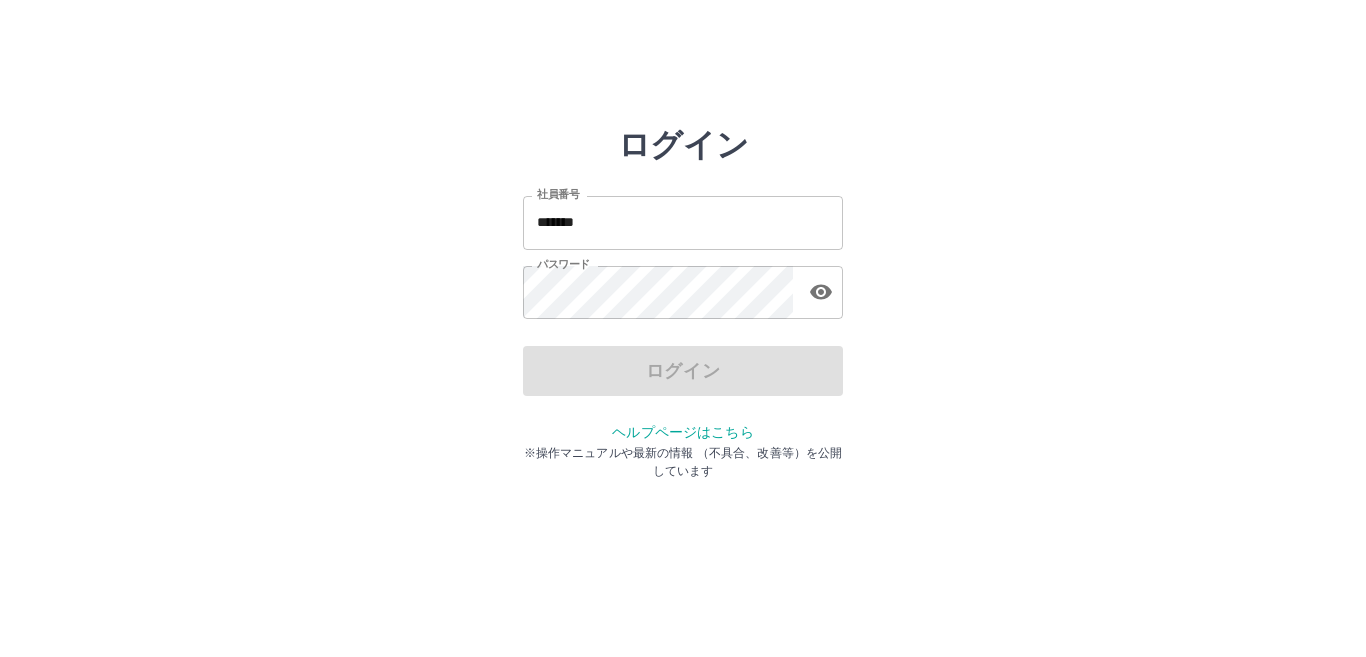 click on "*******" at bounding box center (683, 222) 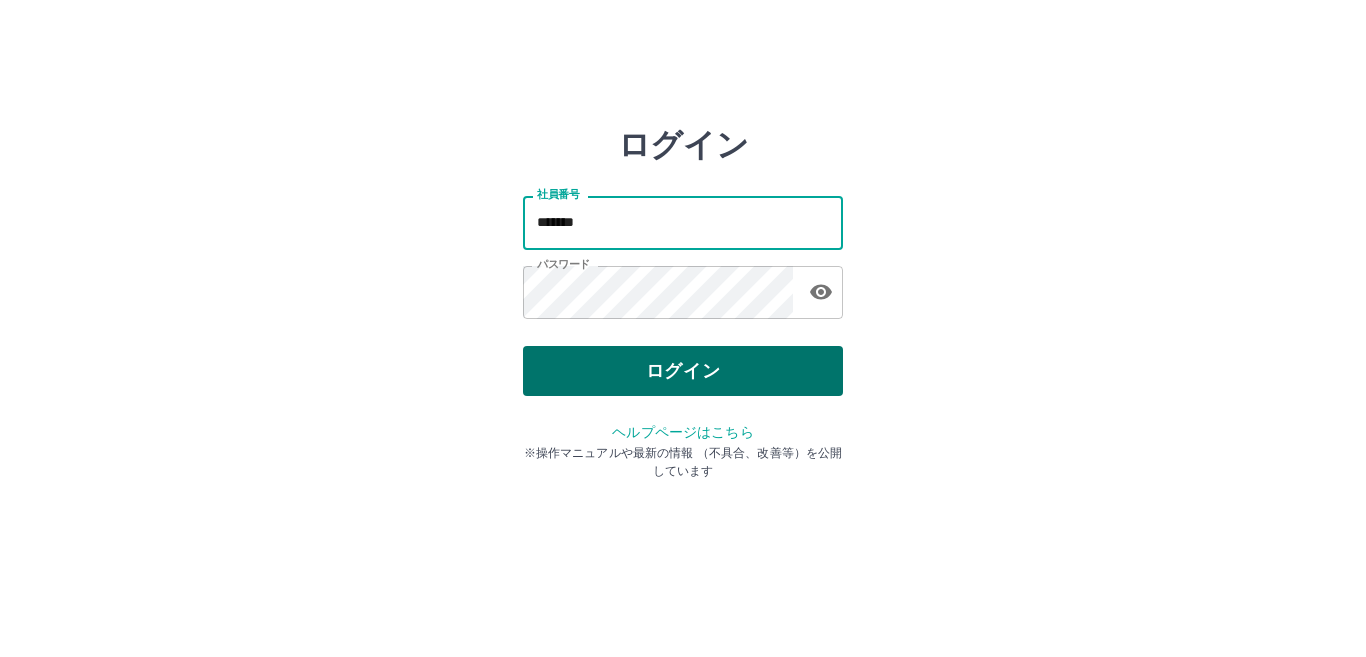 type on "*******" 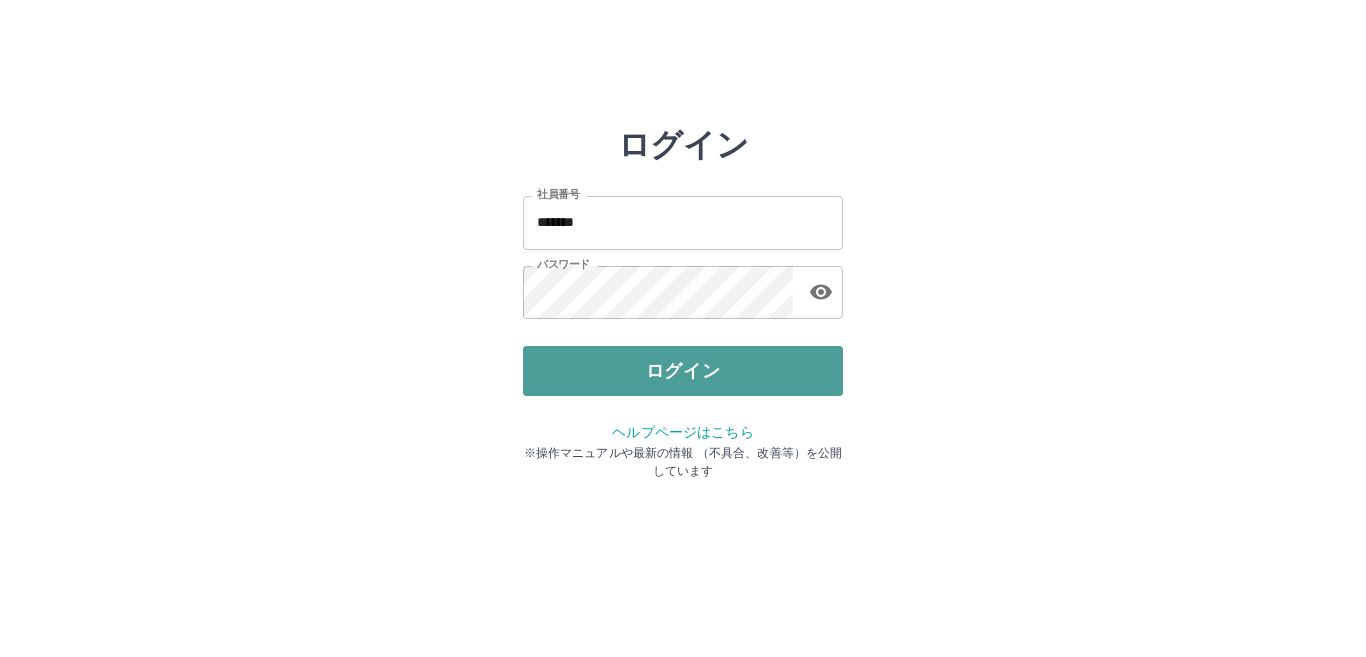 click on "ログイン" at bounding box center [683, 371] 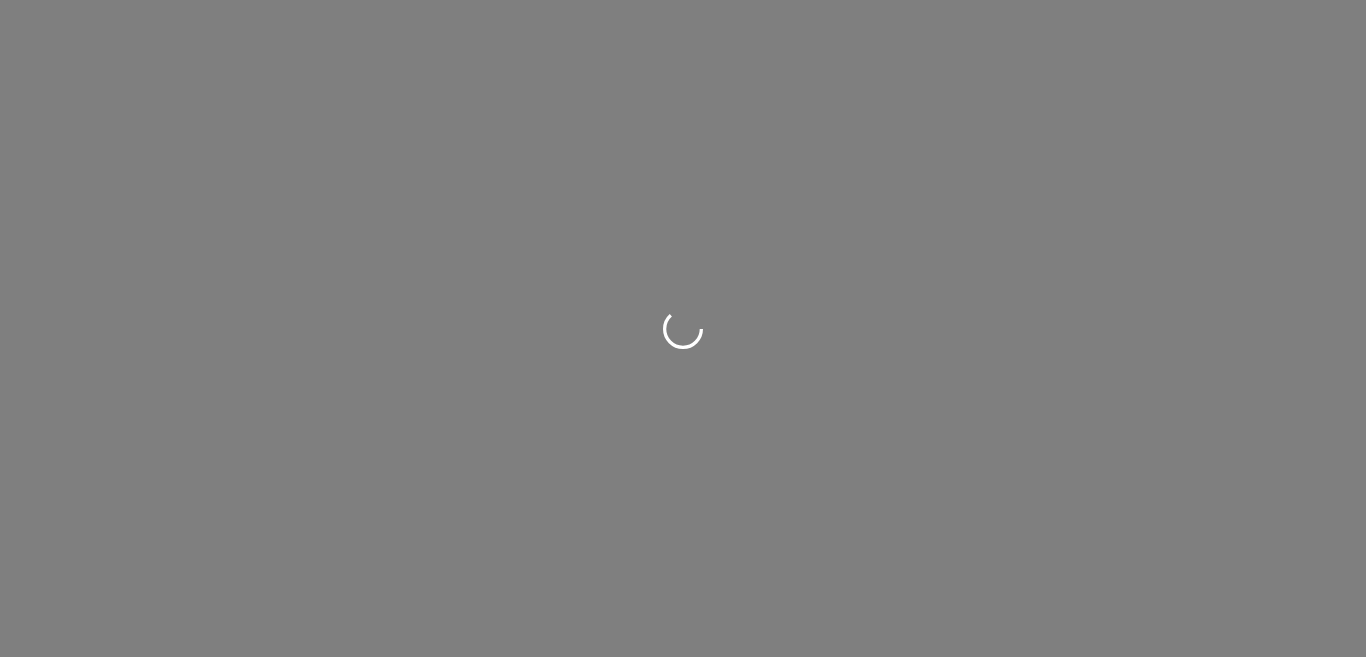 scroll, scrollTop: 0, scrollLeft: 0, axis: both 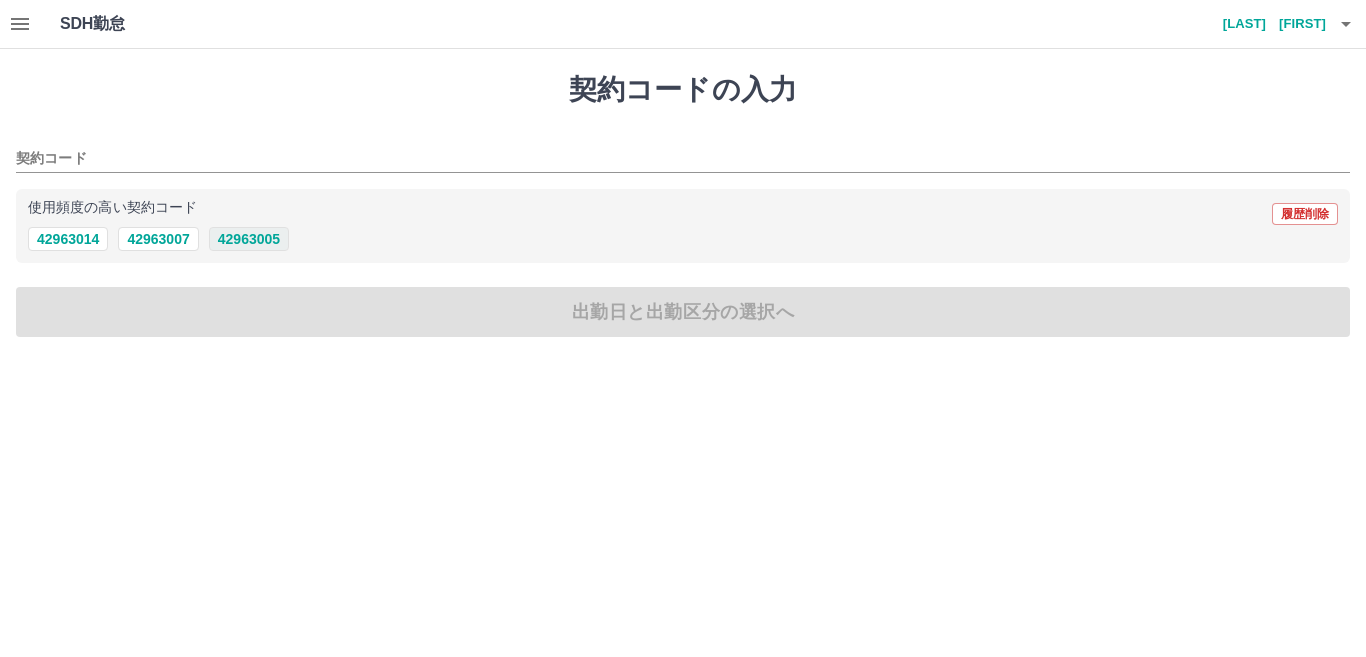 click on "42963005" at bounding box center (249, 239) 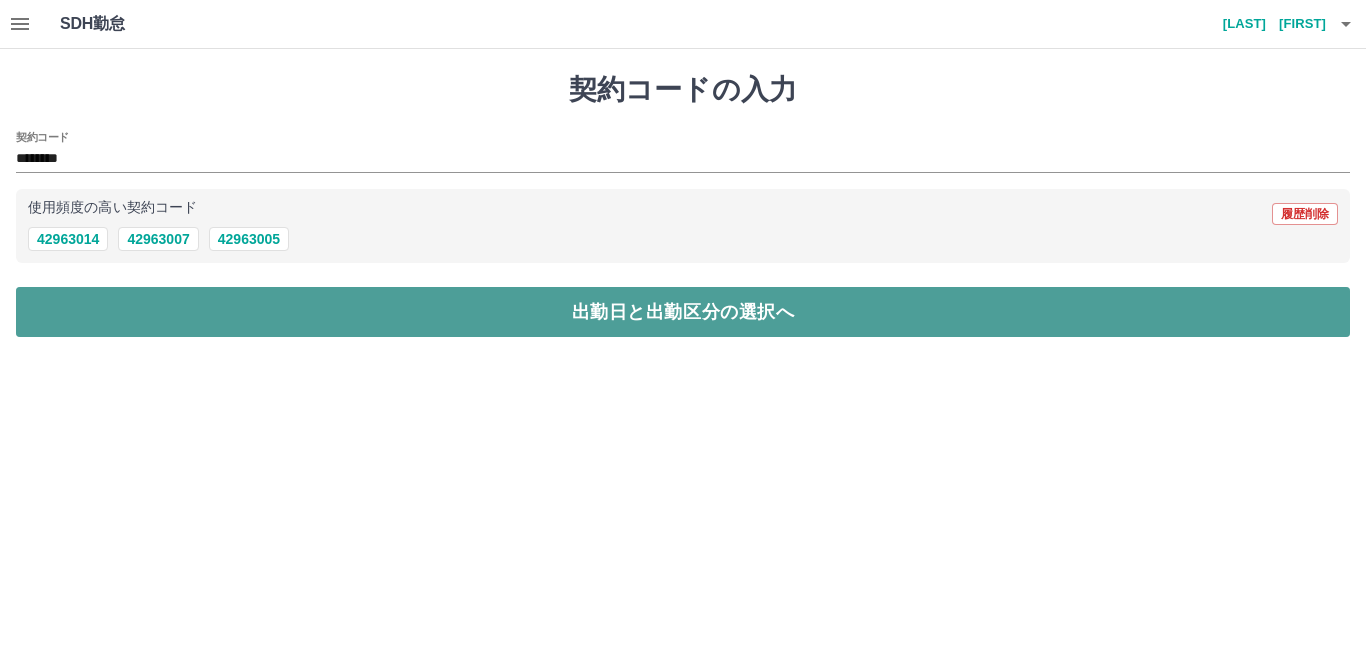 click on "出勤日と出勤区分の選択へ" at bounding box center [683, 312] 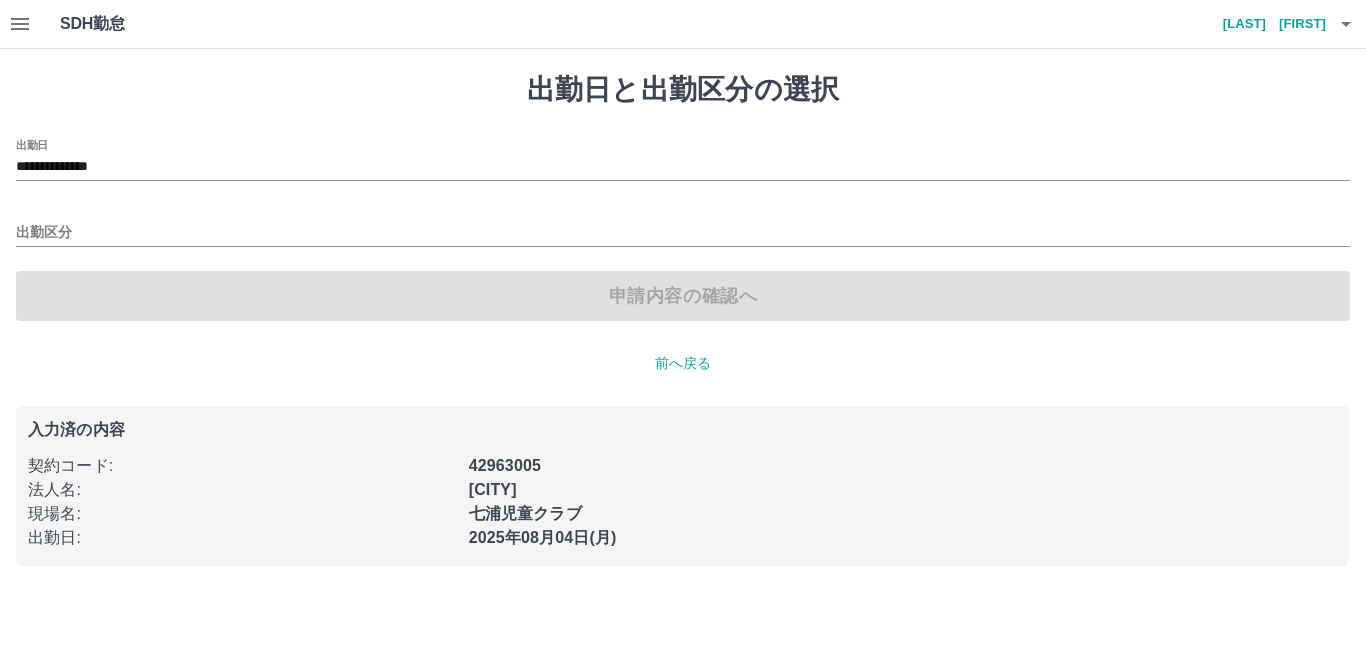 click on "**********" at bounding box center [683, 160] 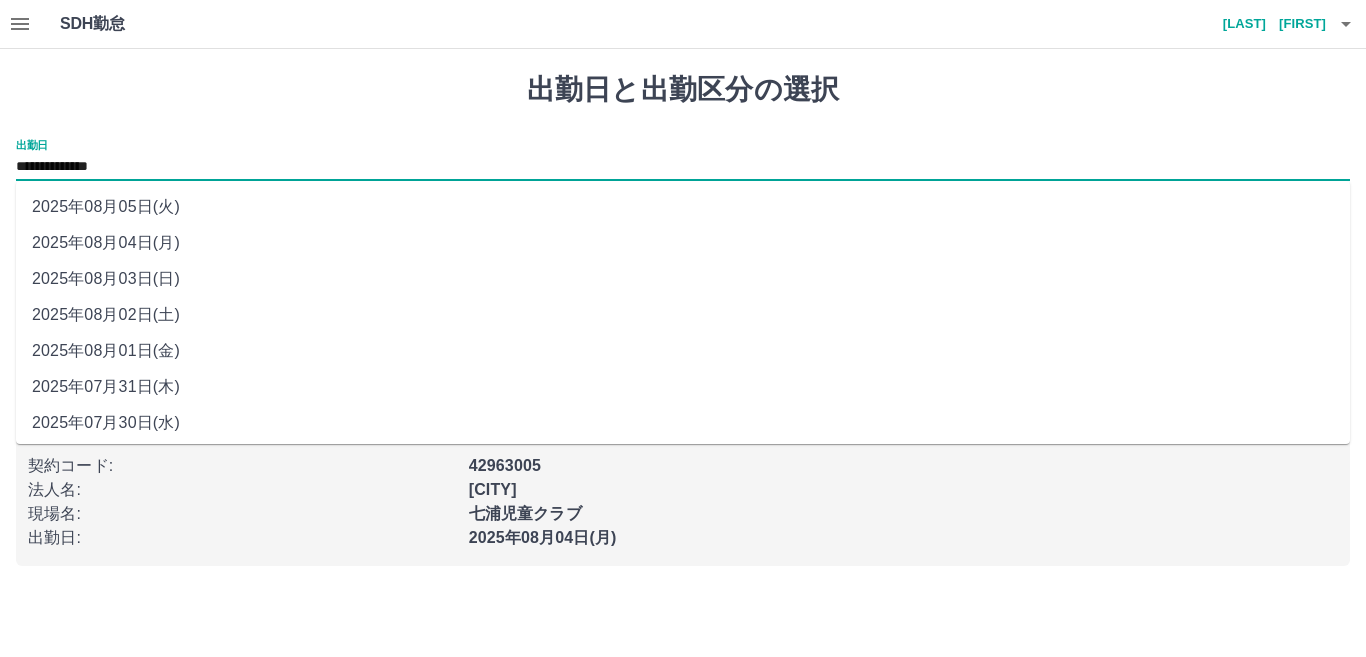 click on "**********" at bounding box center (683, 167) 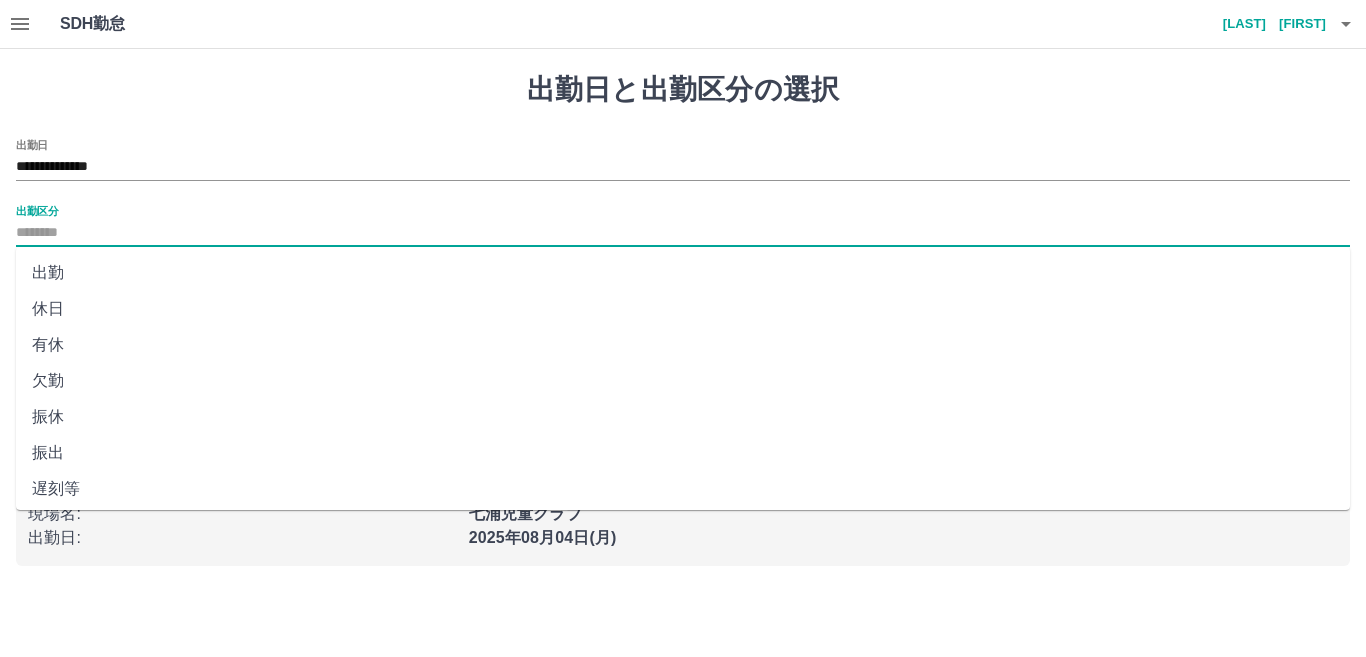 click on "出勤区分" at bounding box center (683, 233) 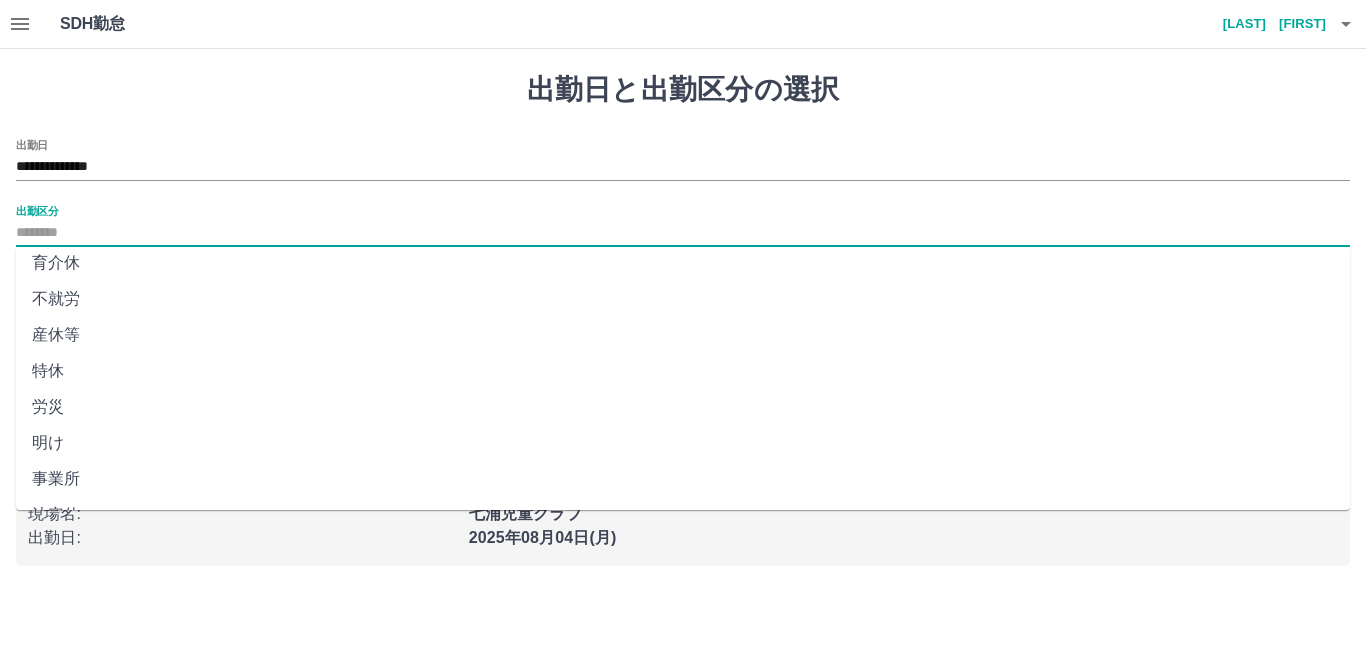 scroll, scrollTop: 400, scrollLeft: 0, axis: vertical 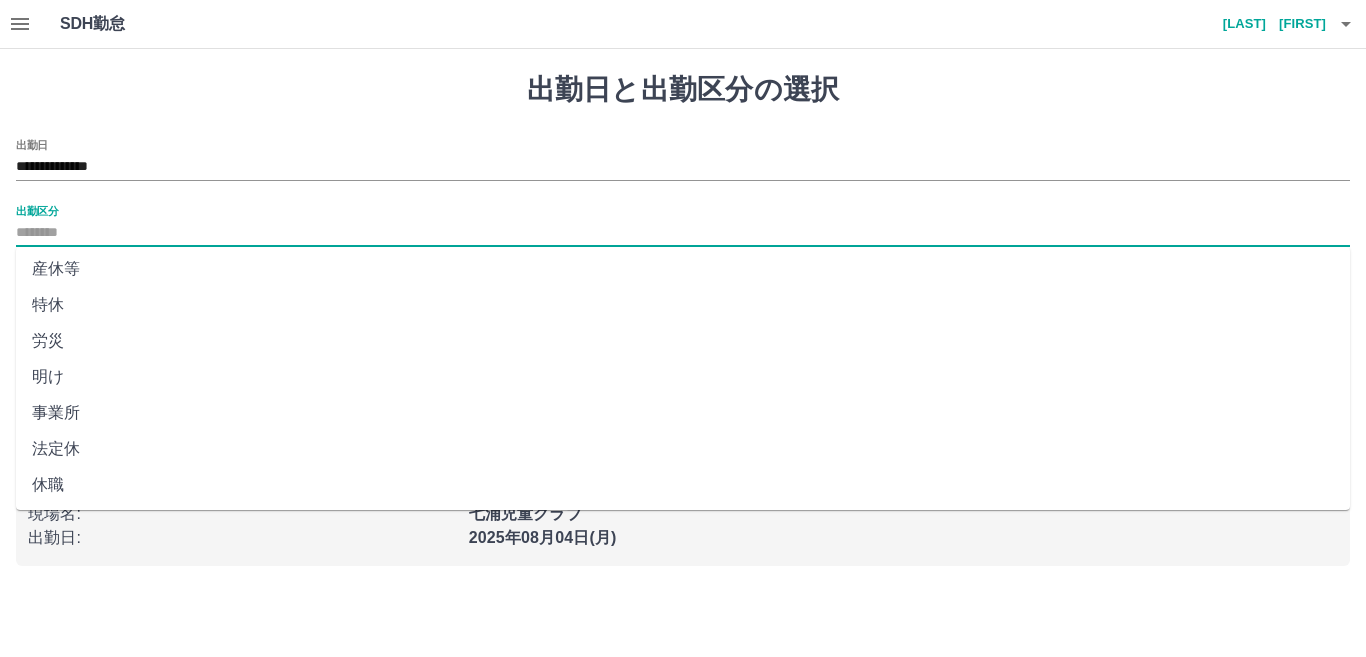 click on "法定休" at bounding box center (683, 449) 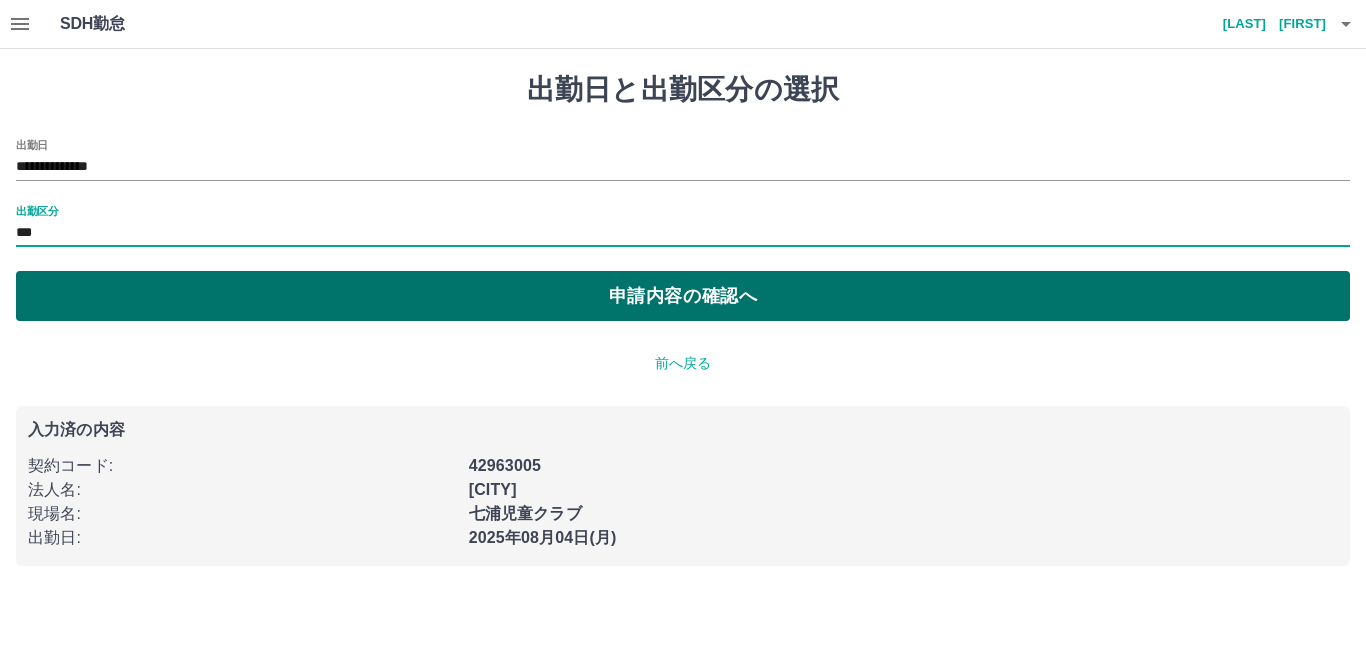click on "申請内容の確認へ" at bounding box center (683, 296) 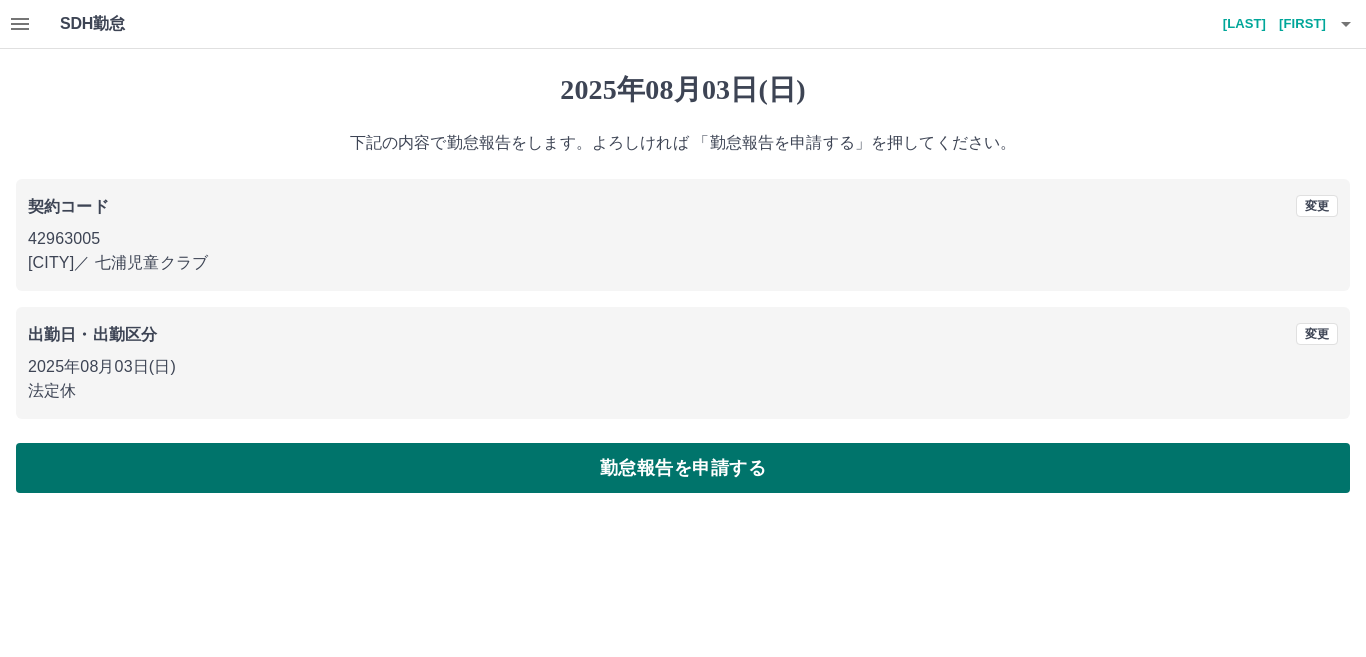 click on "勤怠報告を申請する" at bounding box center [683, 468] 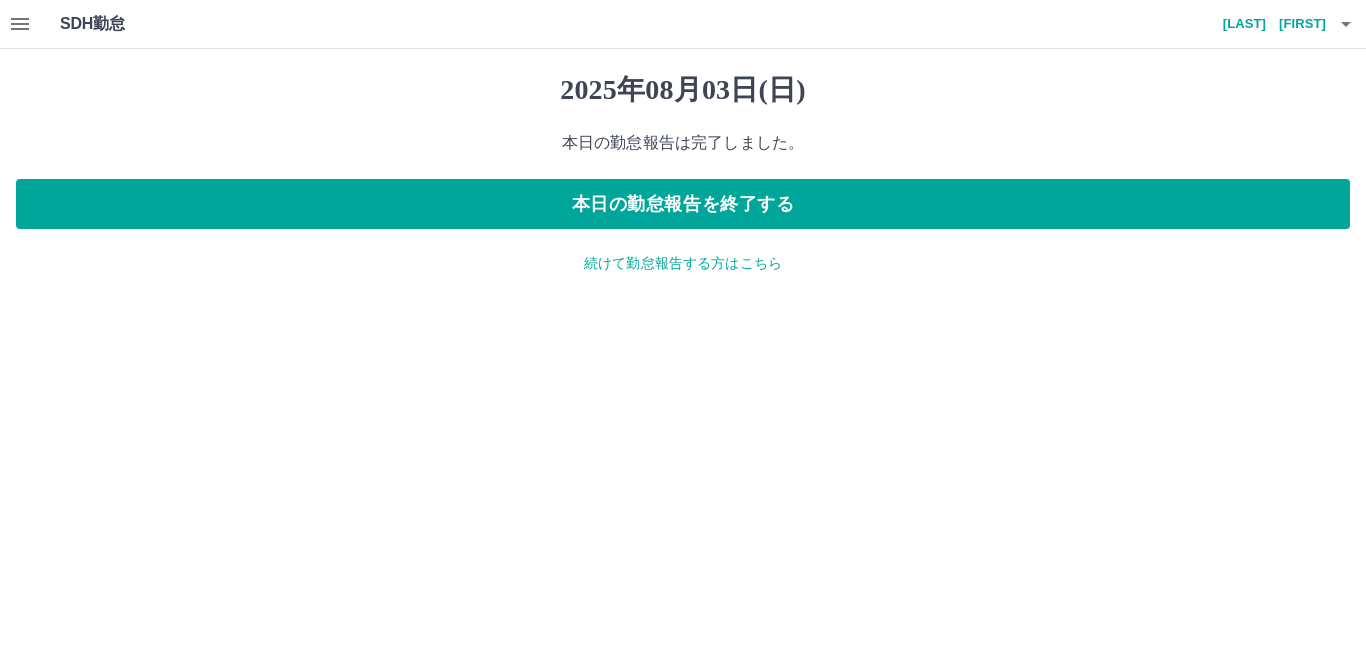 click 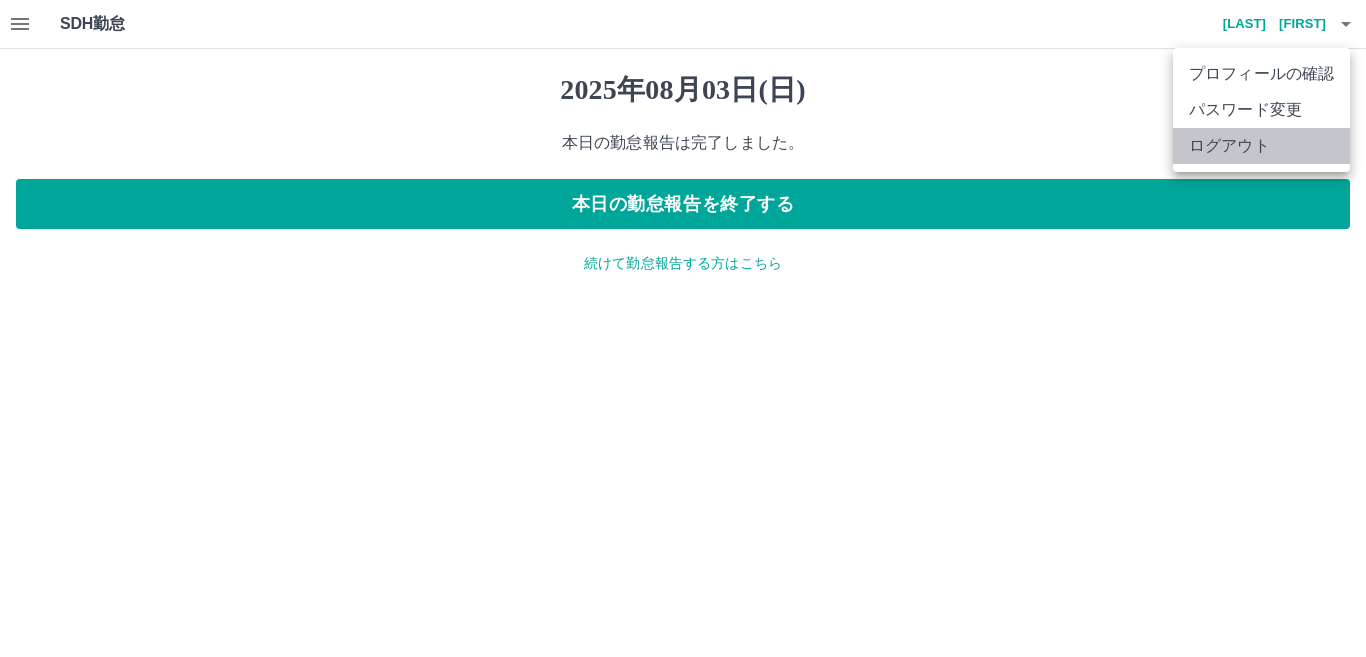 click on "ログアウト" at bounding box center [1261, 146] 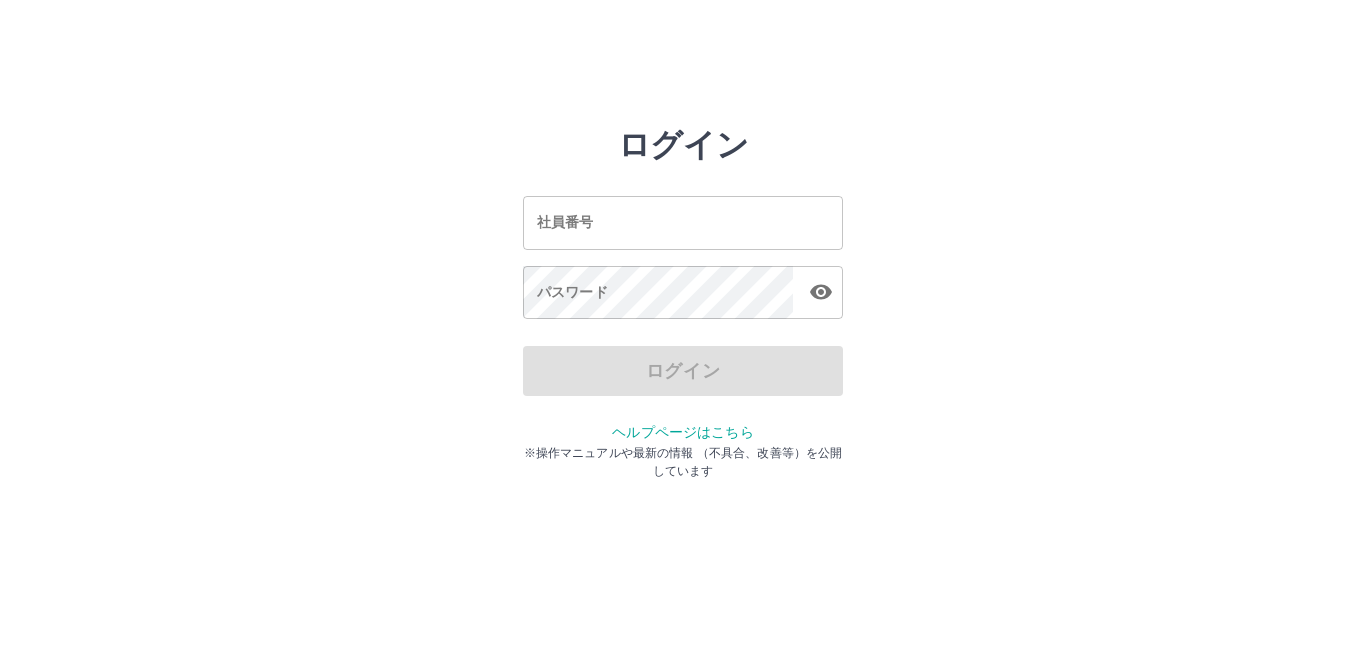 scroll, scrollTop: 0, scrollLeft: 0, axis: both 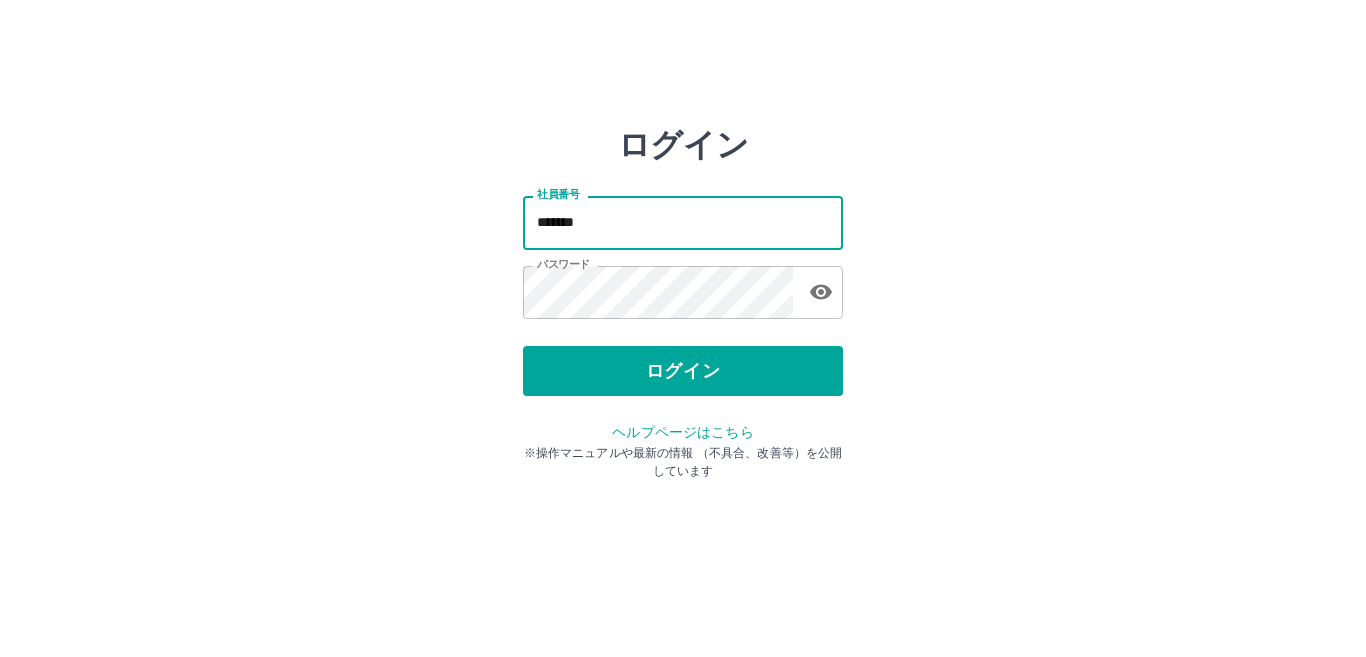 click on "*******" at bounding box center (683, 222) 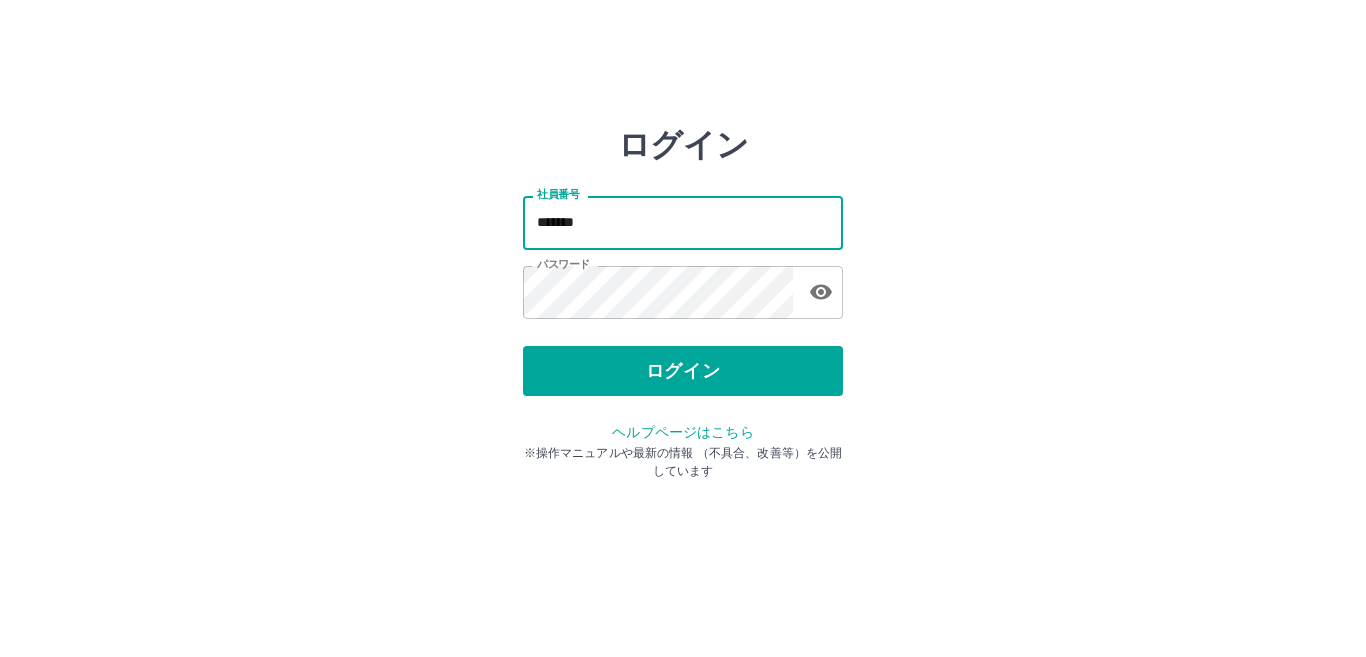type on "*******" 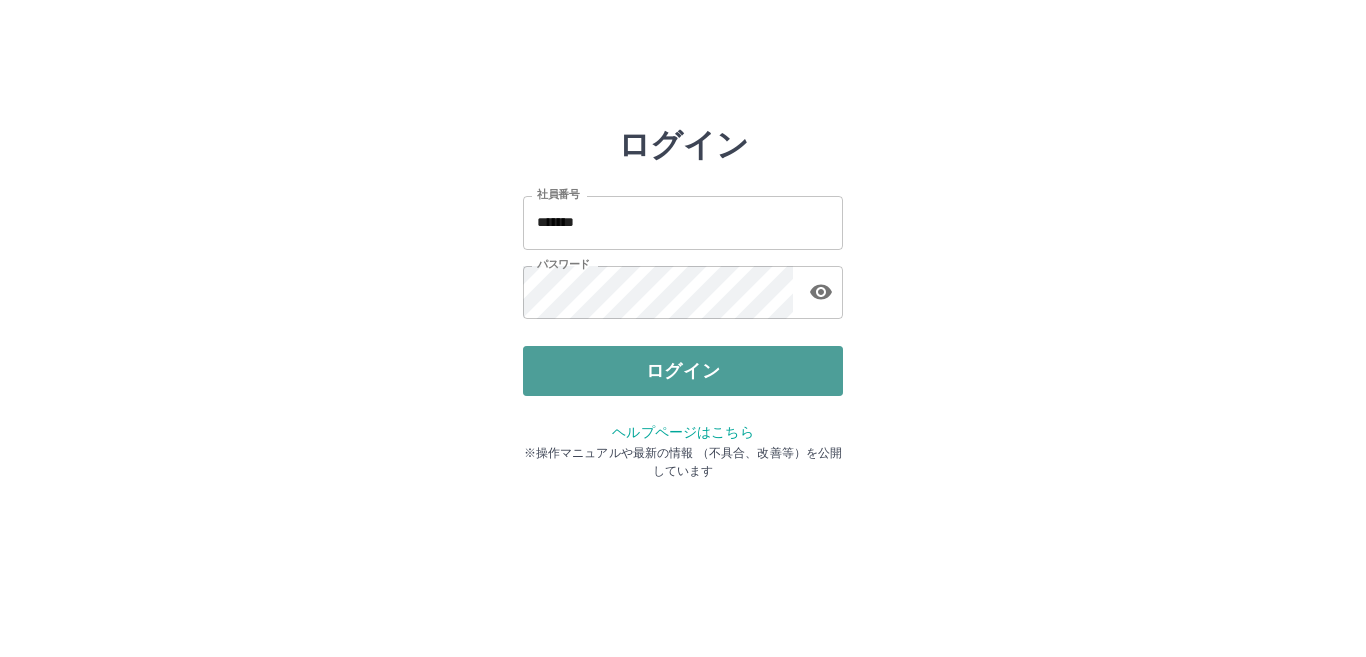 click on "ログイン" at bounding box center (683, 371) 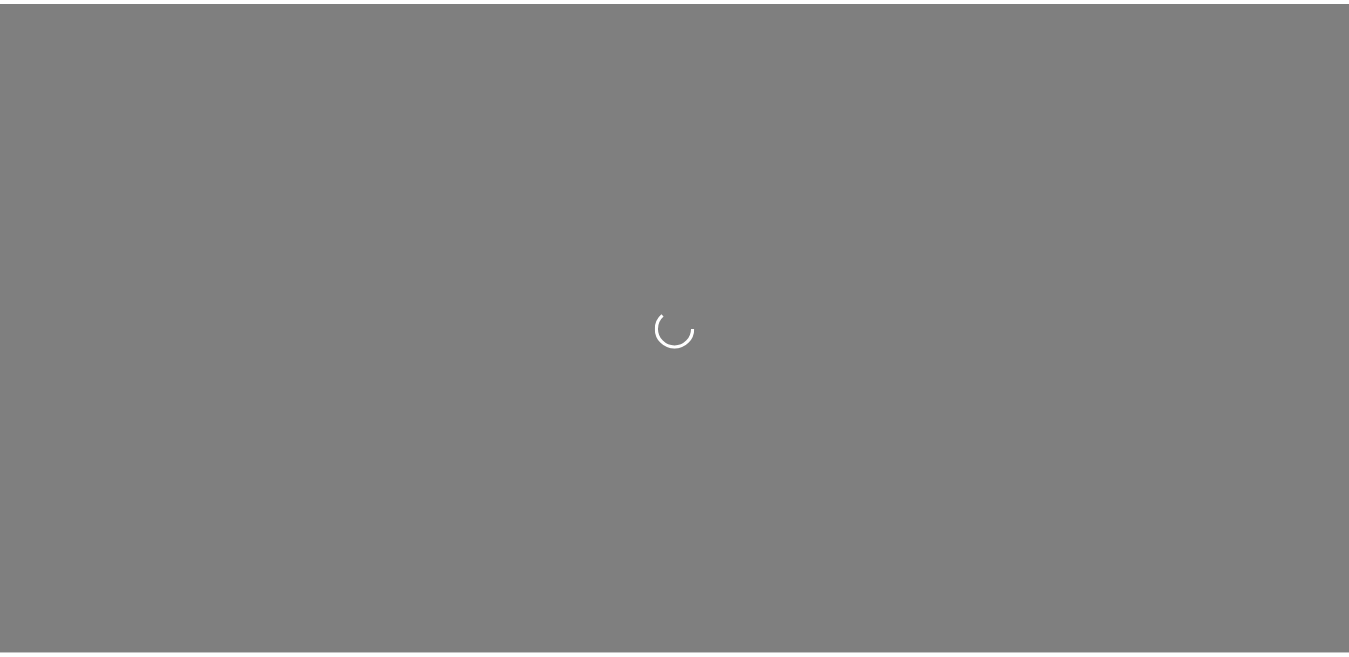 scroll, scrollTop: 0, scrollLeft: 0, axis: both 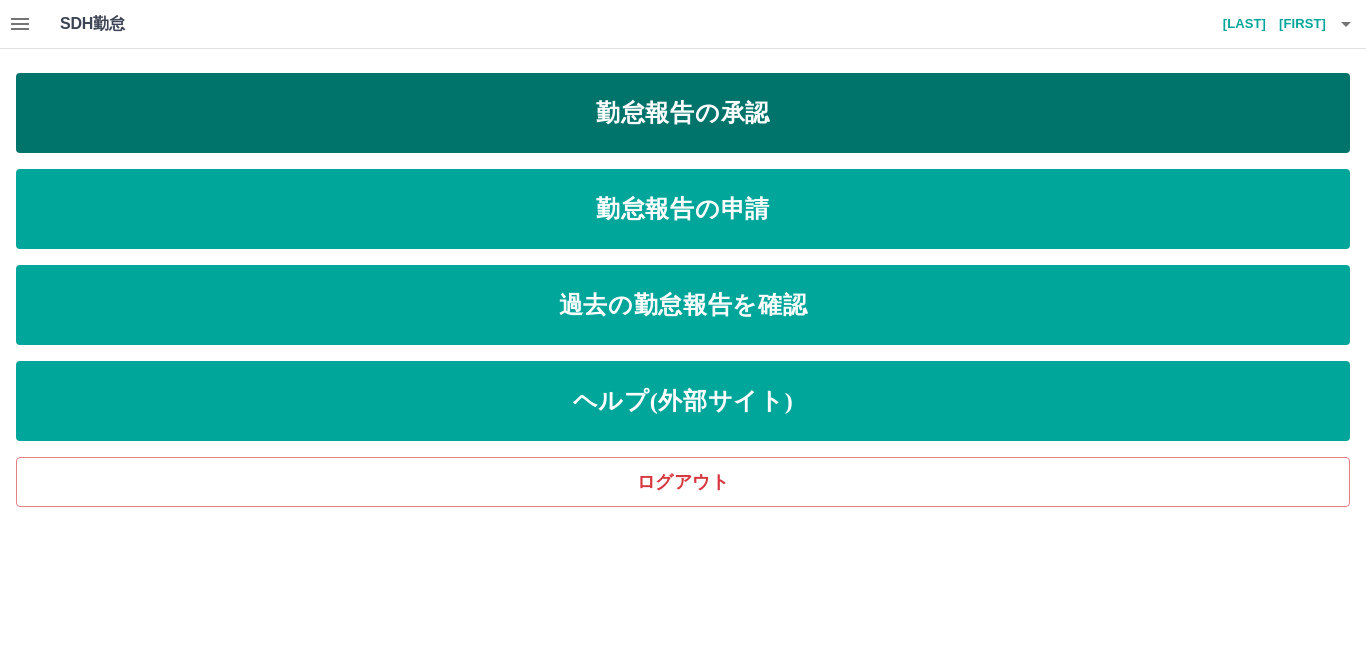 click on "勤怠報告の承認" at bounding box center [683, 113] 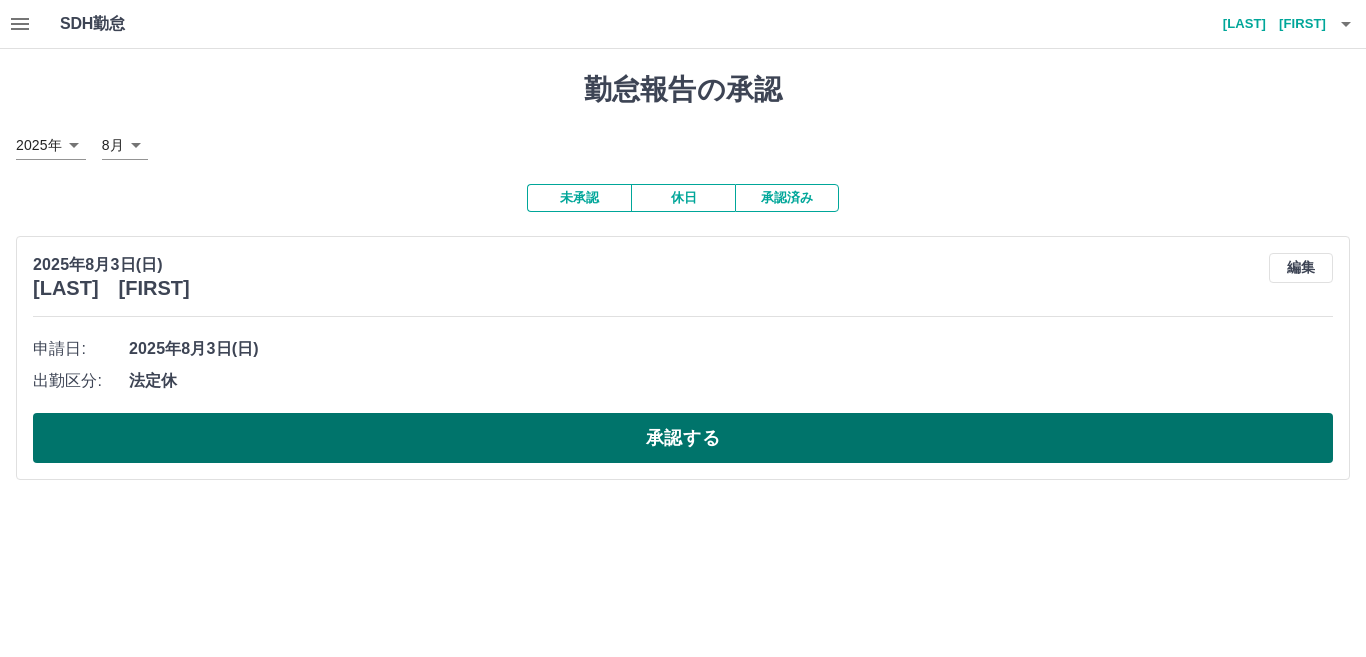 click on "承認する" at bounding box center (683, 438) 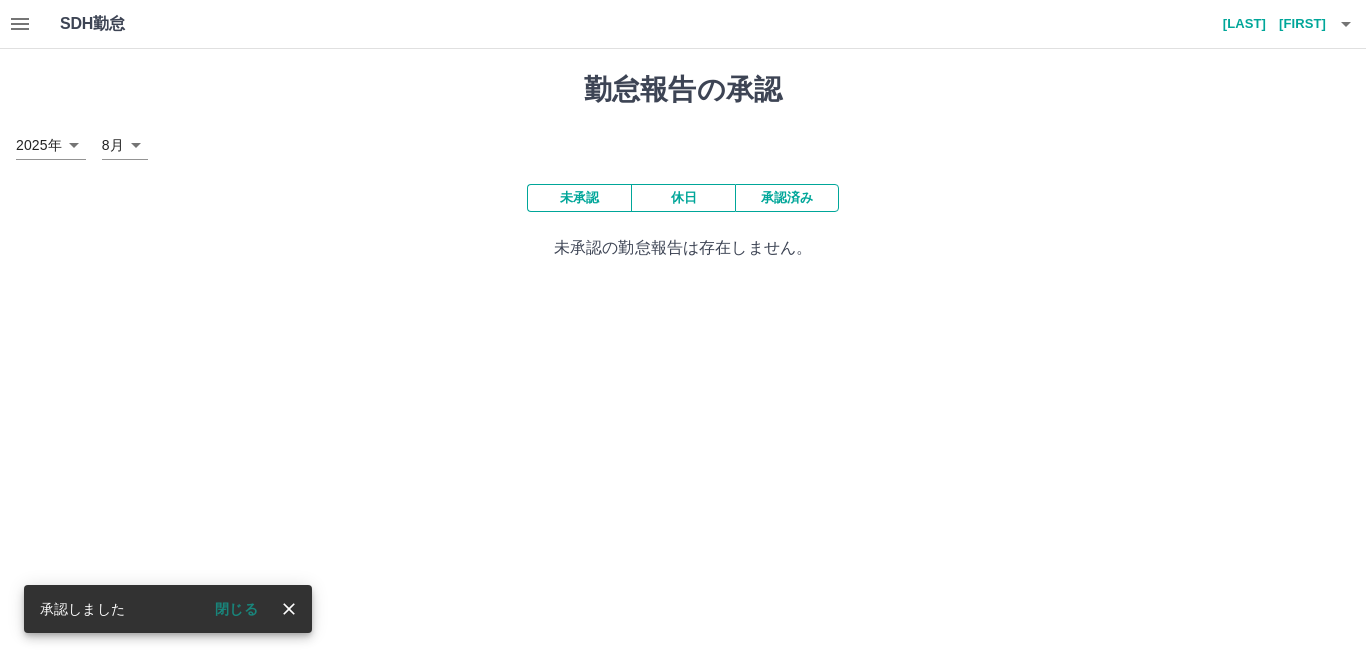 click 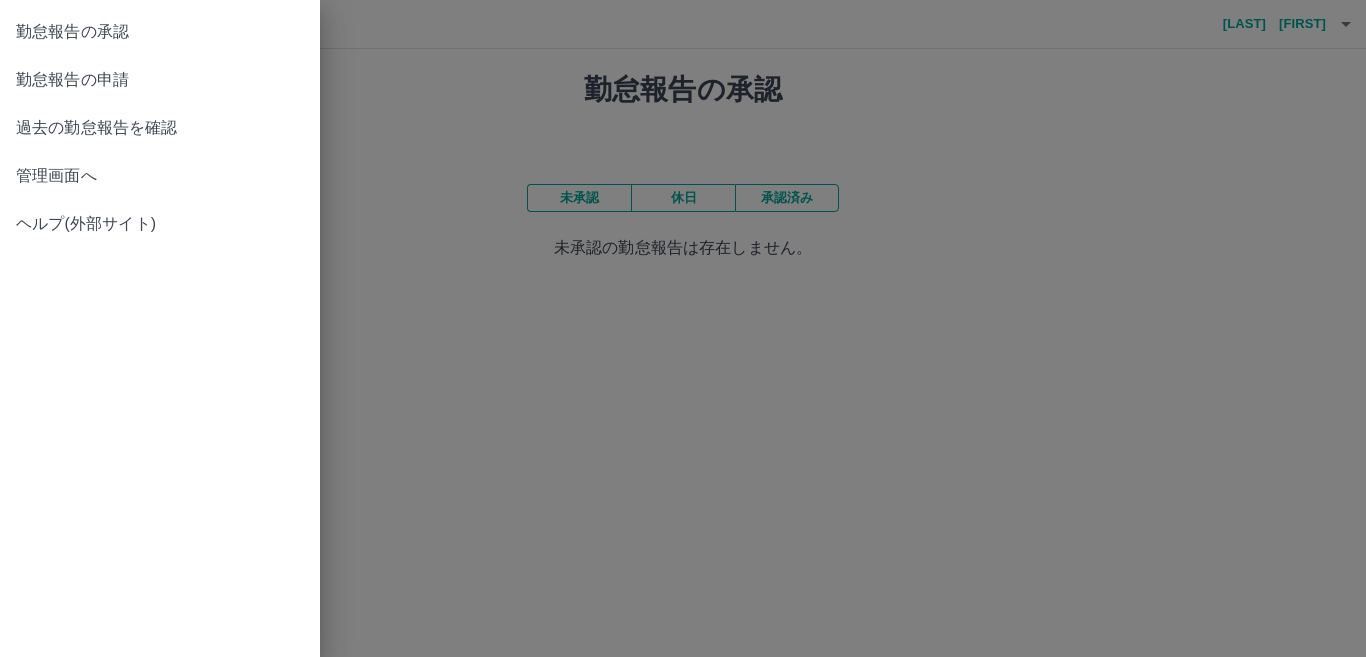 click on "管理画面へ" at bounding box center (160, 176) 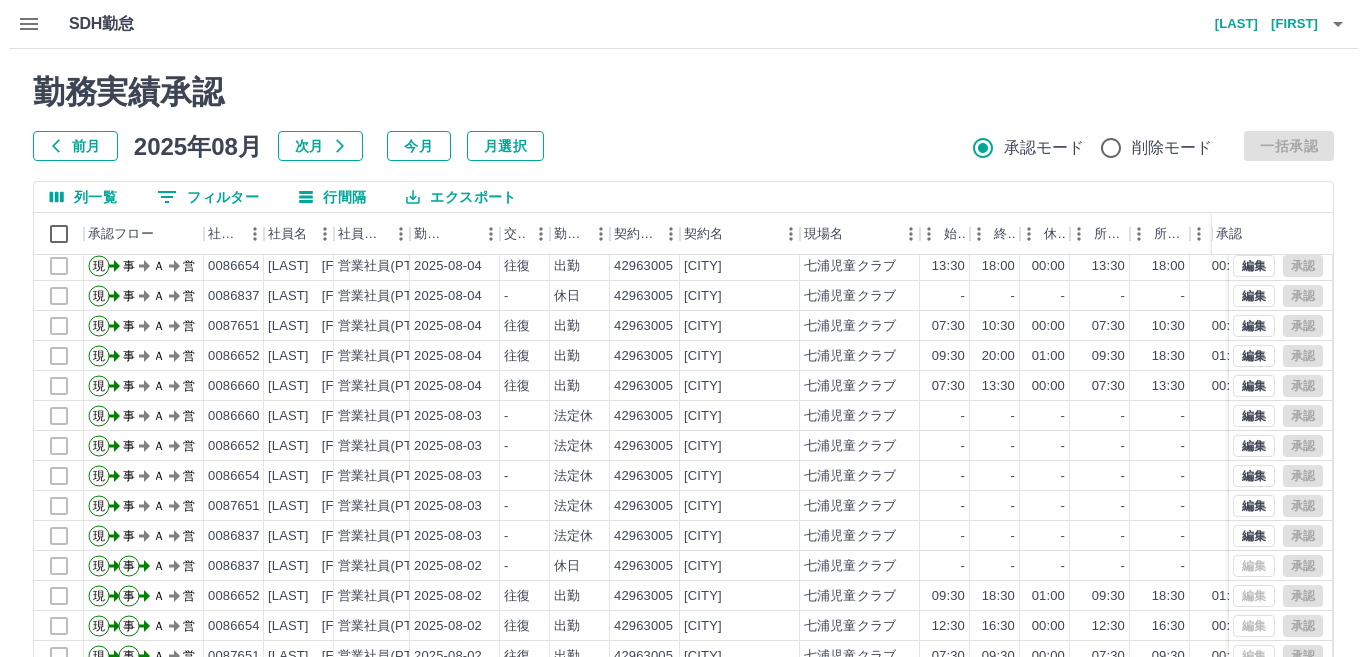 scroll, scrollTop: 0, scrollLeft: 0, axis: both 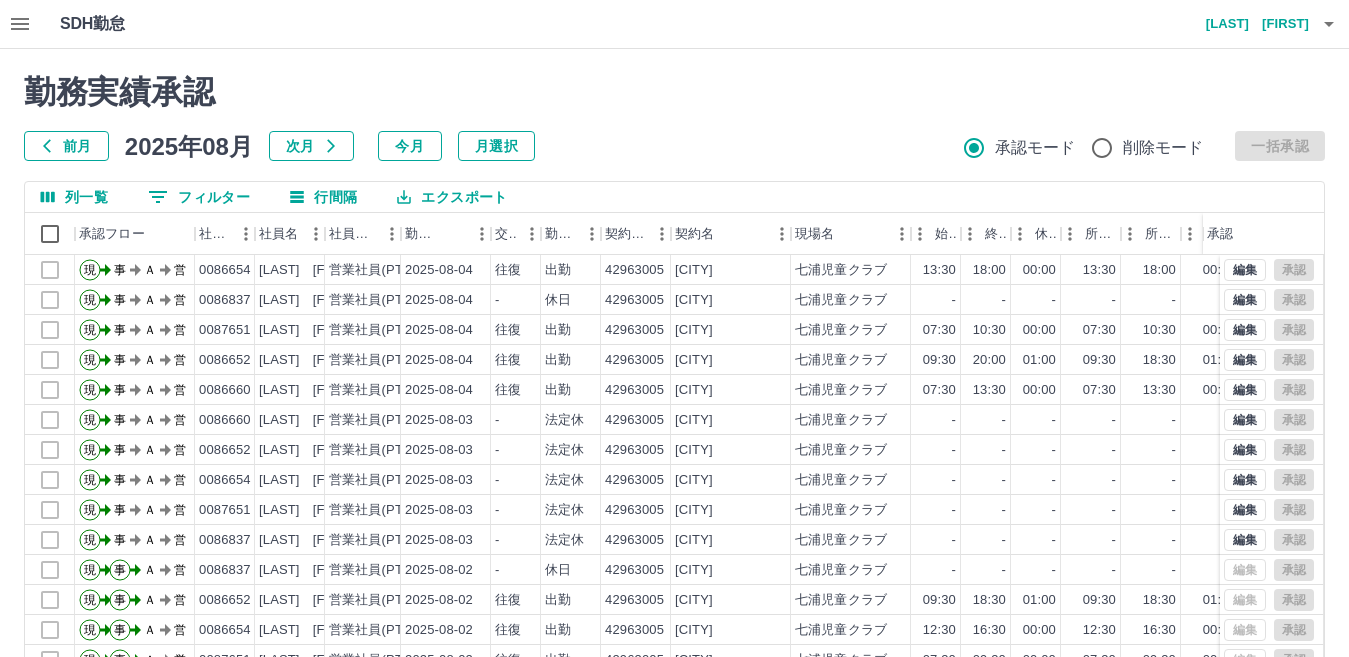 click 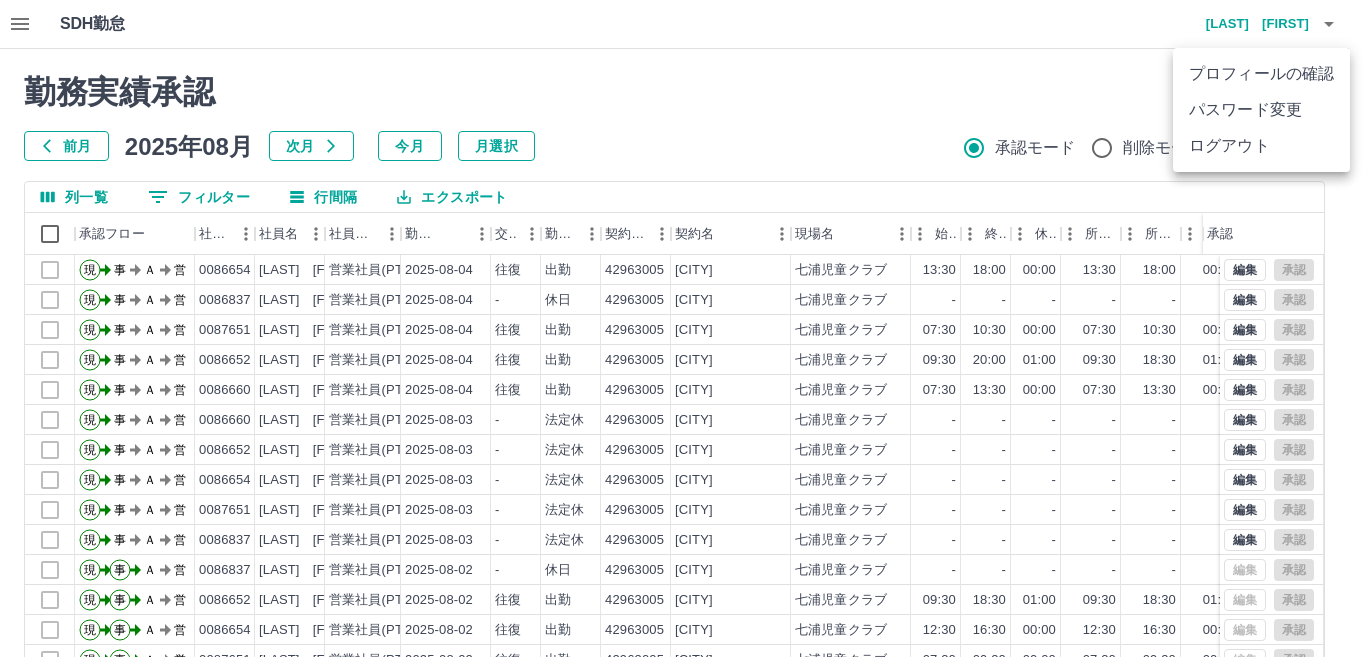 click on "ログアウト" at bounding box center (1261, 146) 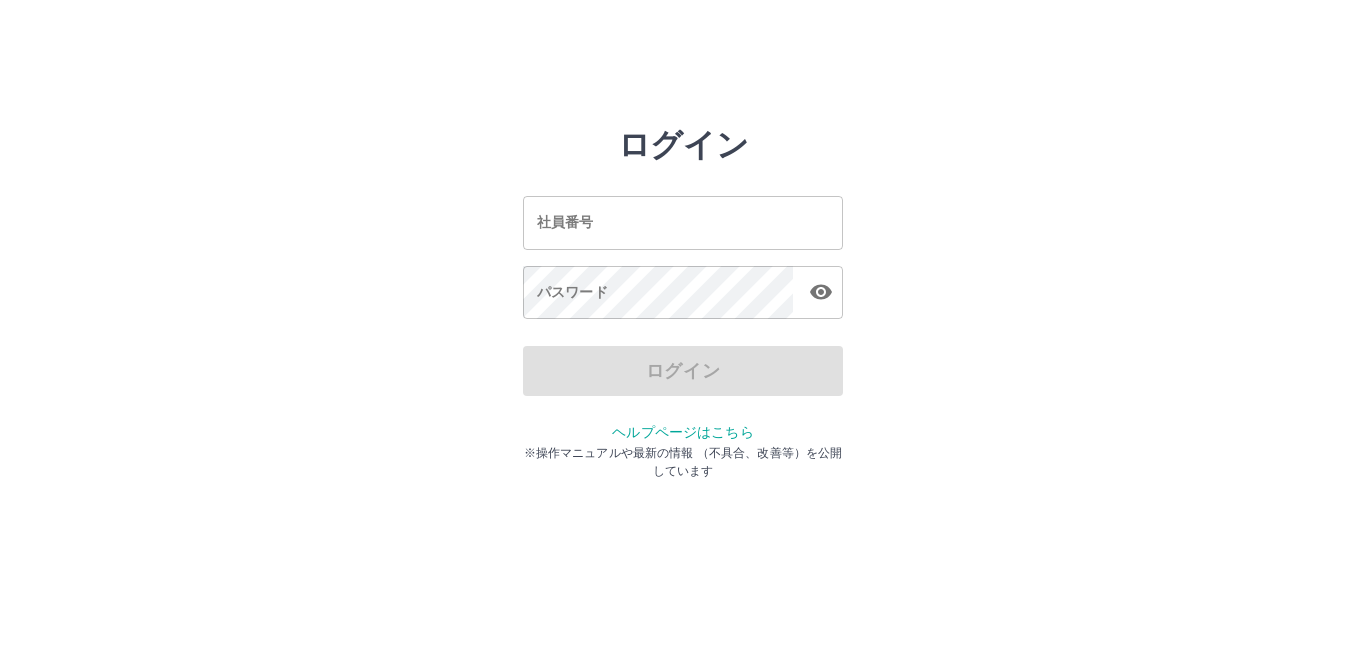 scroll, scrollTop: 0, scrollLeft: 0, axis: both 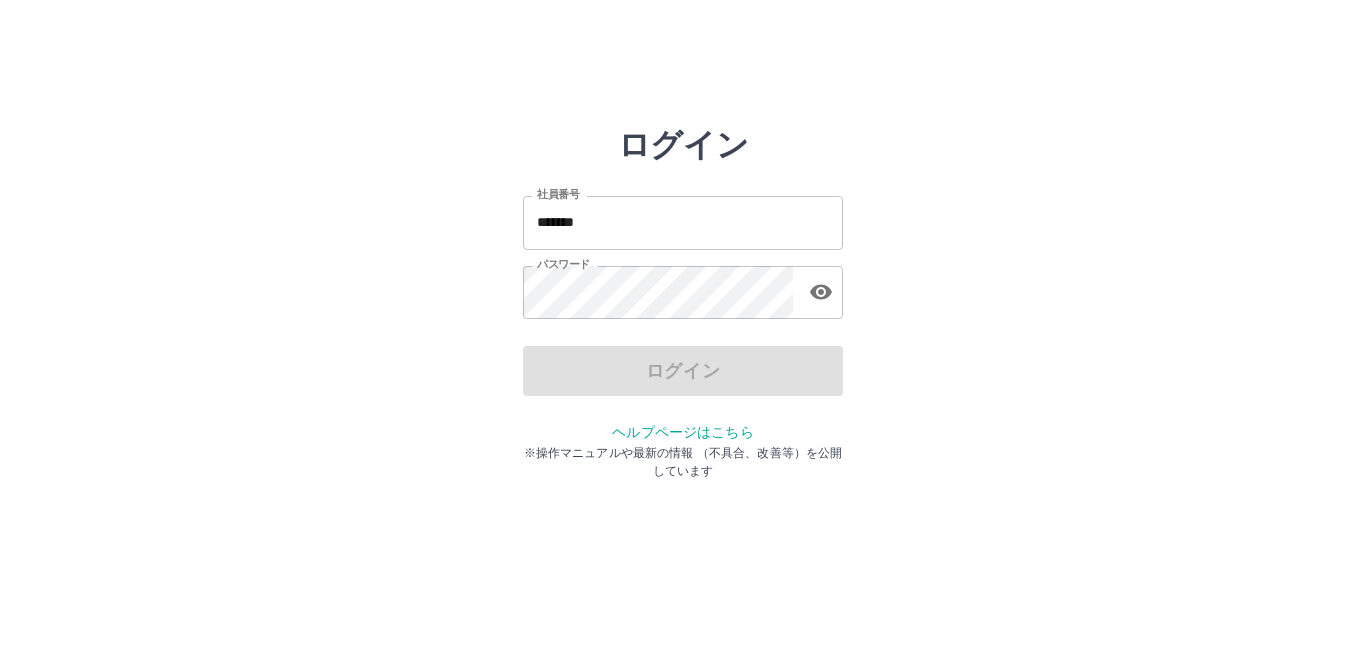 click on "*******" at bounding box center [683, 222] 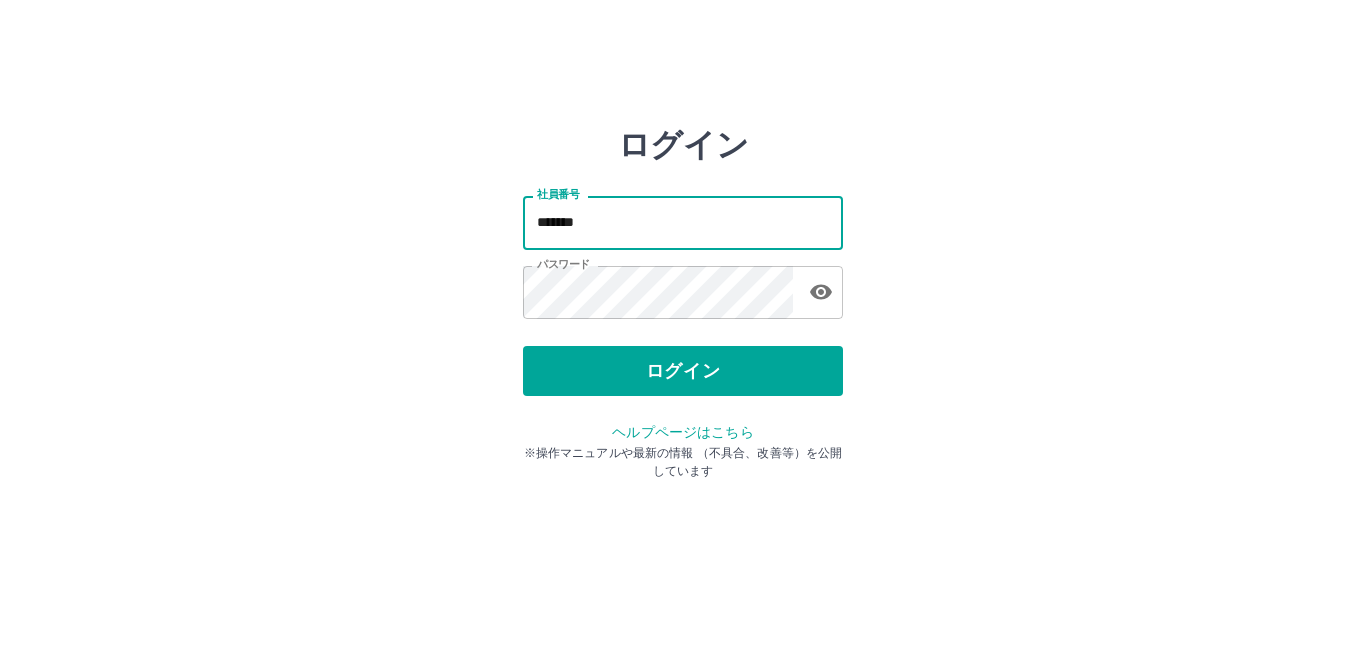 type on "*******" 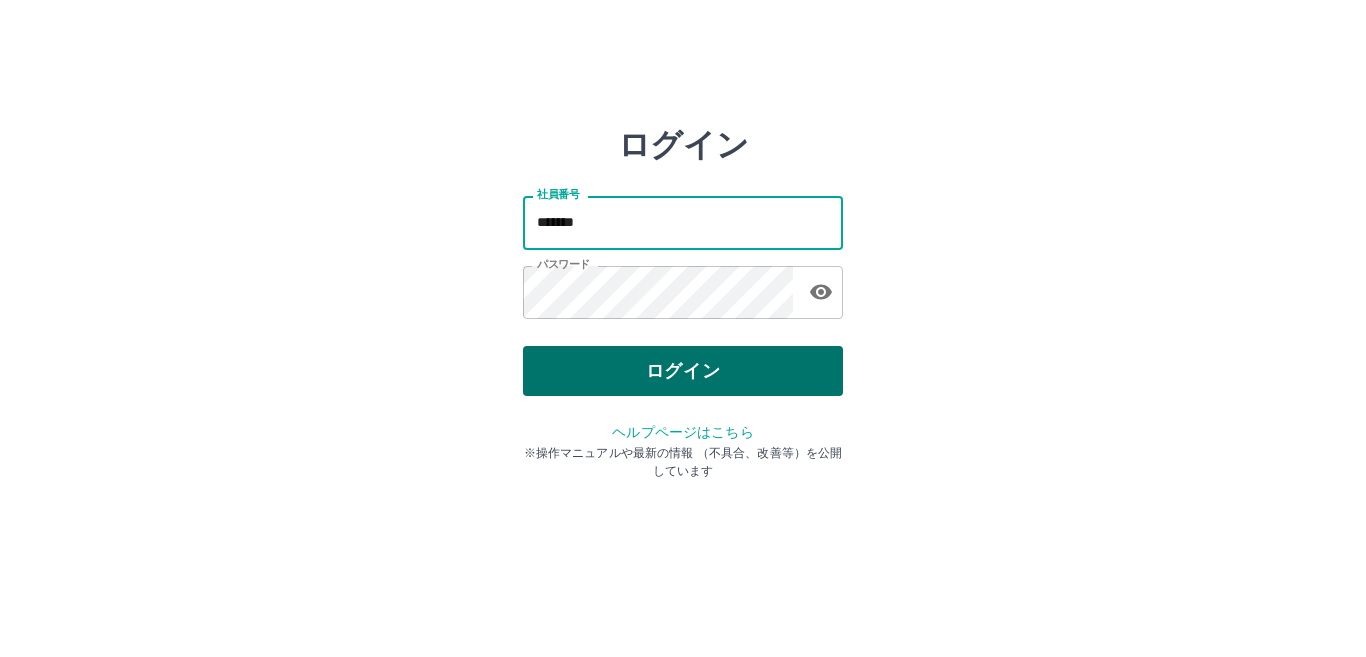 click on "ログイン" at bounding box center [683, 371] 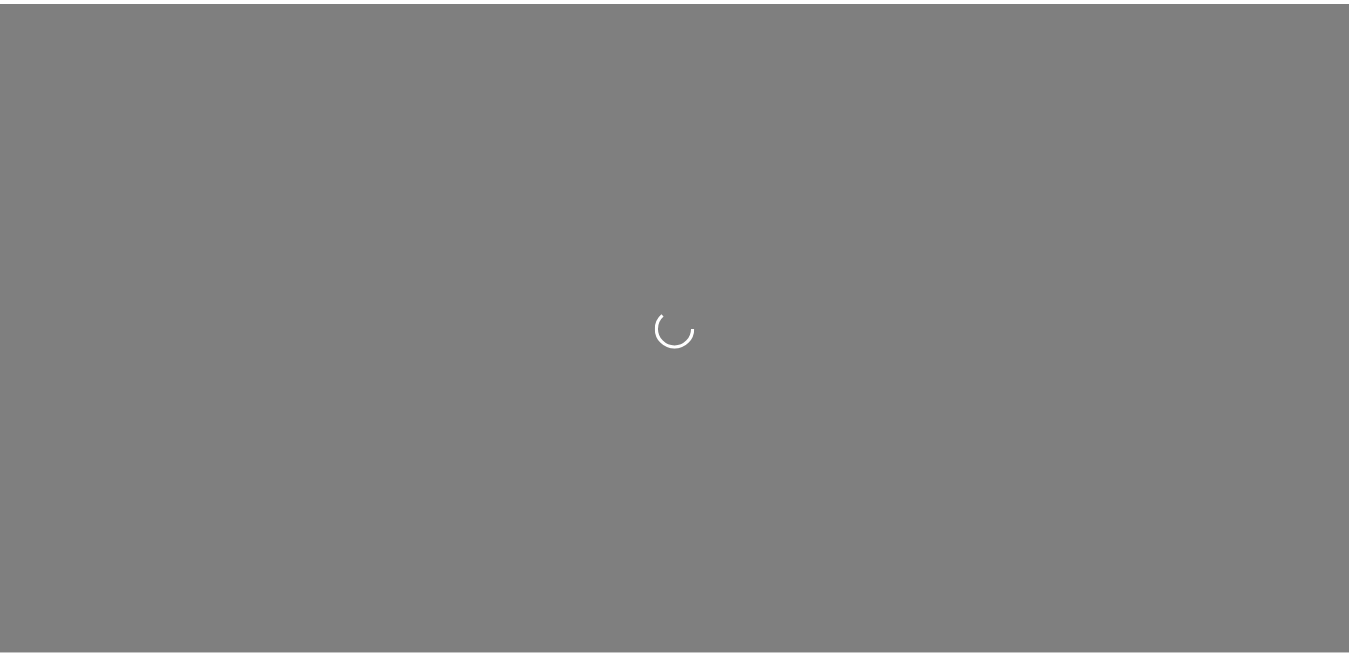 scroll, scrollTop: 0, scrollLeft: 0, axis: both 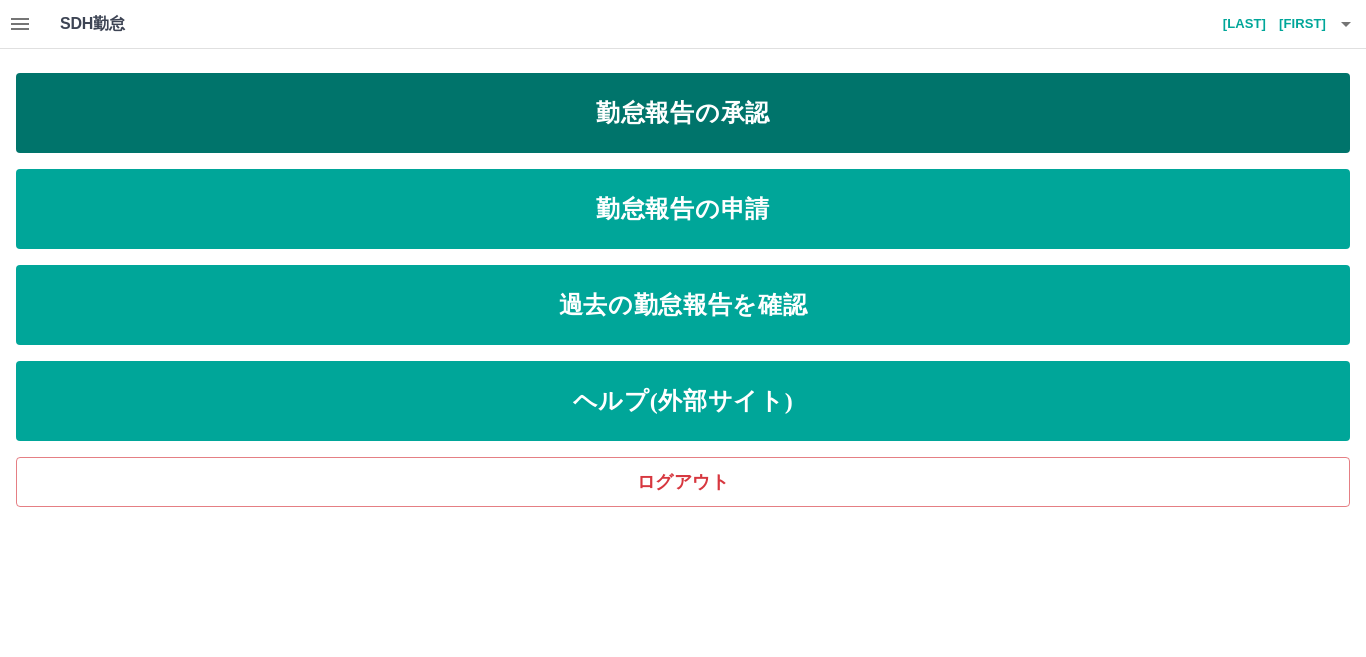 click on "勤怠報告の承認" at bounding box center (683, 113) 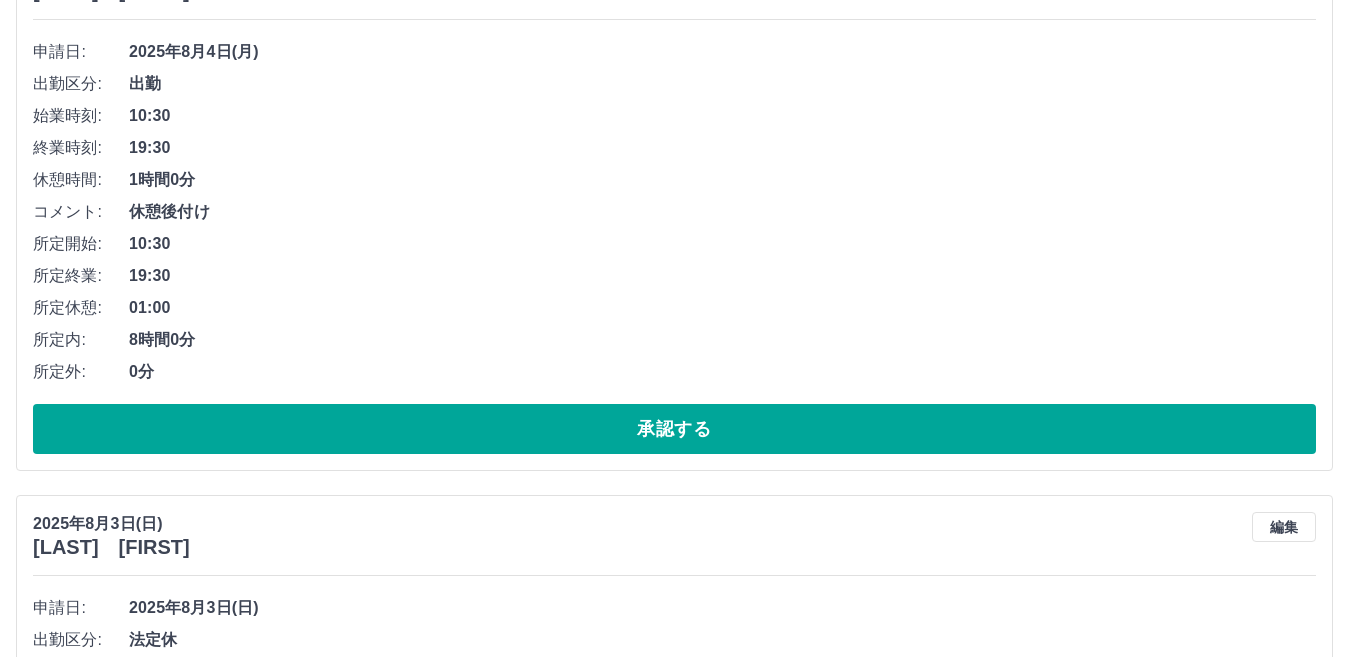 scroll, scrollTop: 300, scrollLeft: 0, axis: vertical 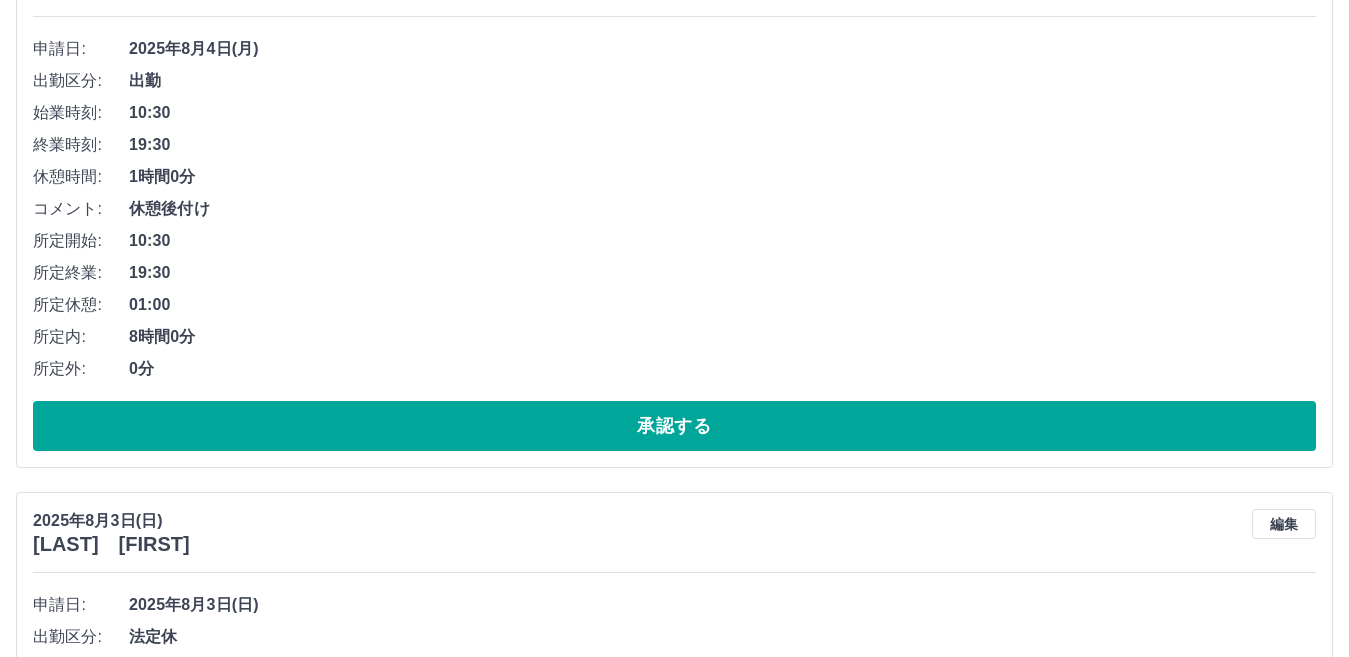 drag, startPoint x: 188, startPoint y: 417, endPoint x: 186, endPoint y: 385, distance: 32.06244 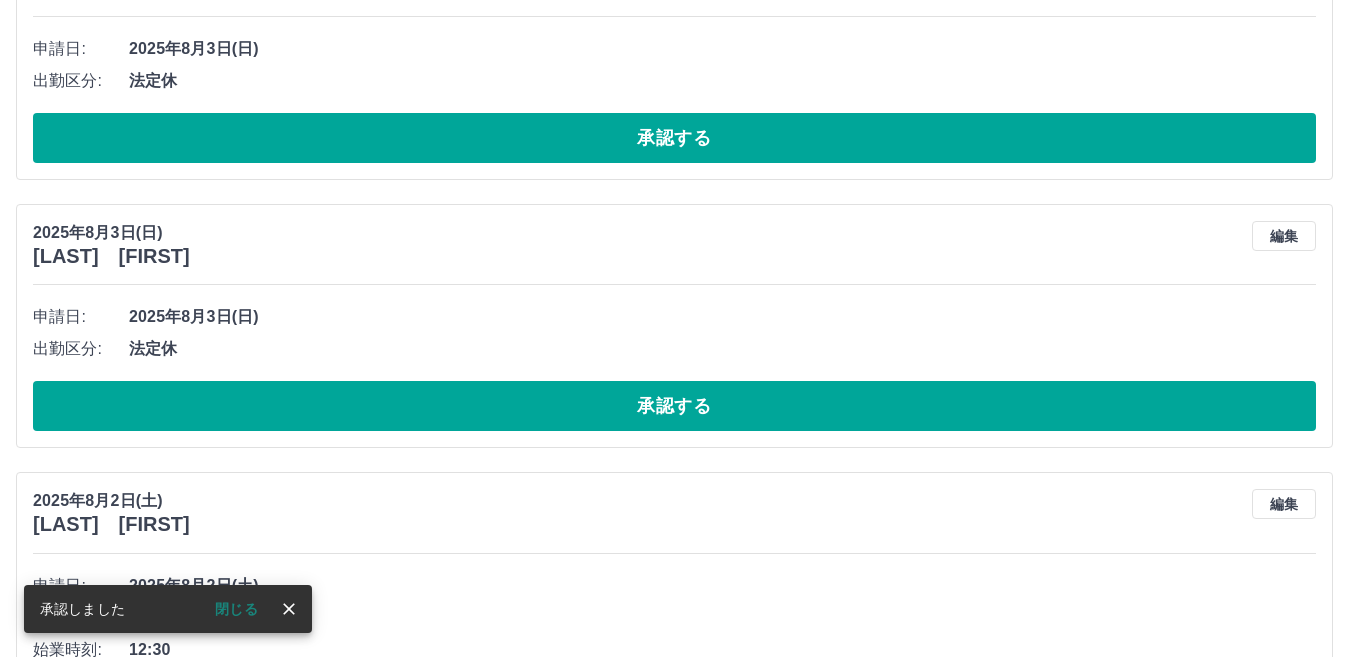 scroll, scrollTop: 0, scrollLeft: 0, axis: both 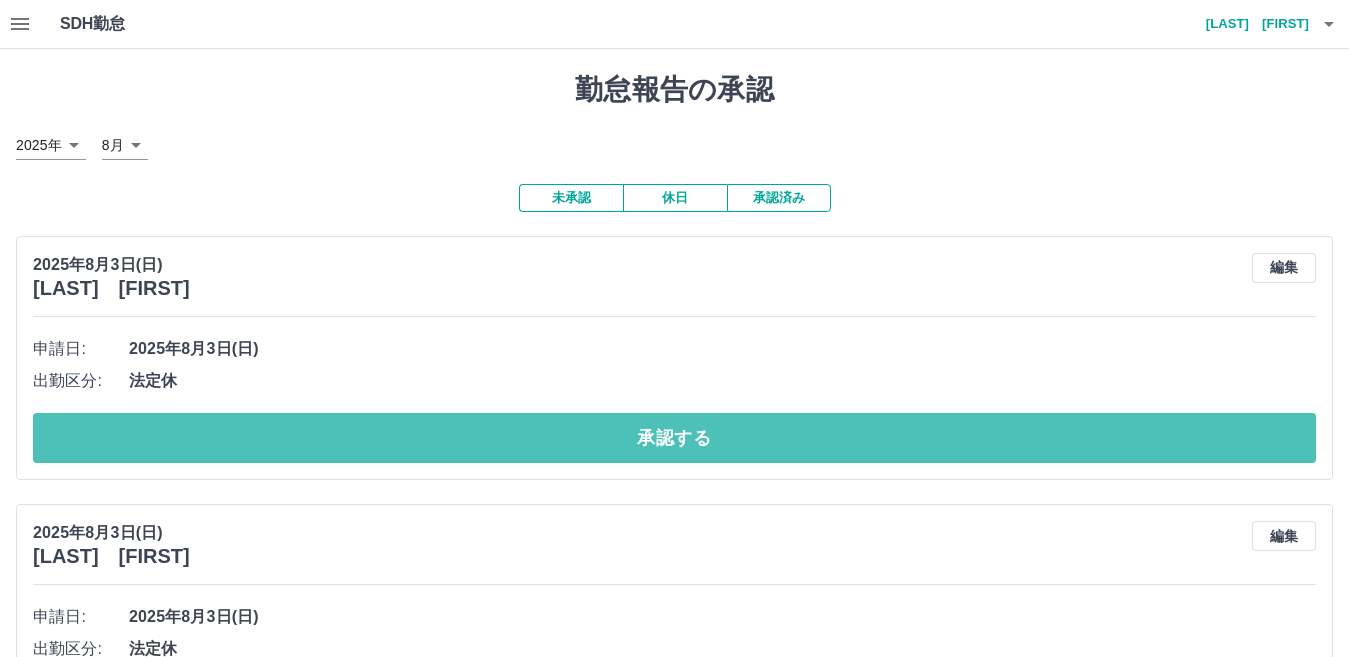 drag, startPoint x: 237, startPoint y: 445, endPoint x: 218, endPoint y: 469, distance: 30.610456 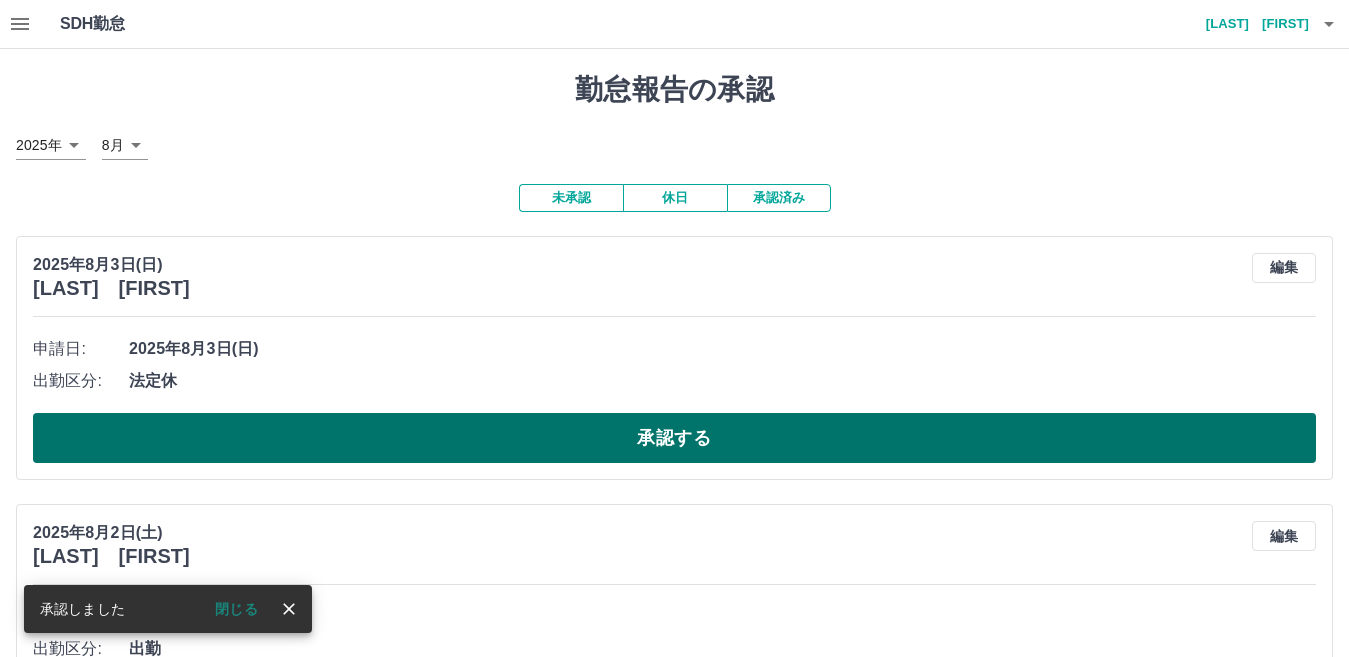 click on "承認する" at bounding box center (674, 438) 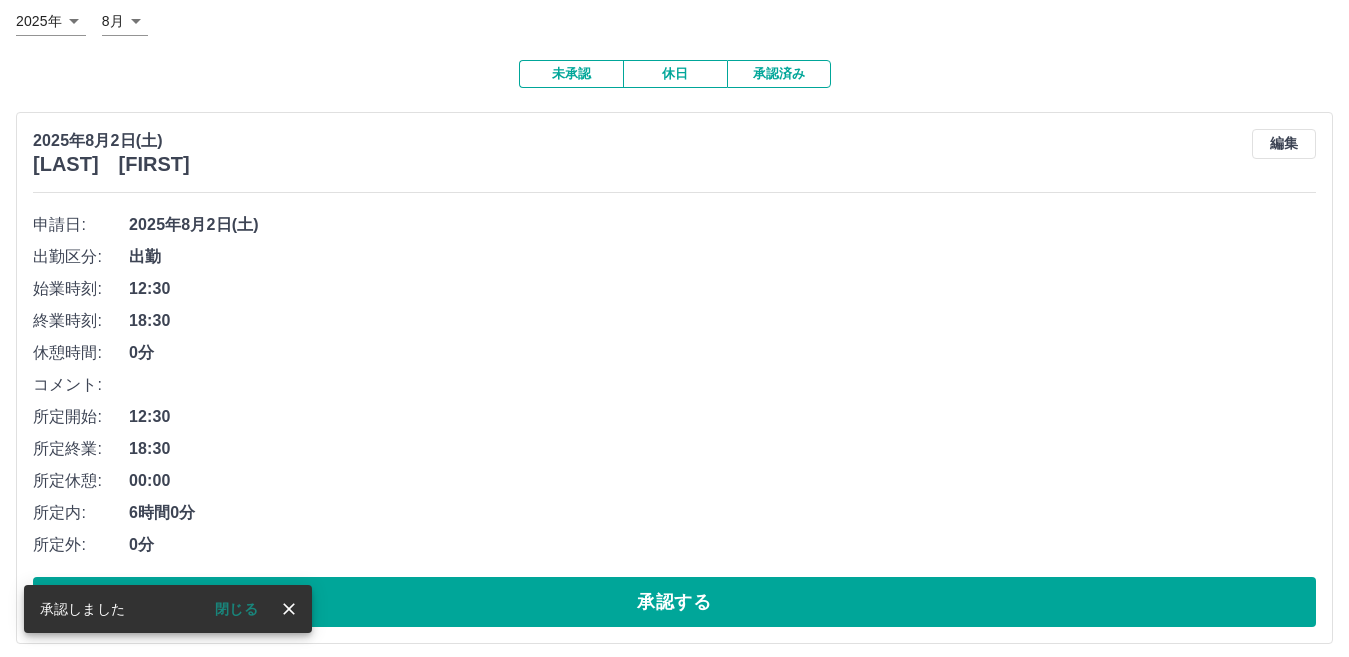 scroll, scrollTop: 137, scrollLeft: 0, axis: vertical 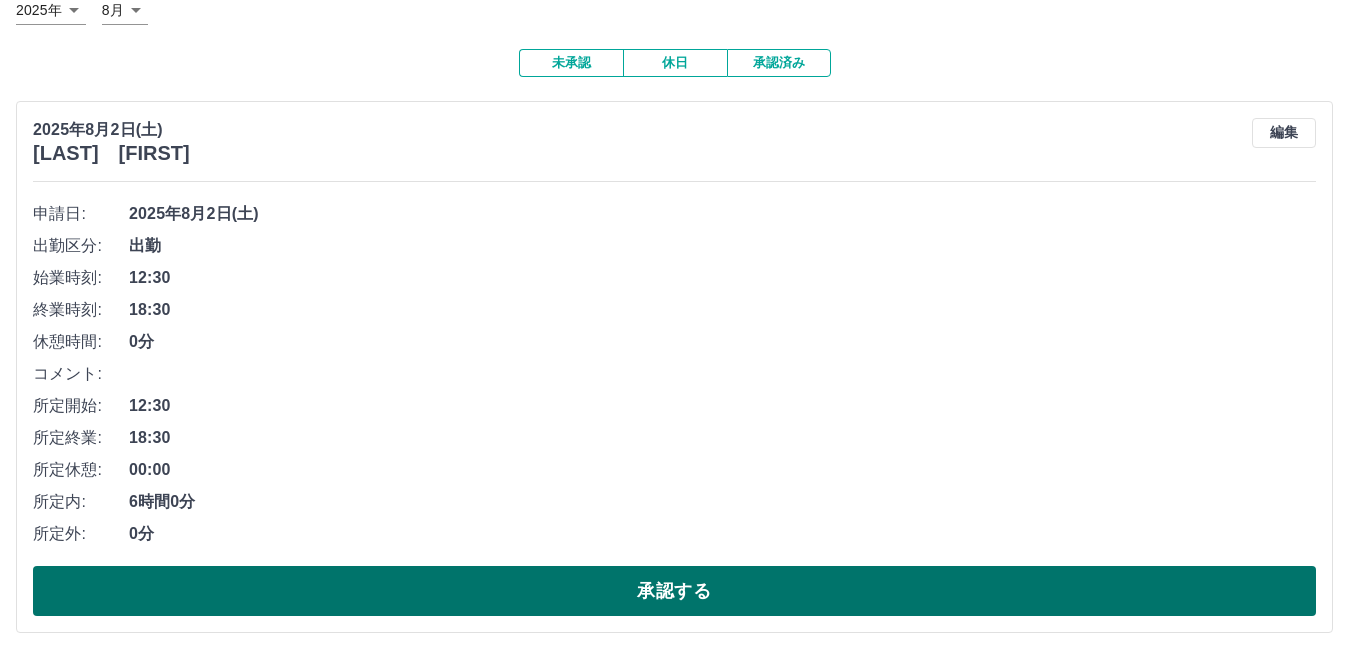 click on "承認する" at bounding box center (674, 591) 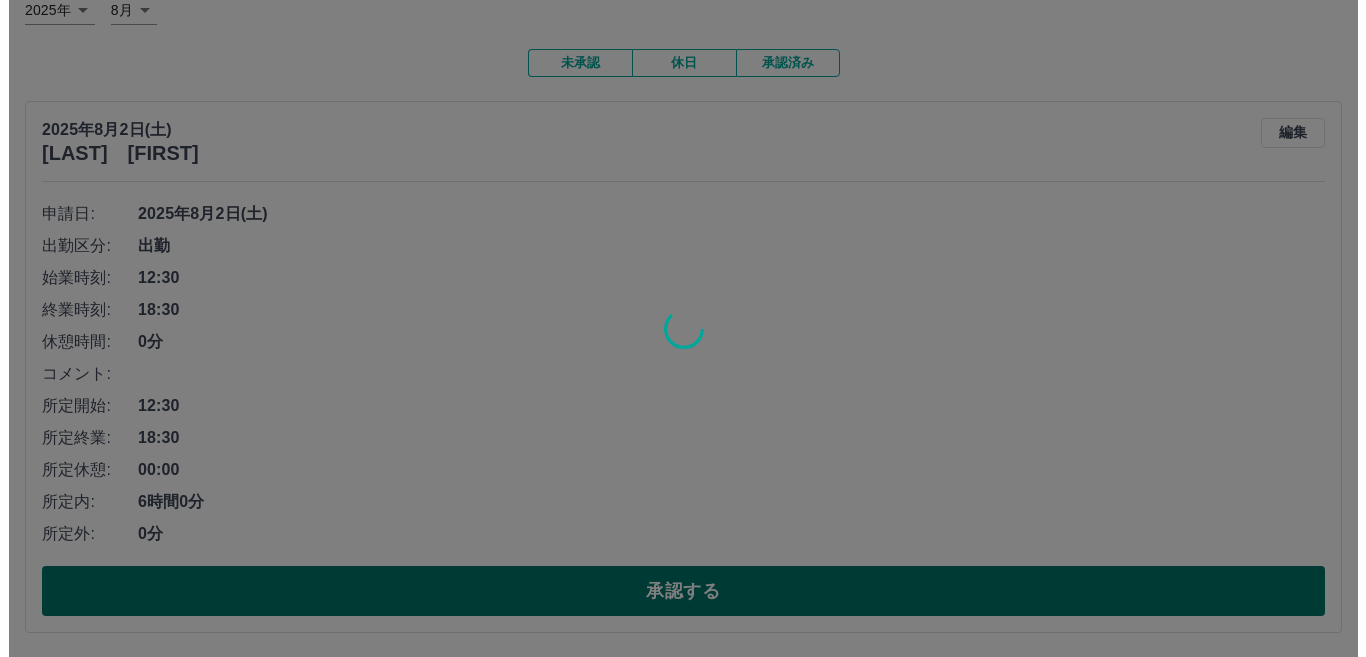 scroll, scrollTop: 0, scrollLeft: 0, axis: both 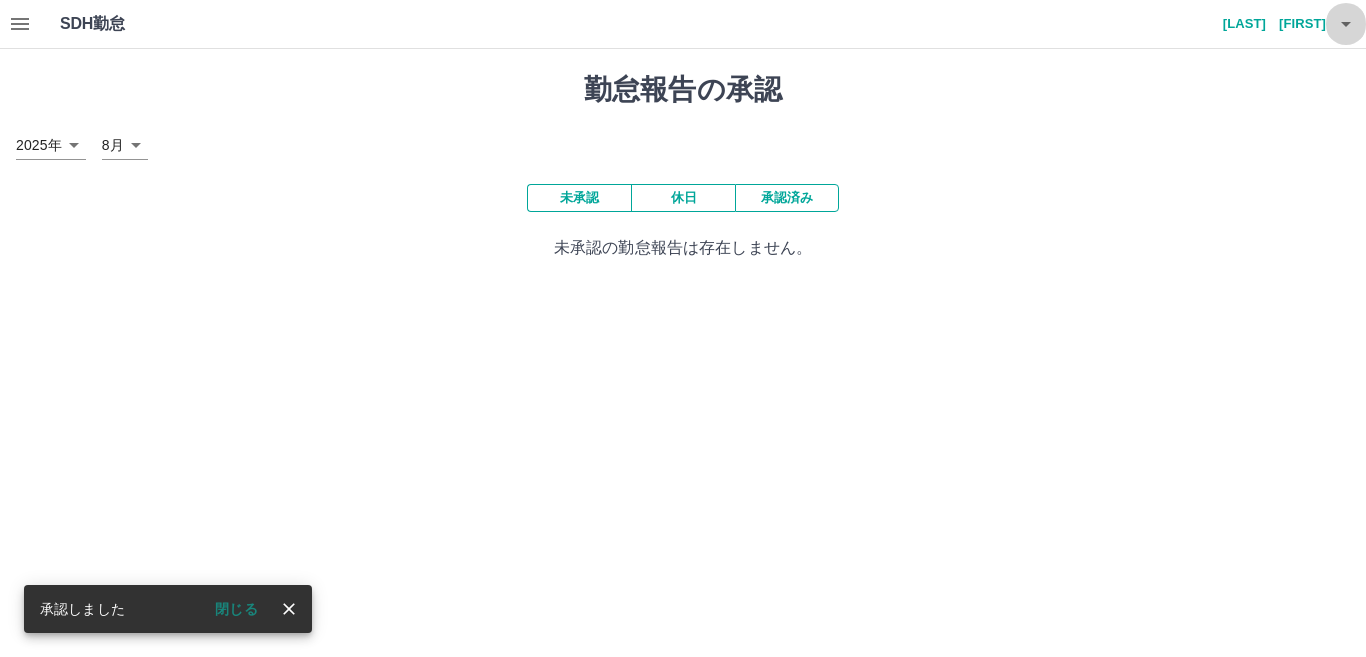 click 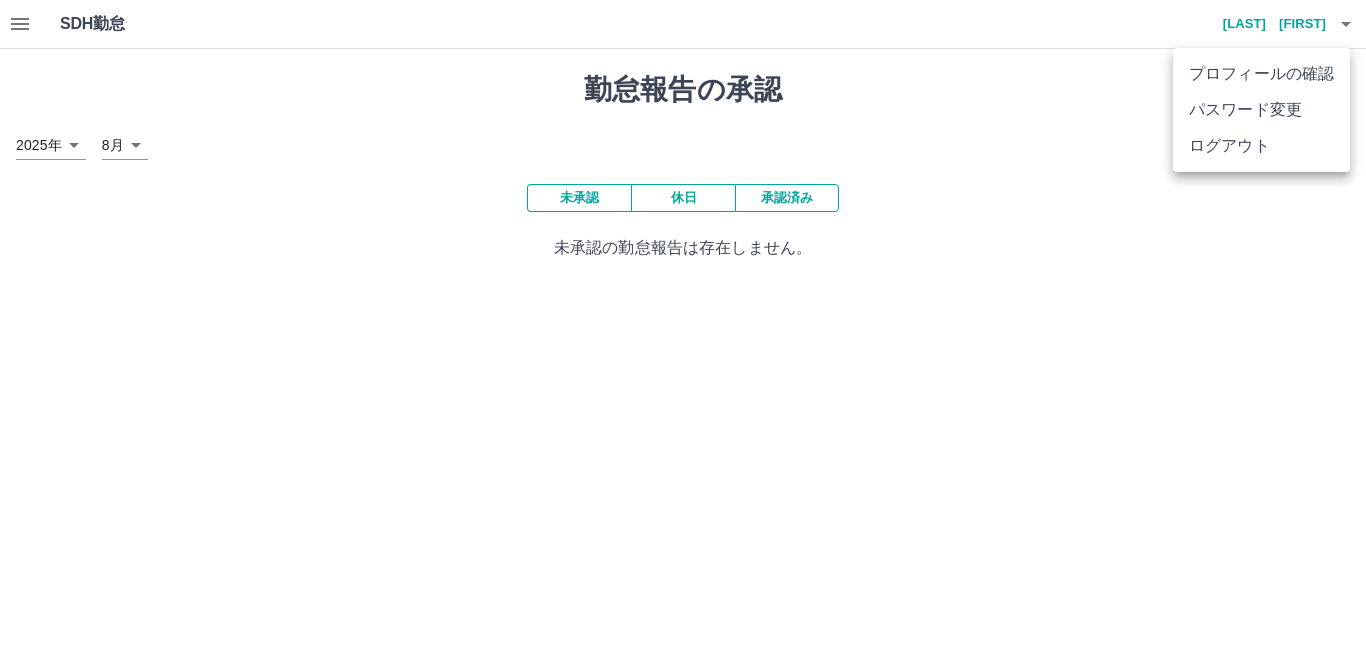 click at bounding box center [683, 328] 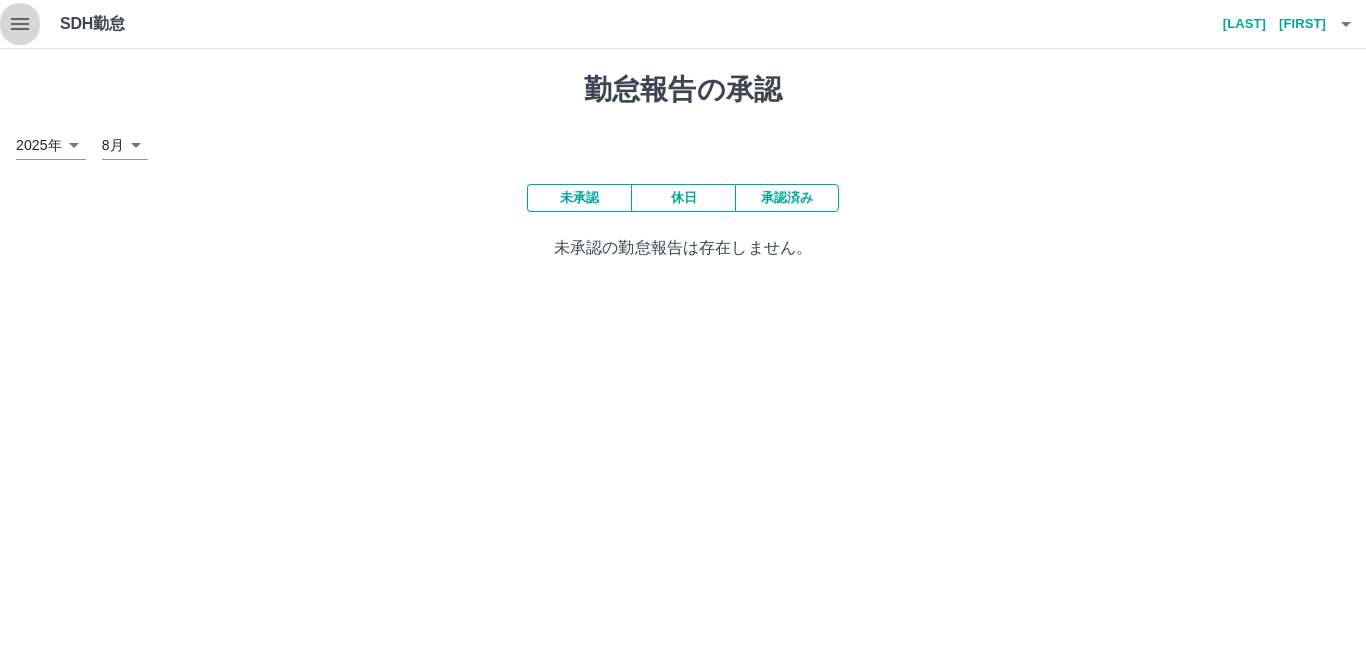 click 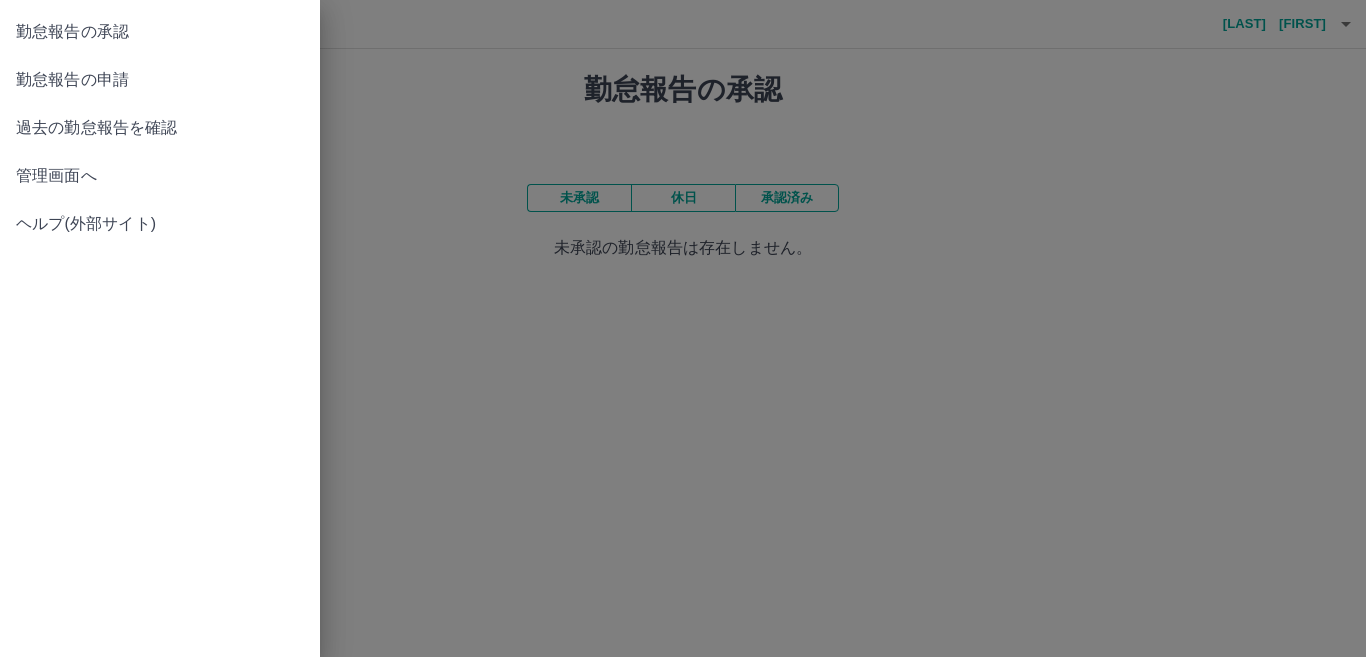 click on "管理画面へ" at bounding box center [160, 176] 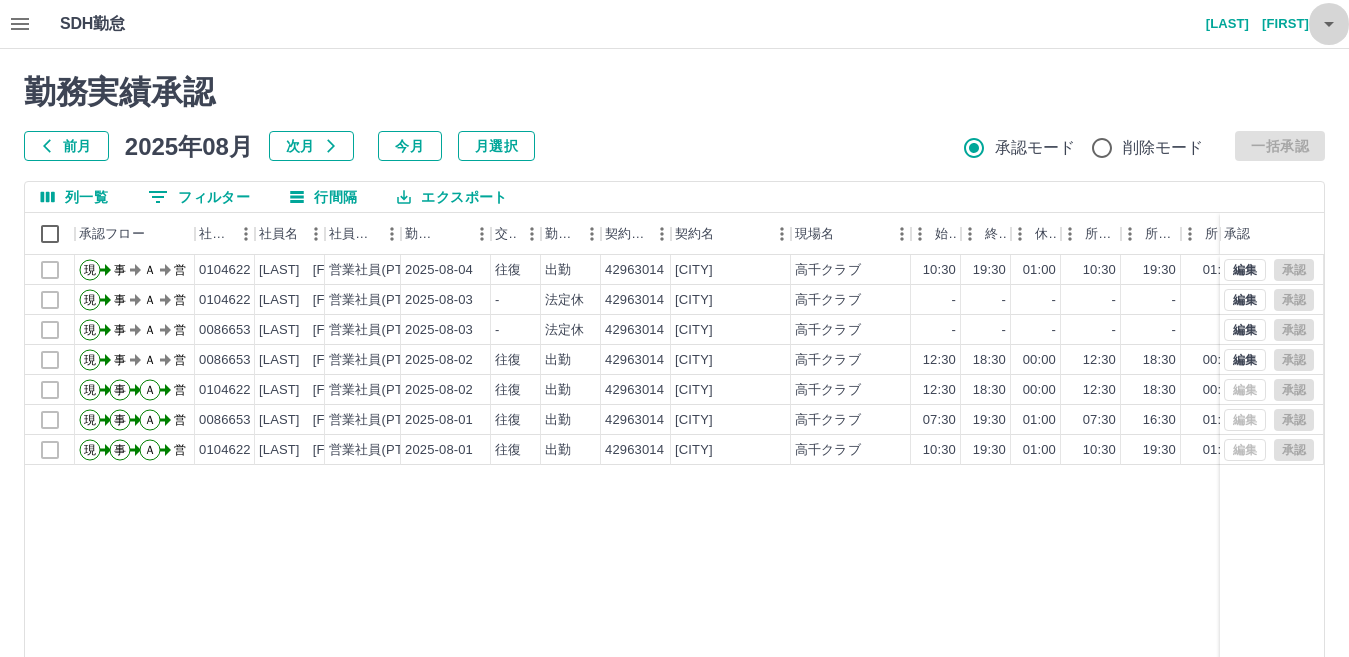click 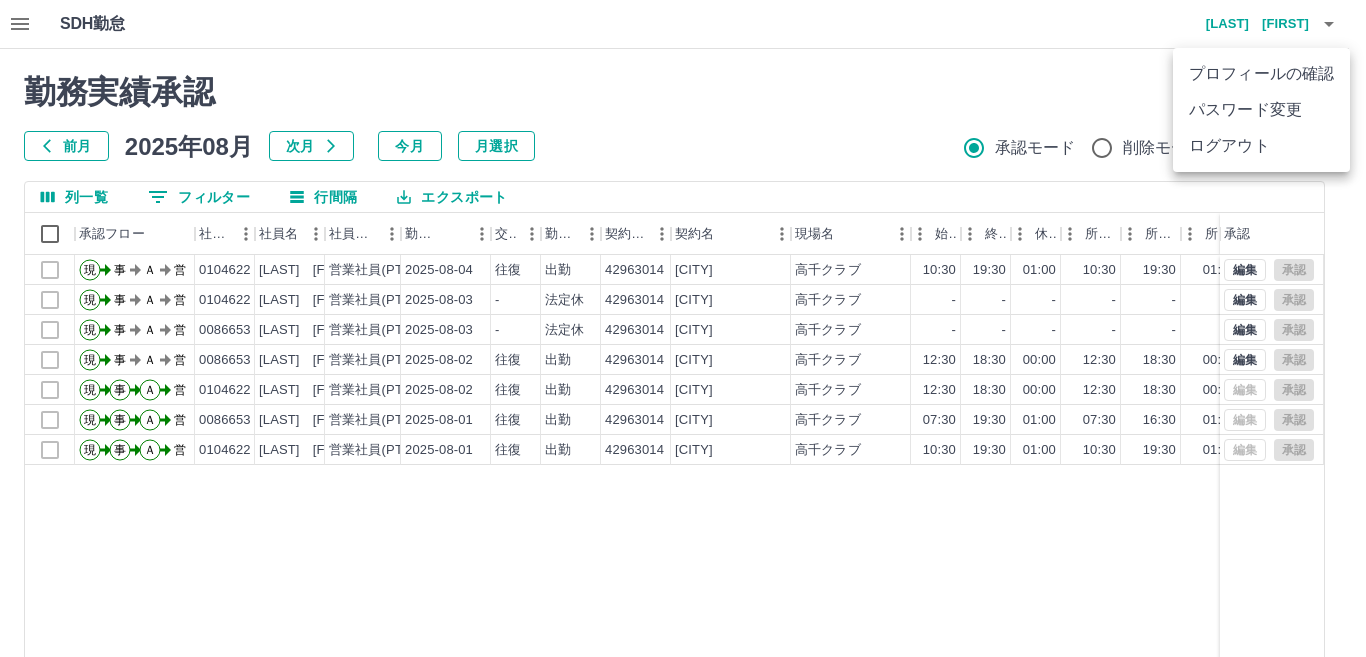 click on "ログアウト" at bounding box center [1261, 146] 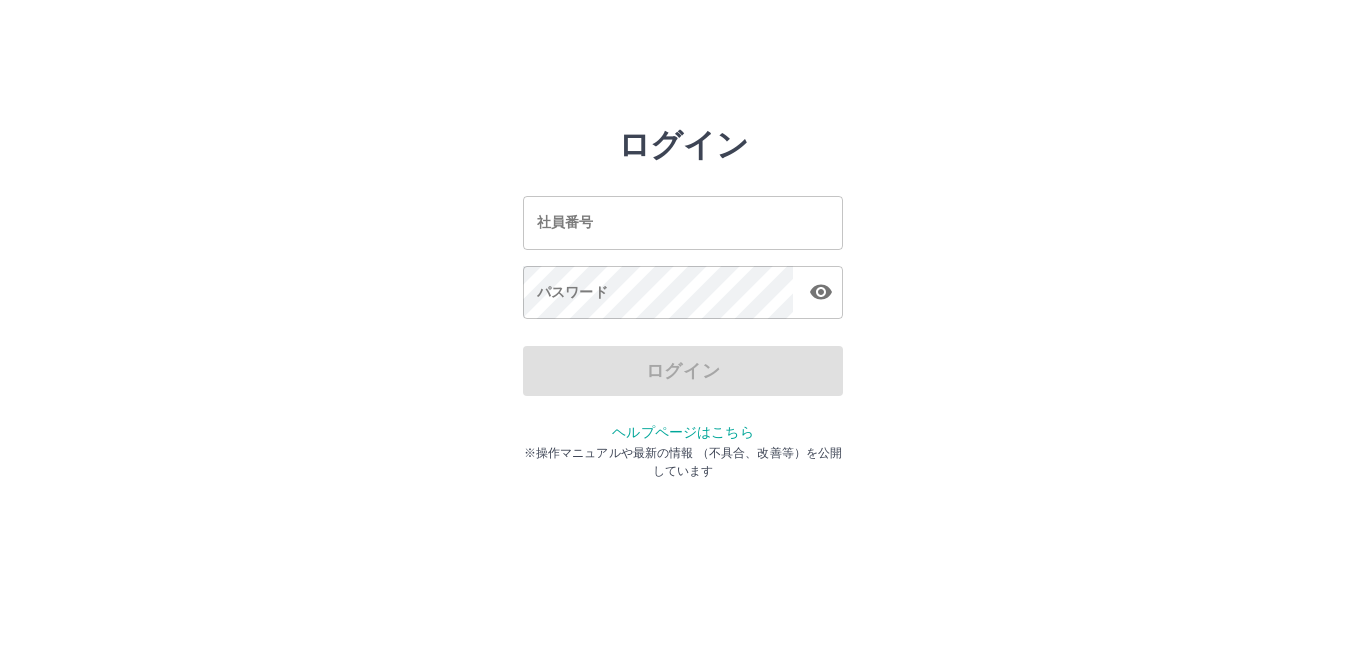 scroll, scrollTop: 0, scrollLeft: 0, axis: both 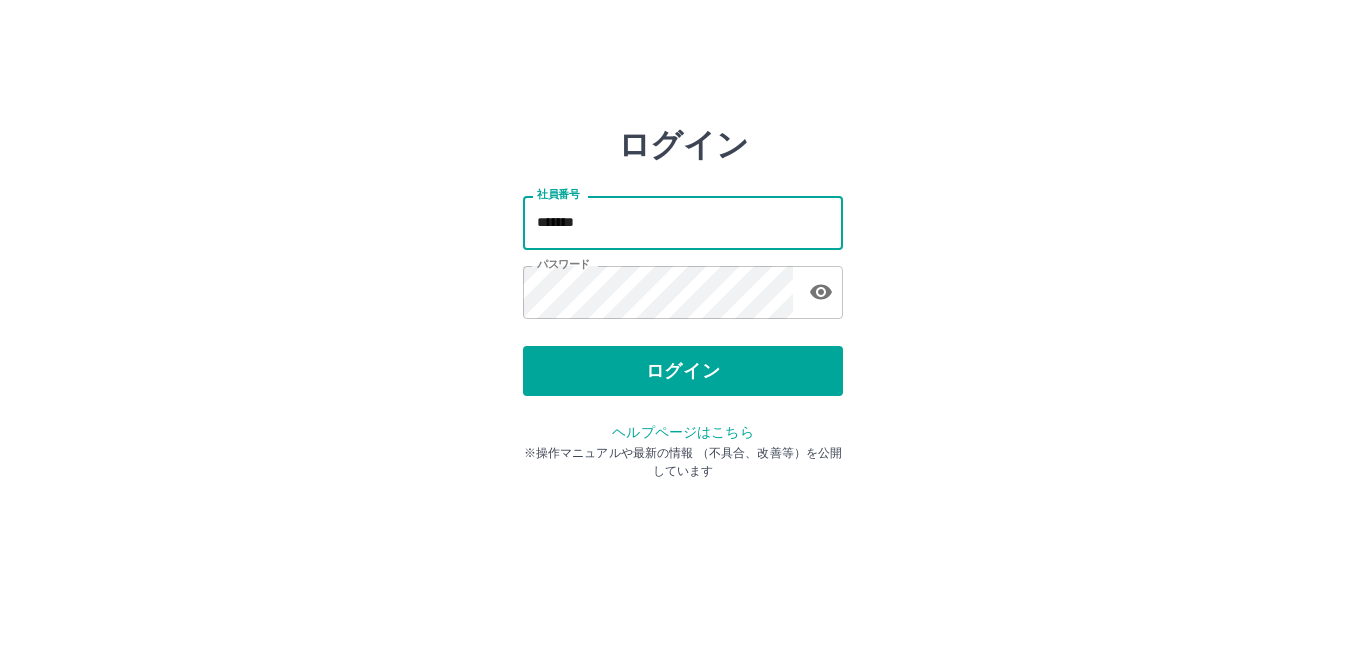 click on "*******" at bounding box center [683, 222] 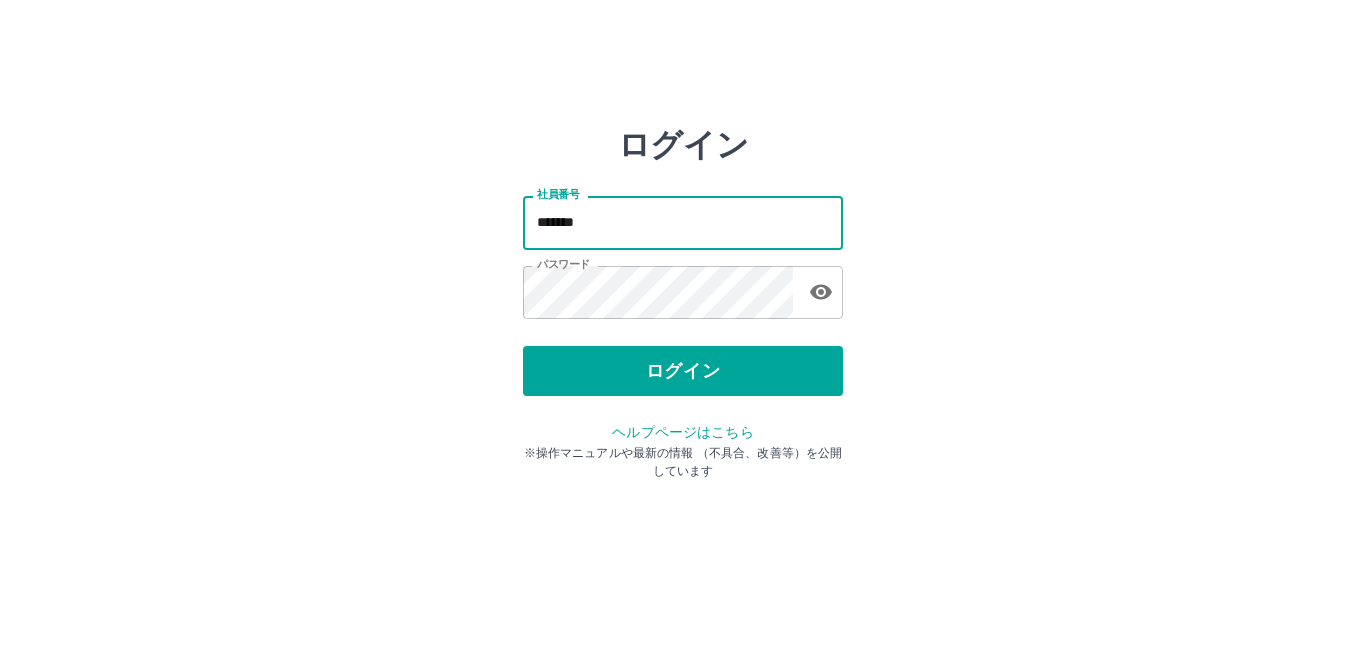 type on "*******" 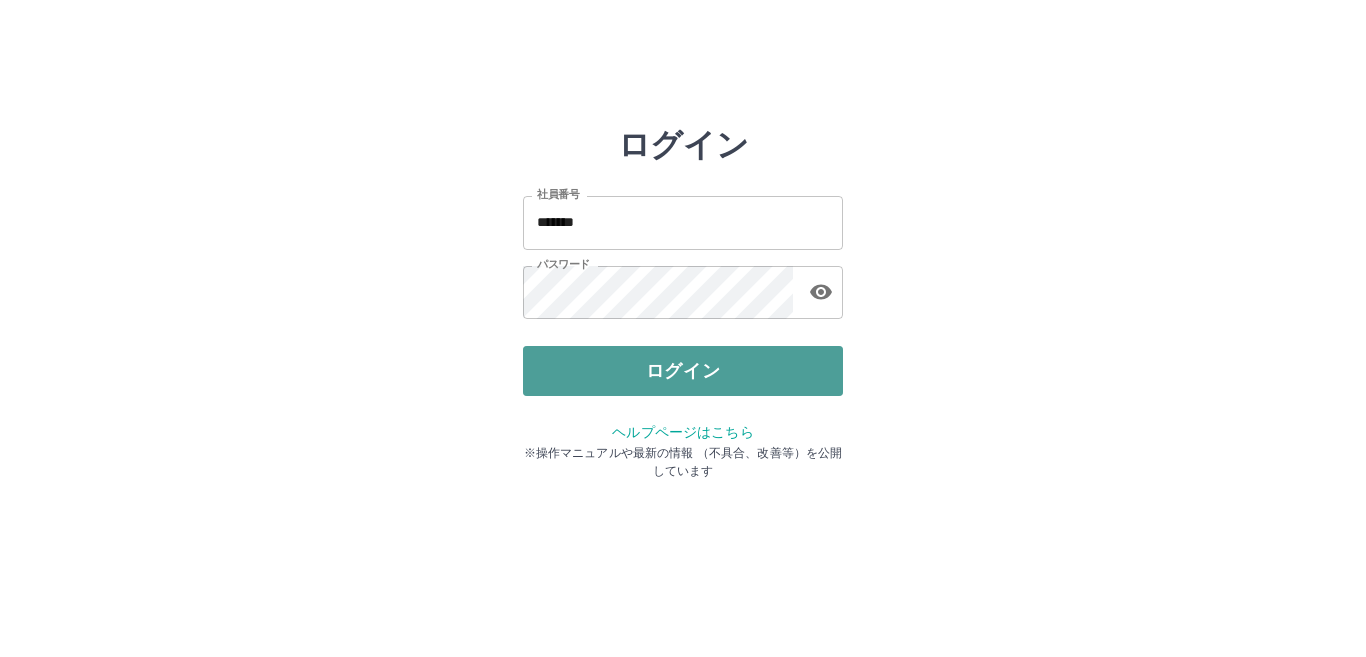 click on "ログイン" at bounding box center (683, 371) 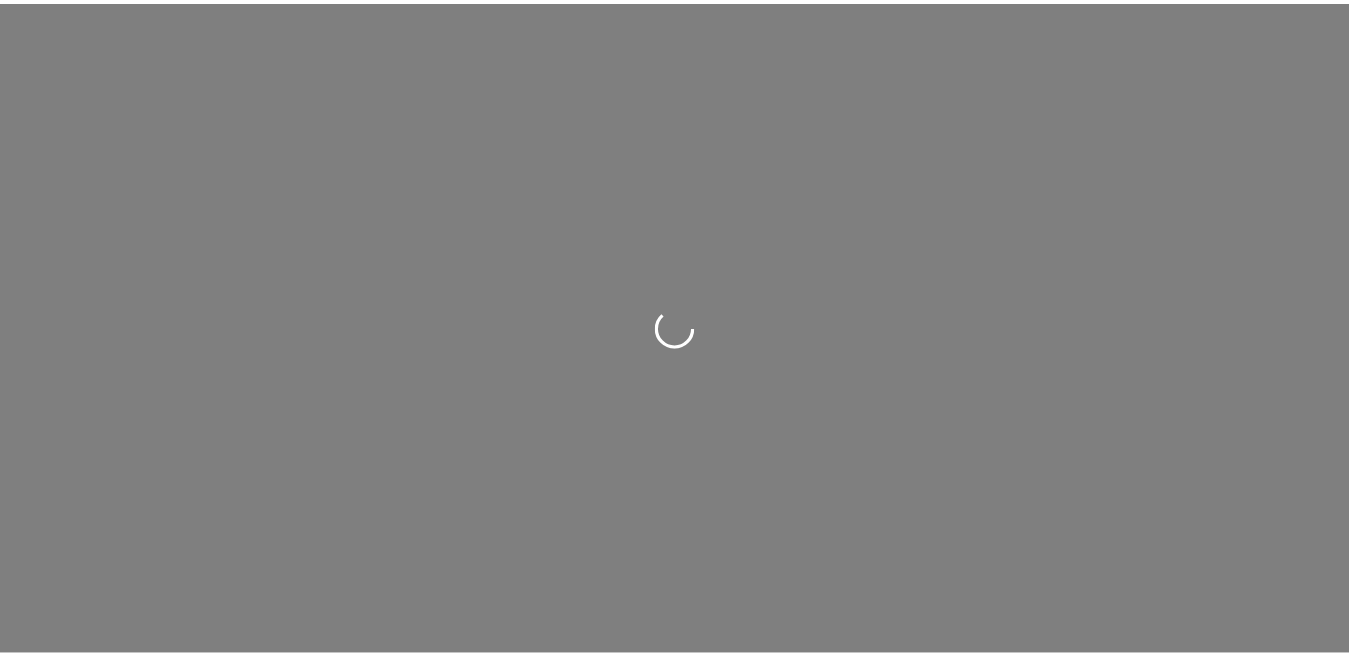 scroll, scrollTop: 0, scrollLeft: 0, axis: both 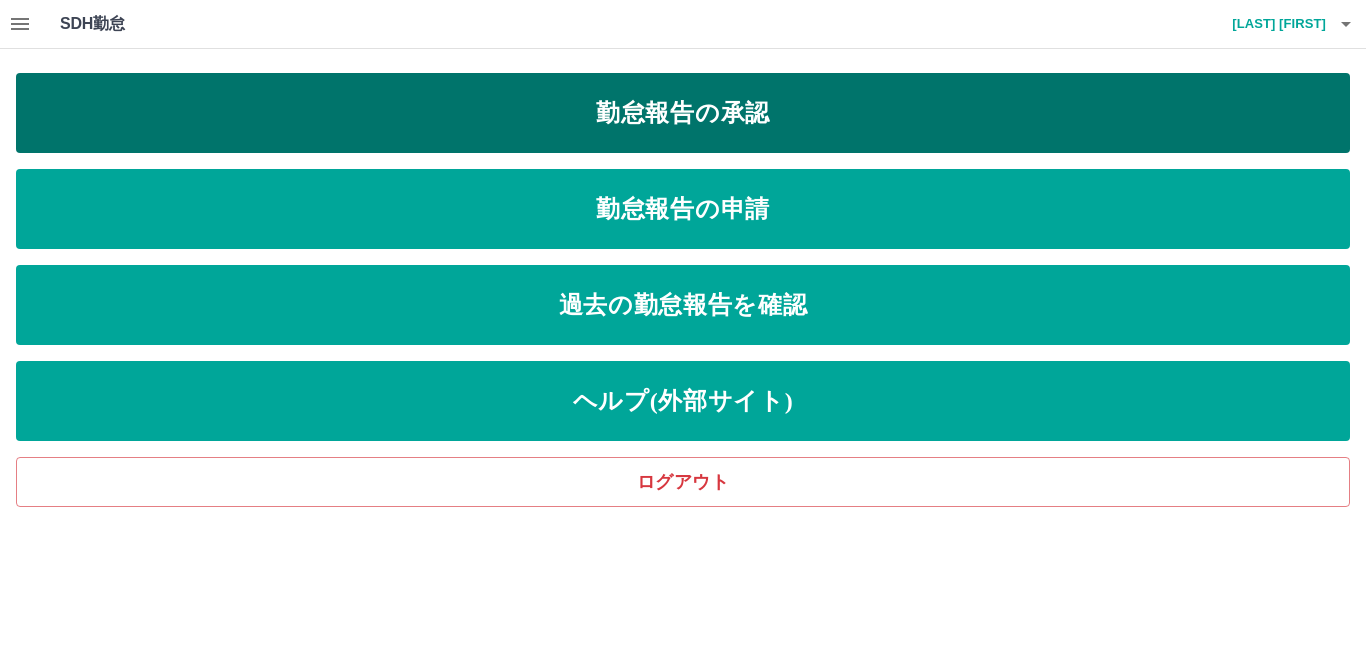 click on "勤怠報告の承認" at bounding box center (683, 113) 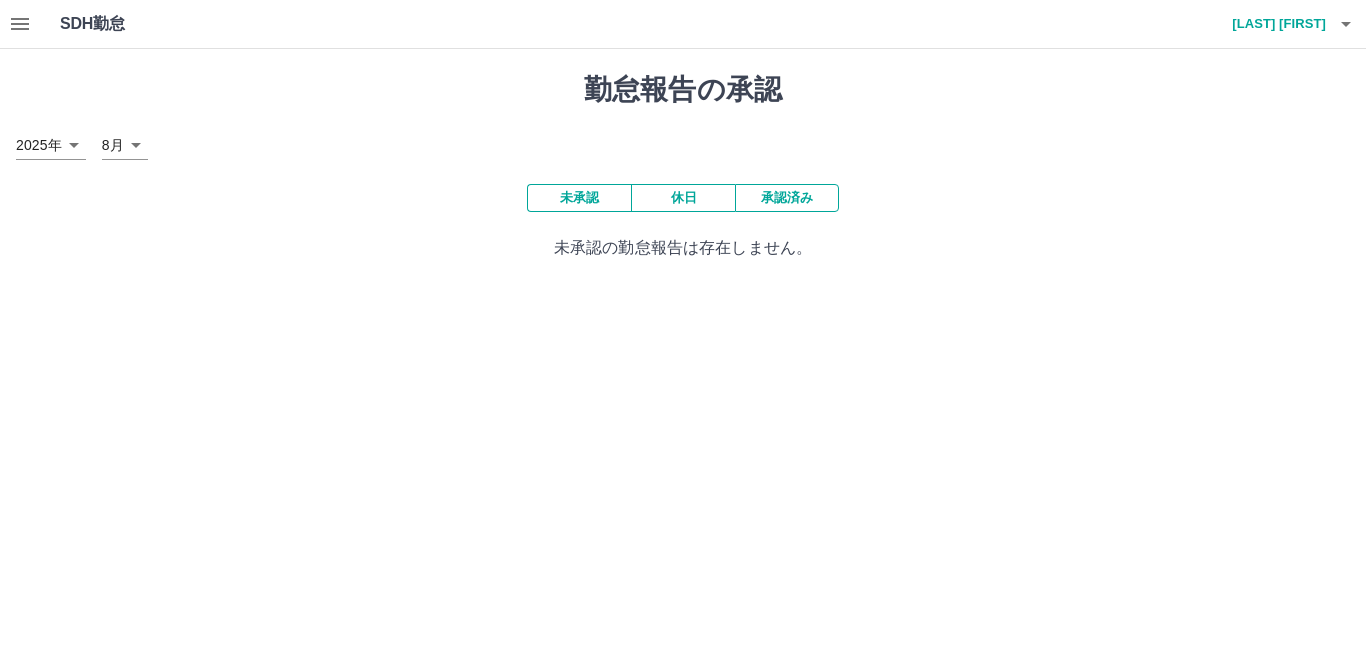 click on "承認済み" at bounding box center [787, 198] 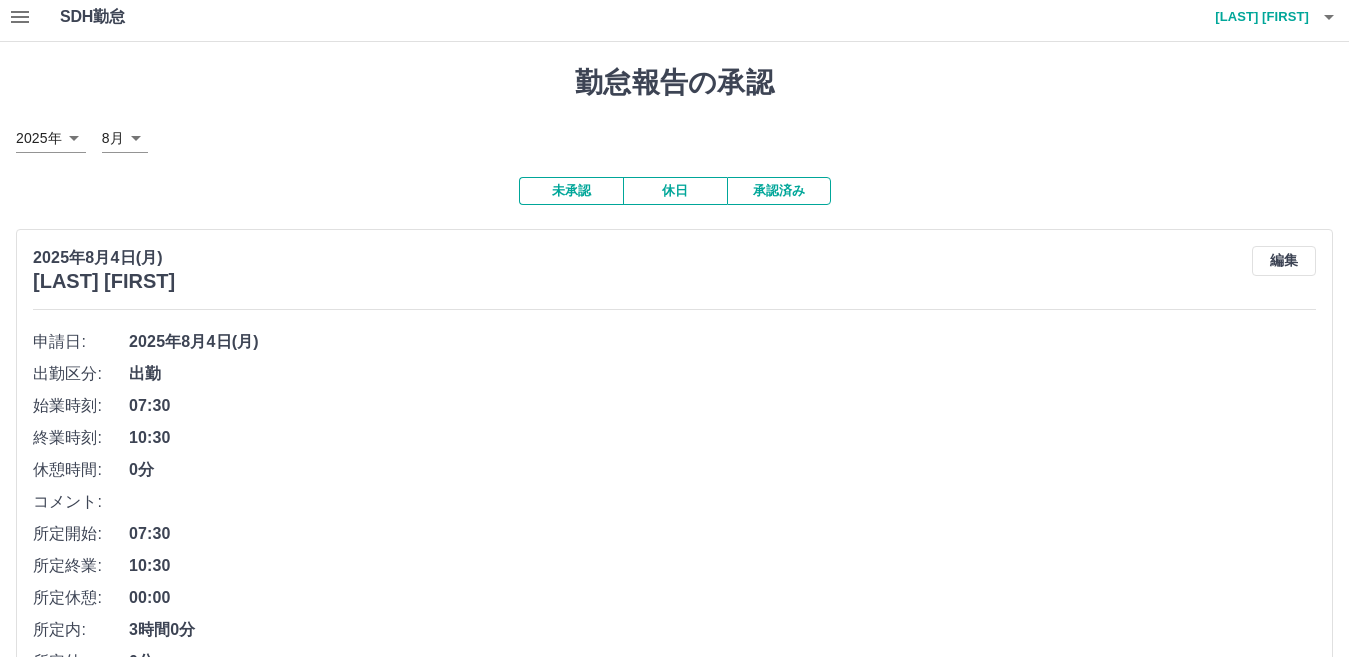 scroll, scrollTop: 0, scrollLeft: 0, axis: both 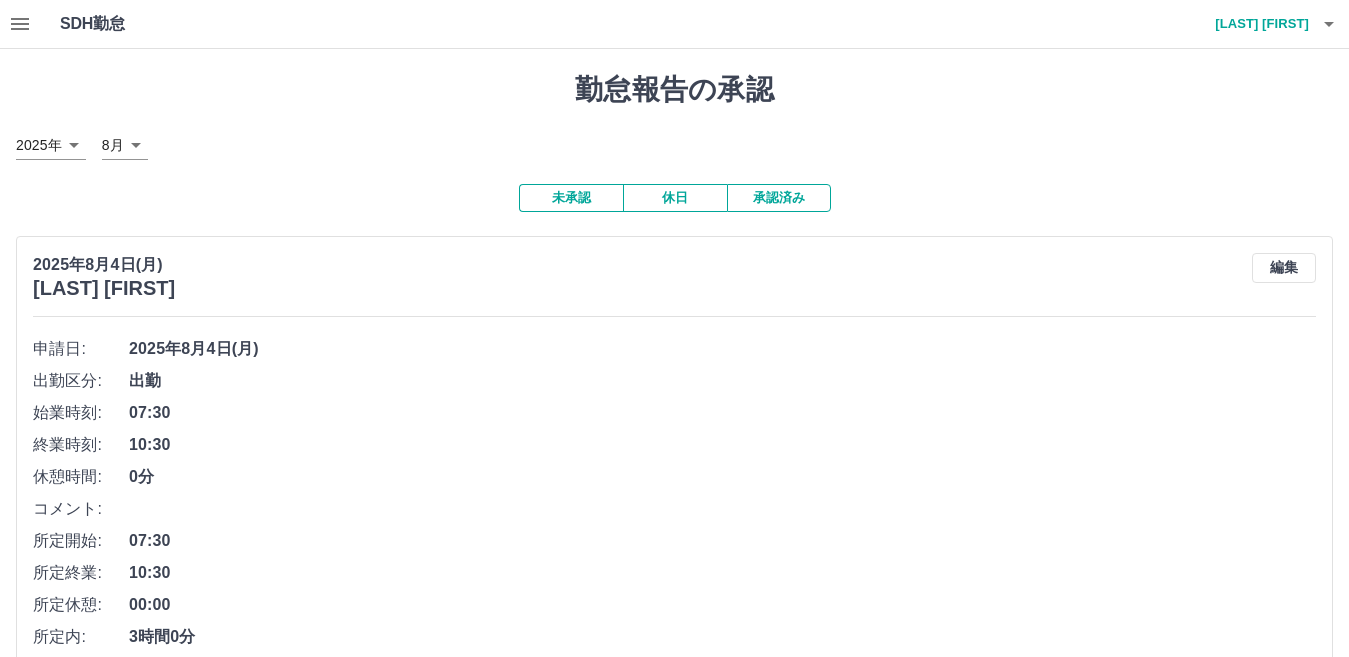 click on "承認済み" at bounding box center (779, 198) 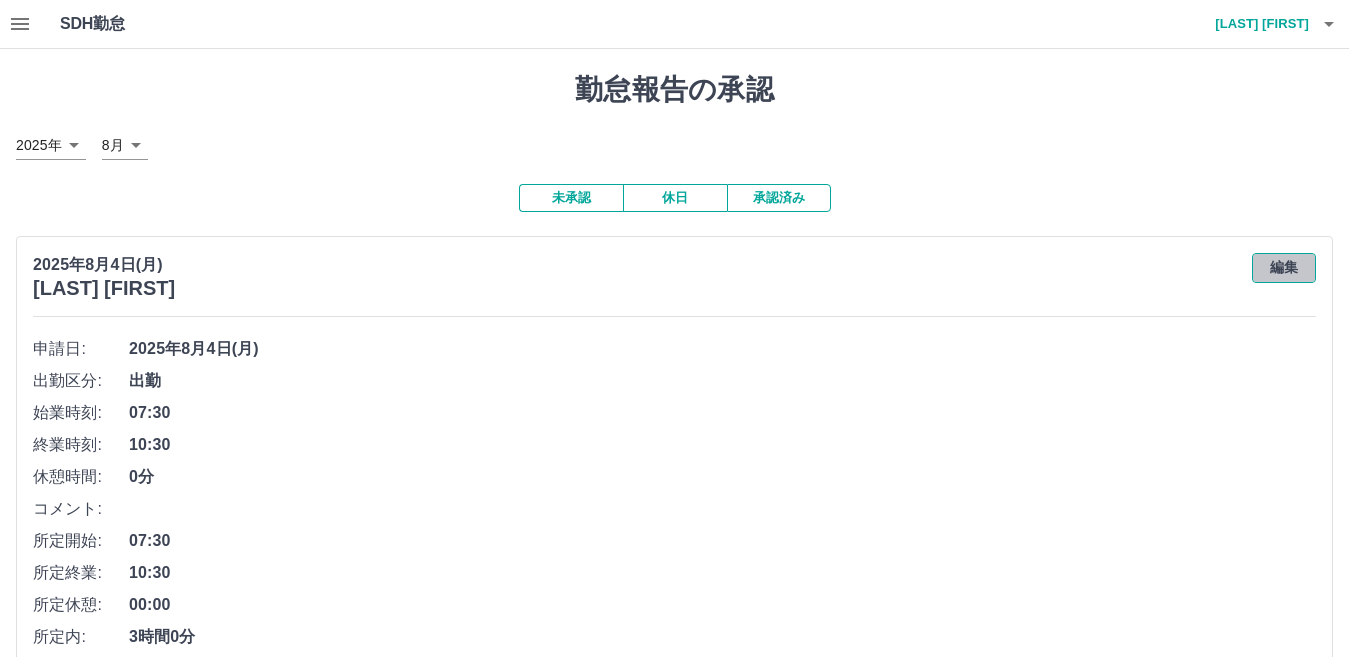 click on "編集" at bounding box center (1284, 268) 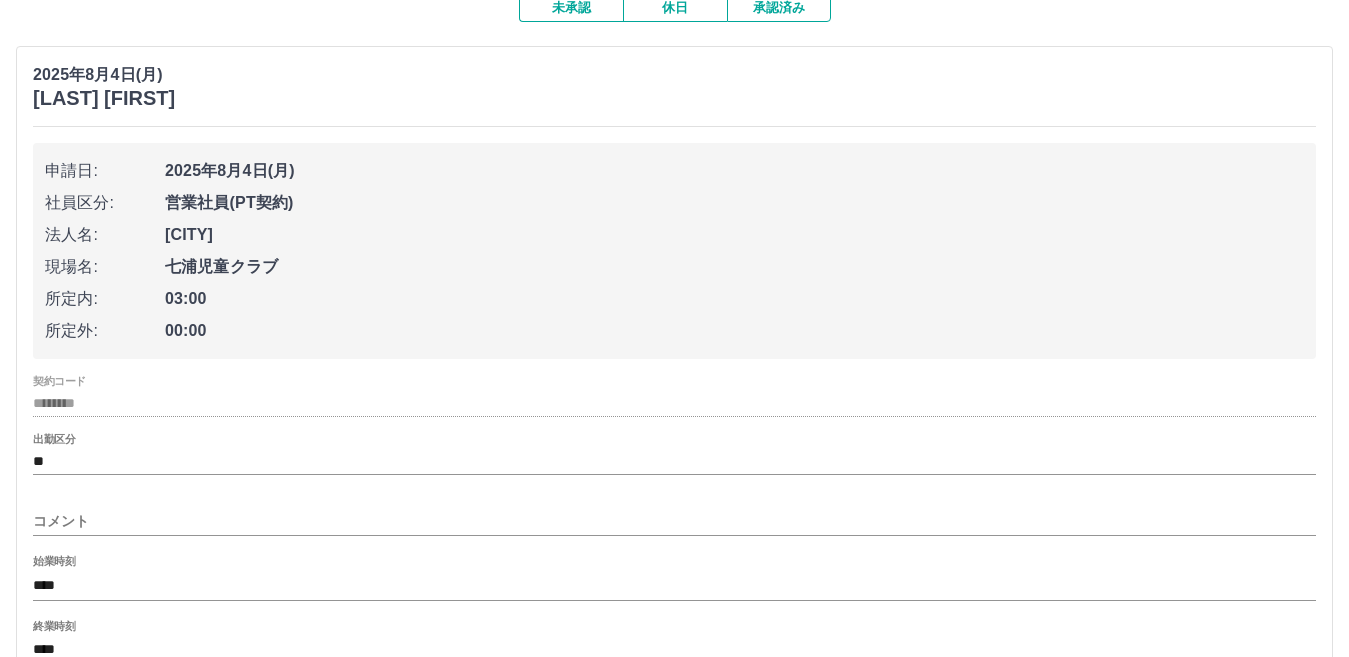 scroll, scrollTop: 200, scrollLeft: 0, axis: vertical 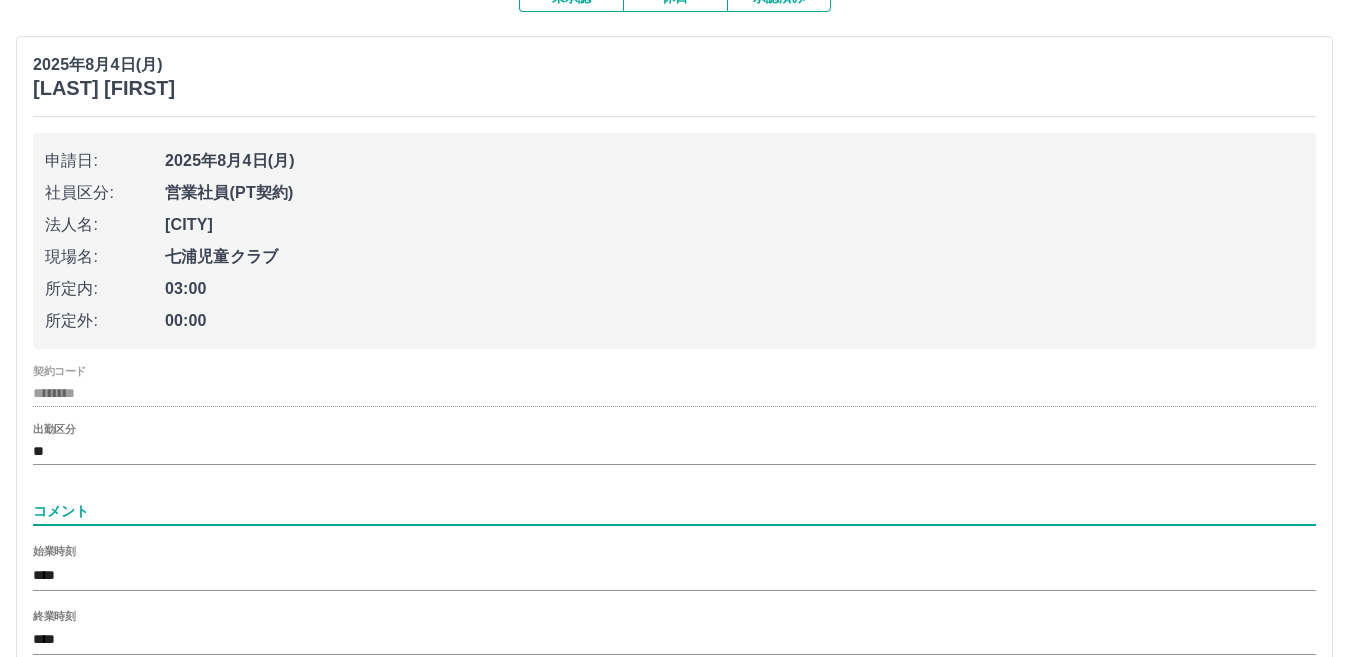 click on "コメント" at bounding box center (674, 511) 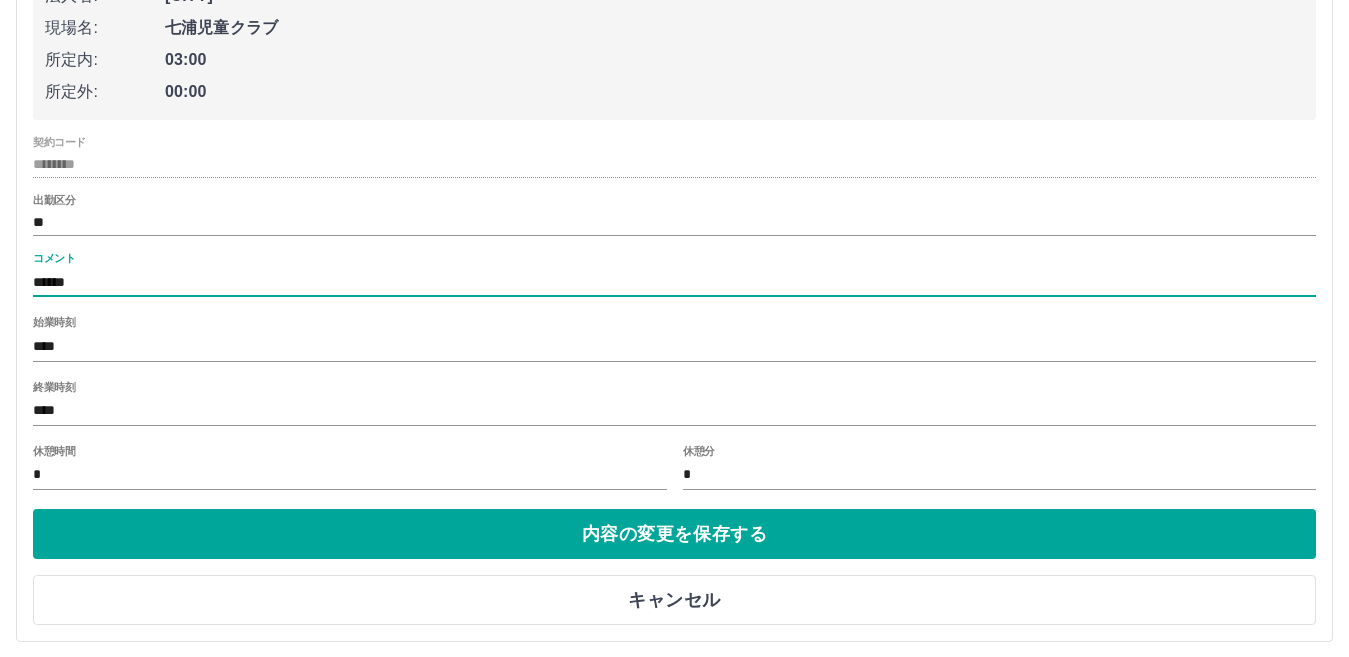 scroll, scrollTop: 500, scrollLeft: 0, axis: vertical 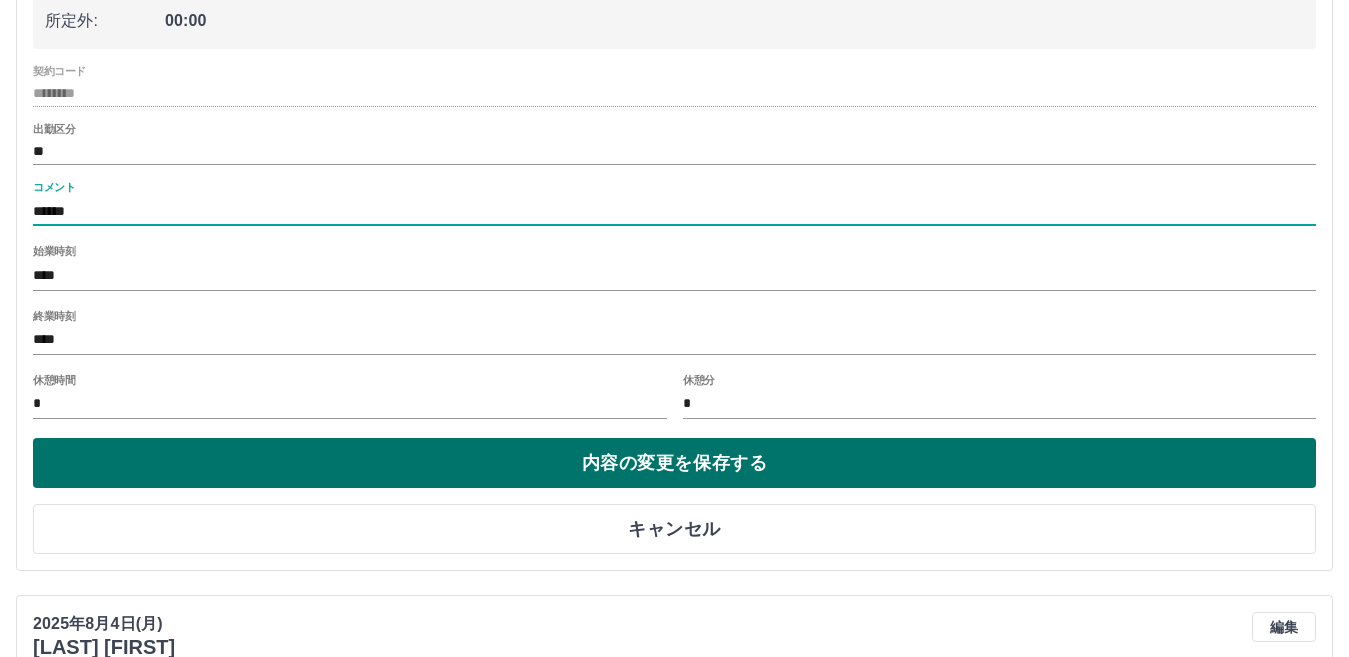 type on "******" 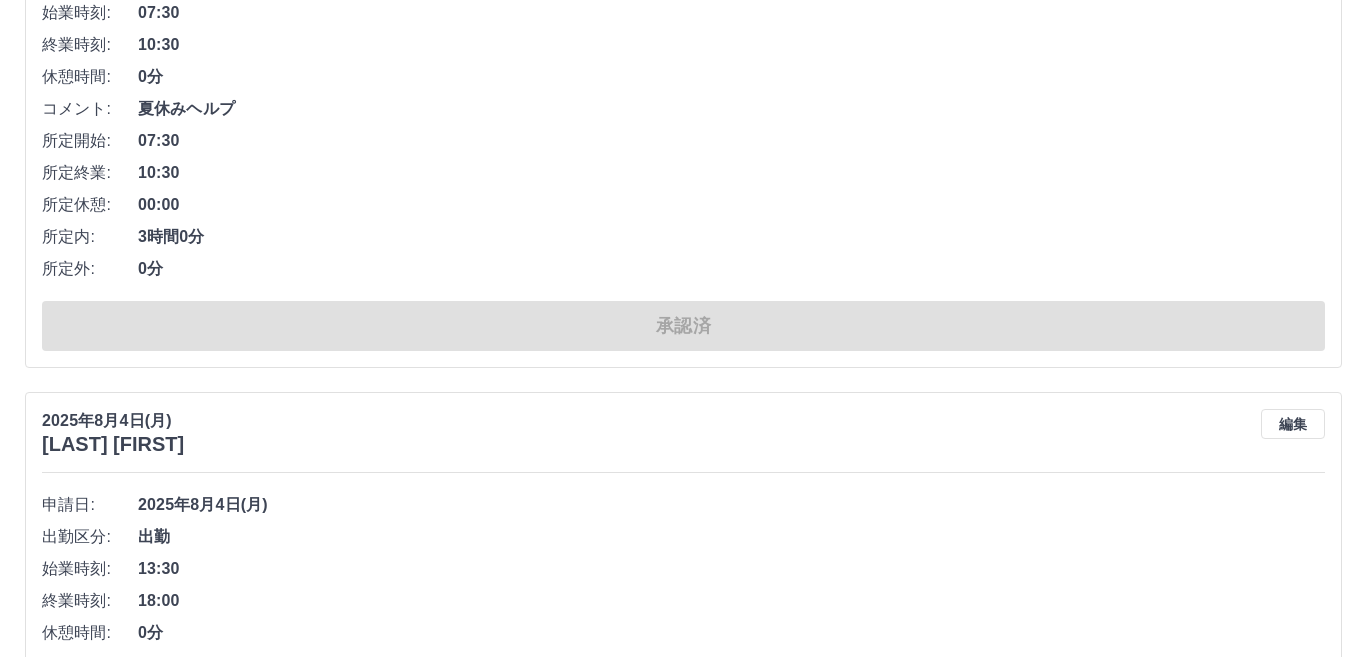 scroll, scrollTop: 0, scrollLeft: 0, axis: both 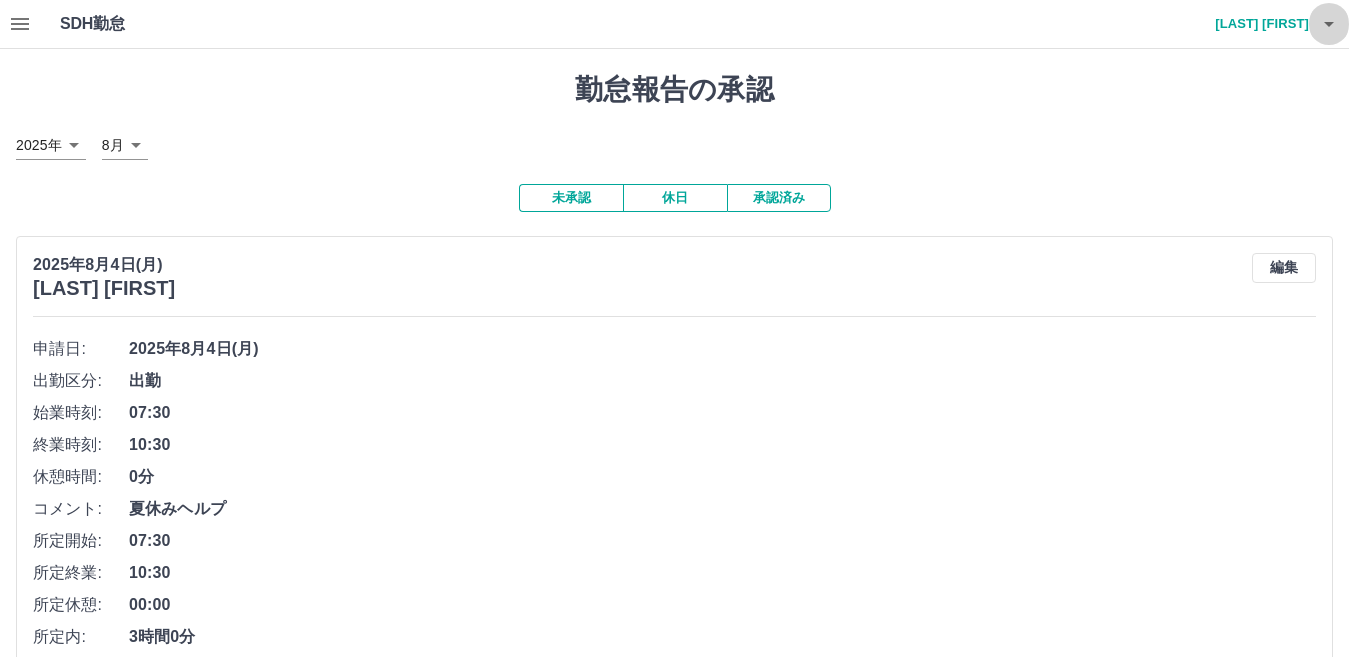 click 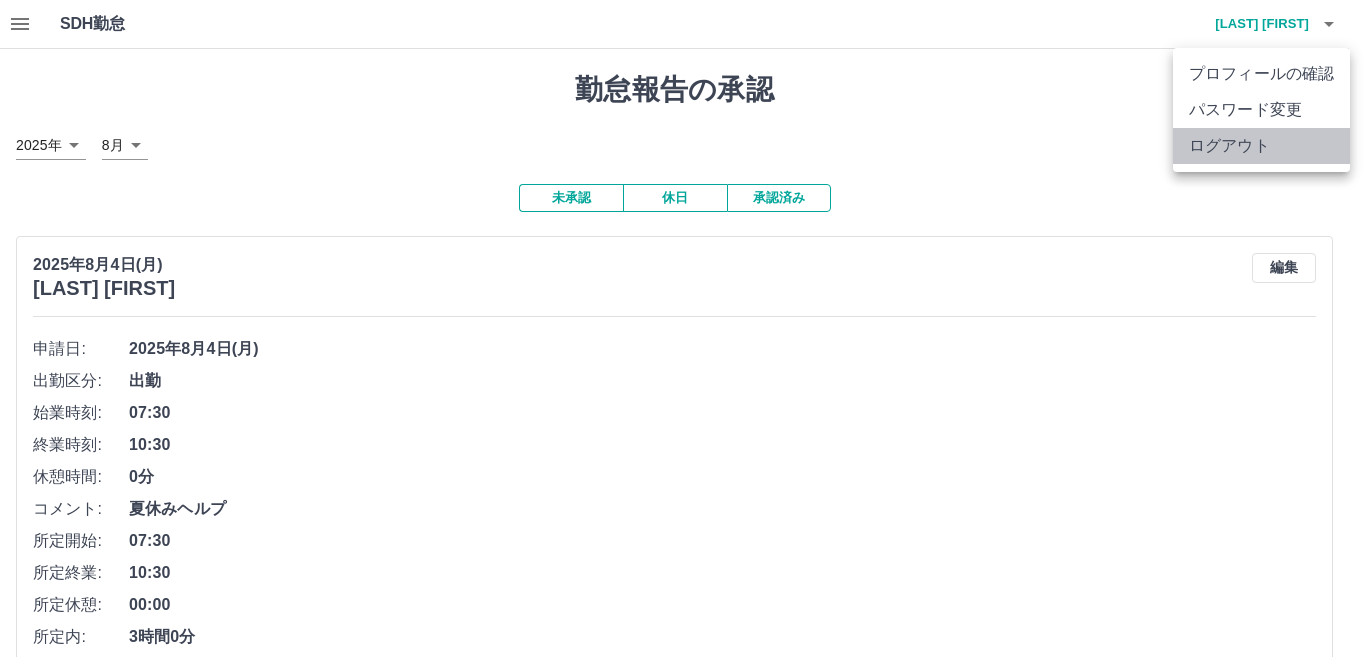 click on "ログアウト" at bounding box center [1261, 146] 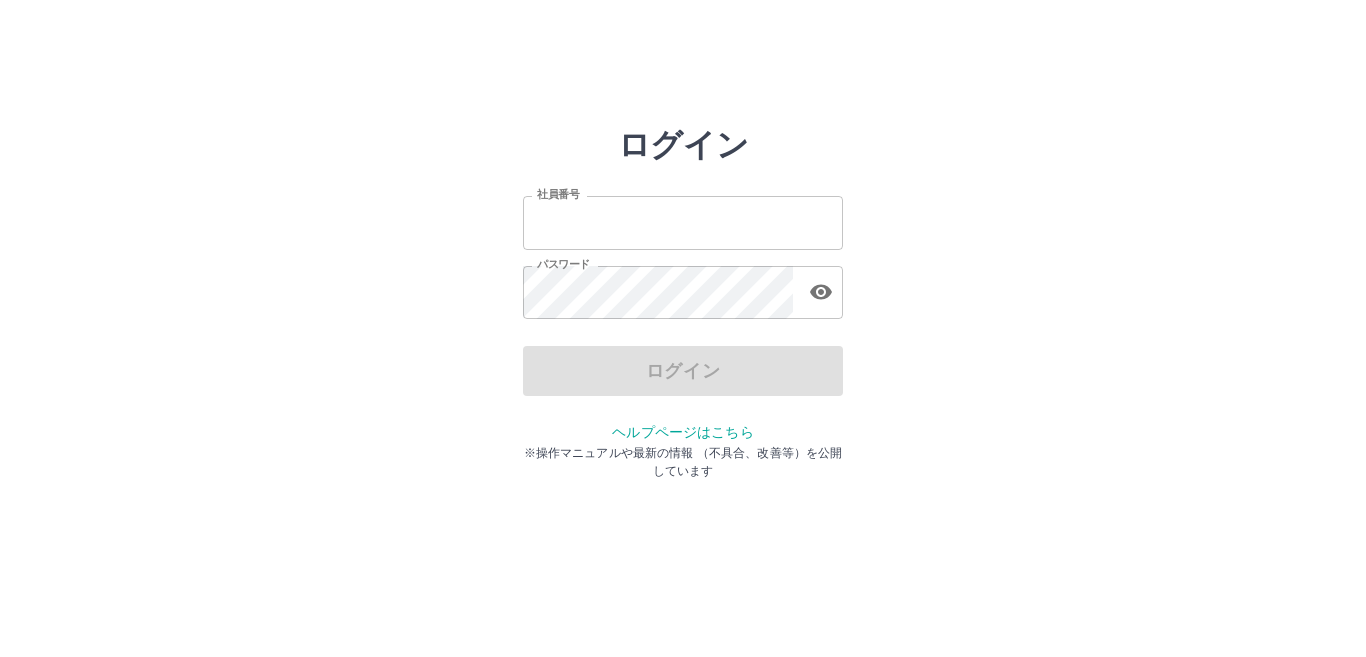 scroll, scrollTop: 0, scrollLeft: 0, axis: both 